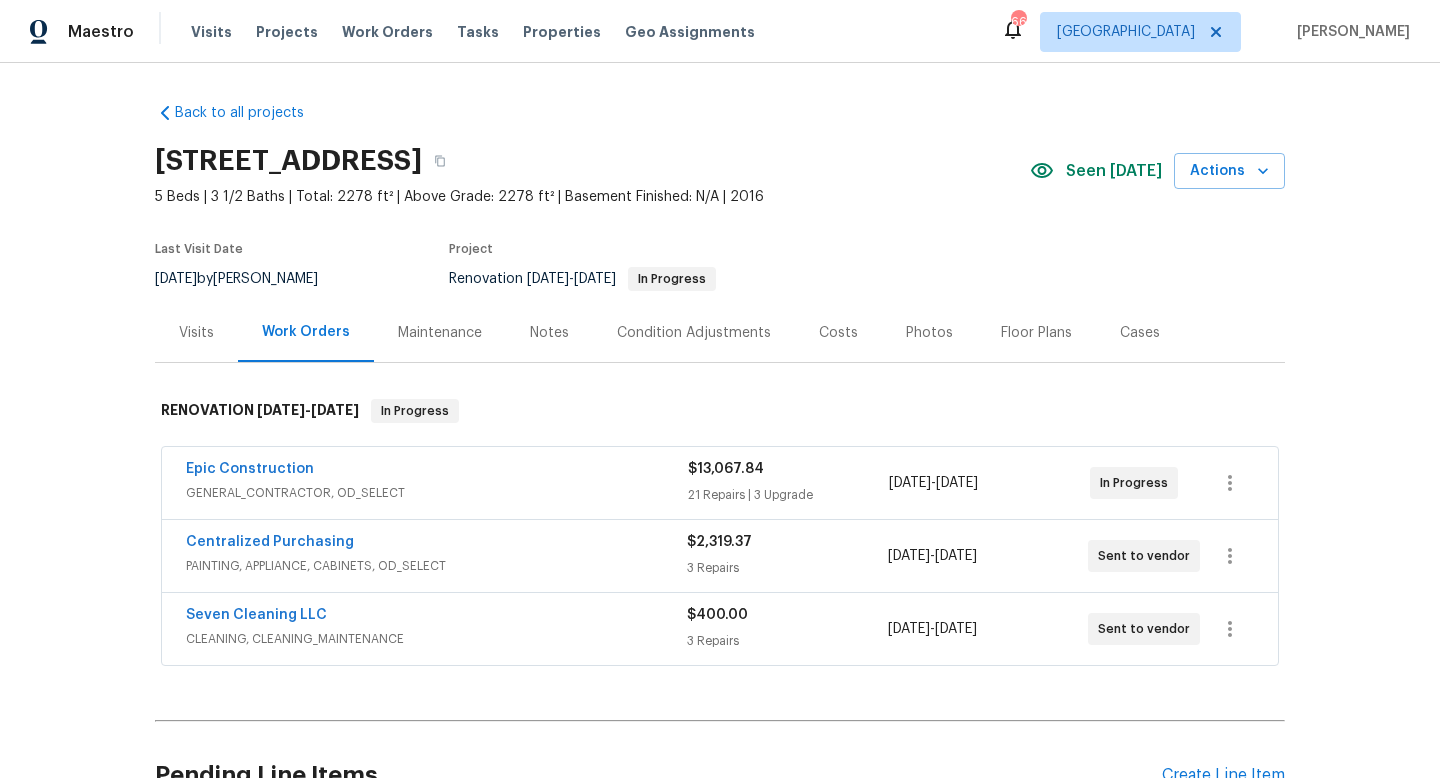 scroll, scrollTop: 0, scrollLeft: 0, axis: both 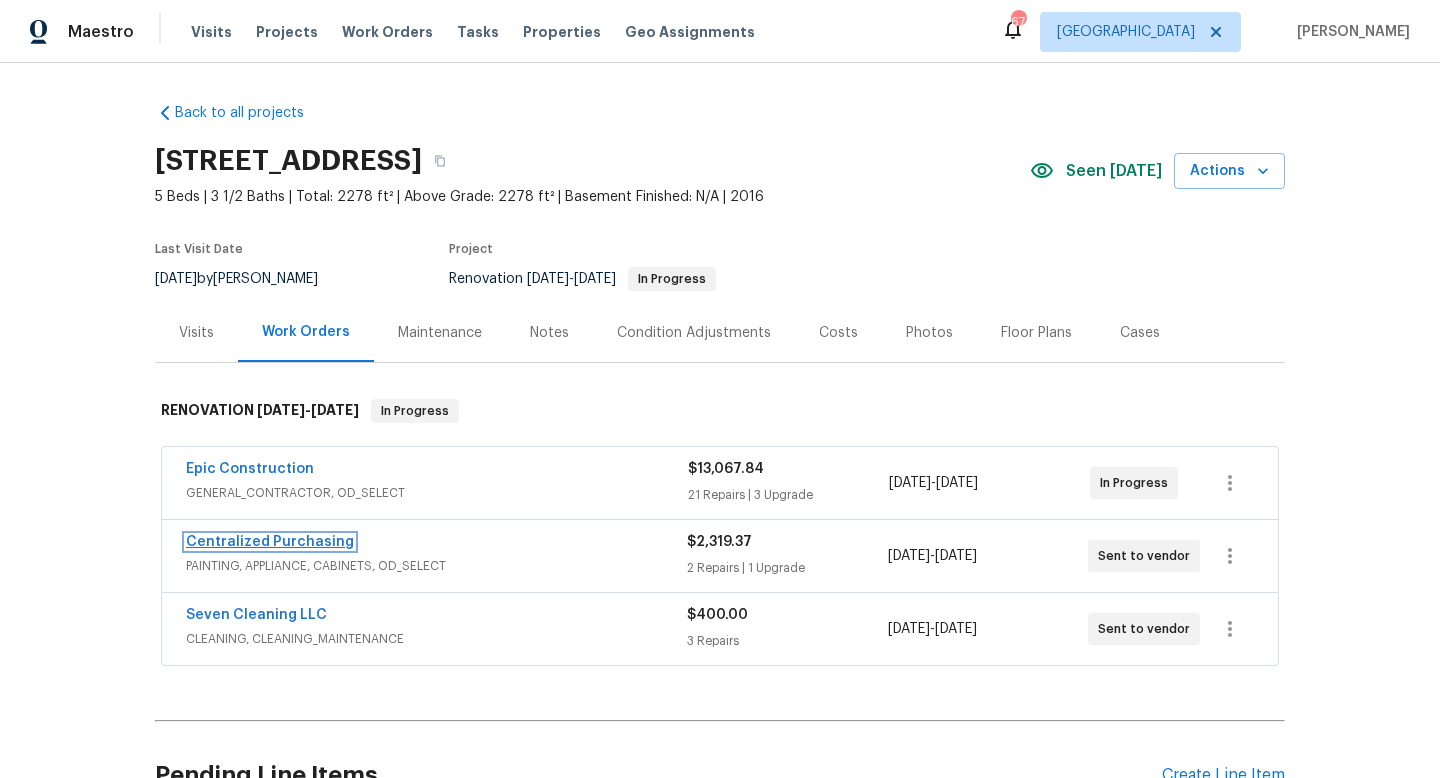 click on "Centralized Purchasing" at bounding box center [270, 542] 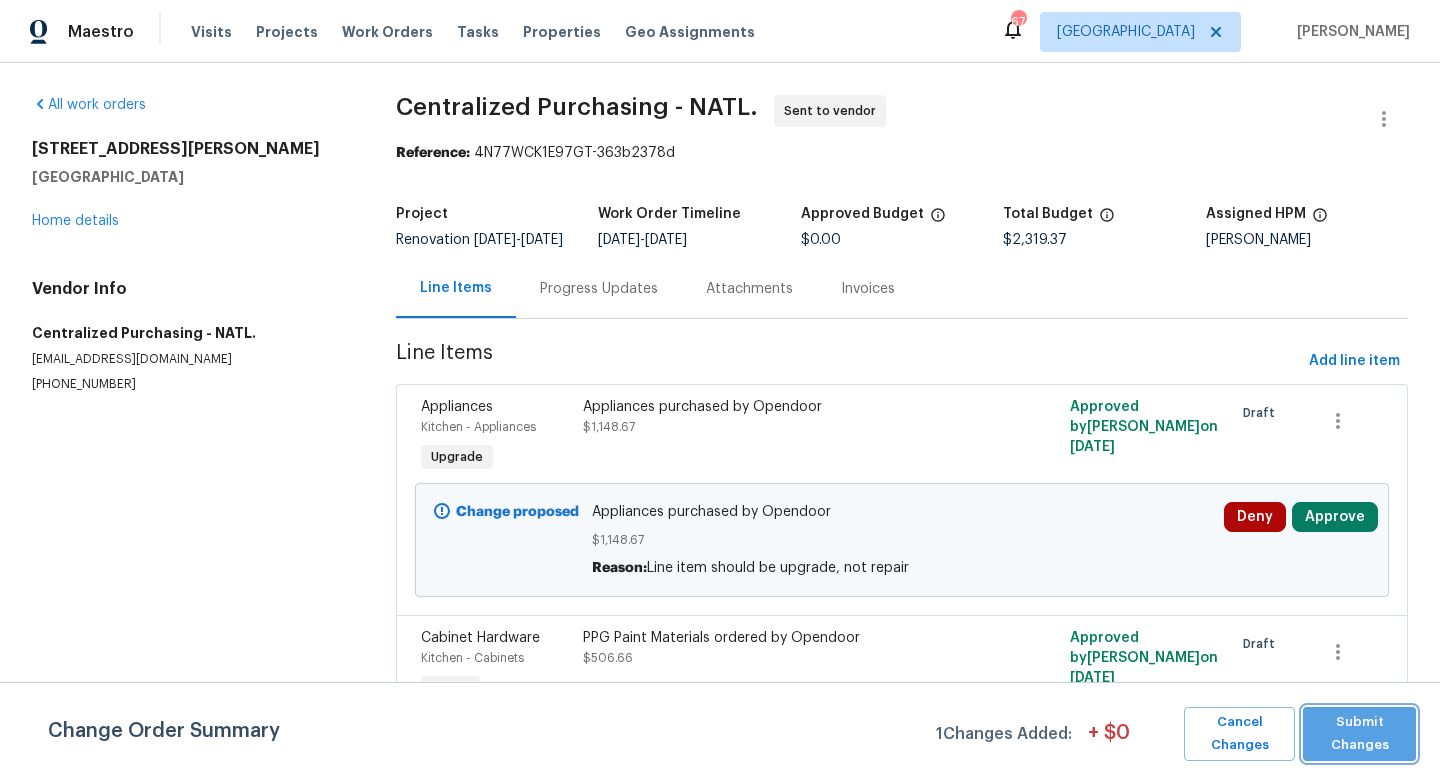 click on "Submit Changes" at bounding box center (1359, 734) 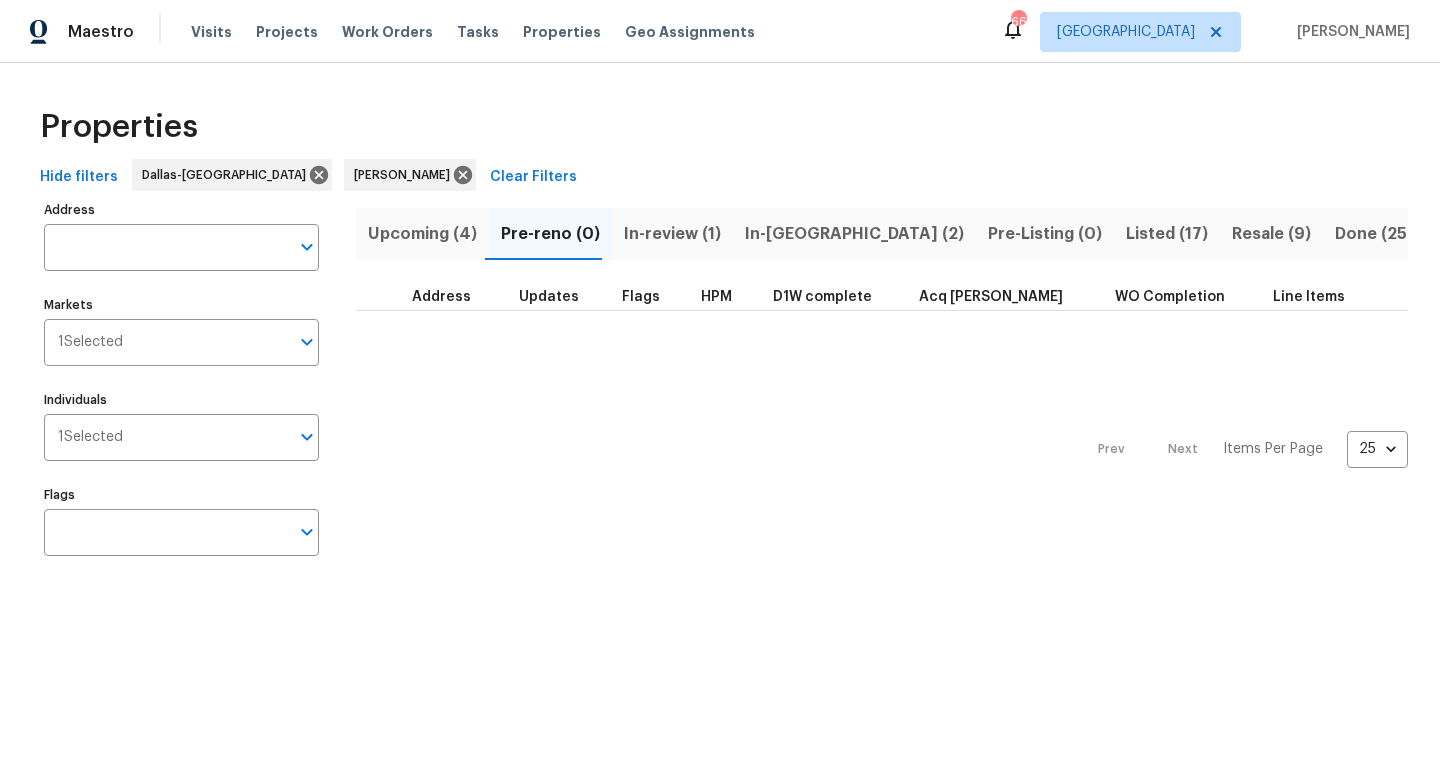 scroll, scrollTop: 0, scrollLeft: 0, axis: both 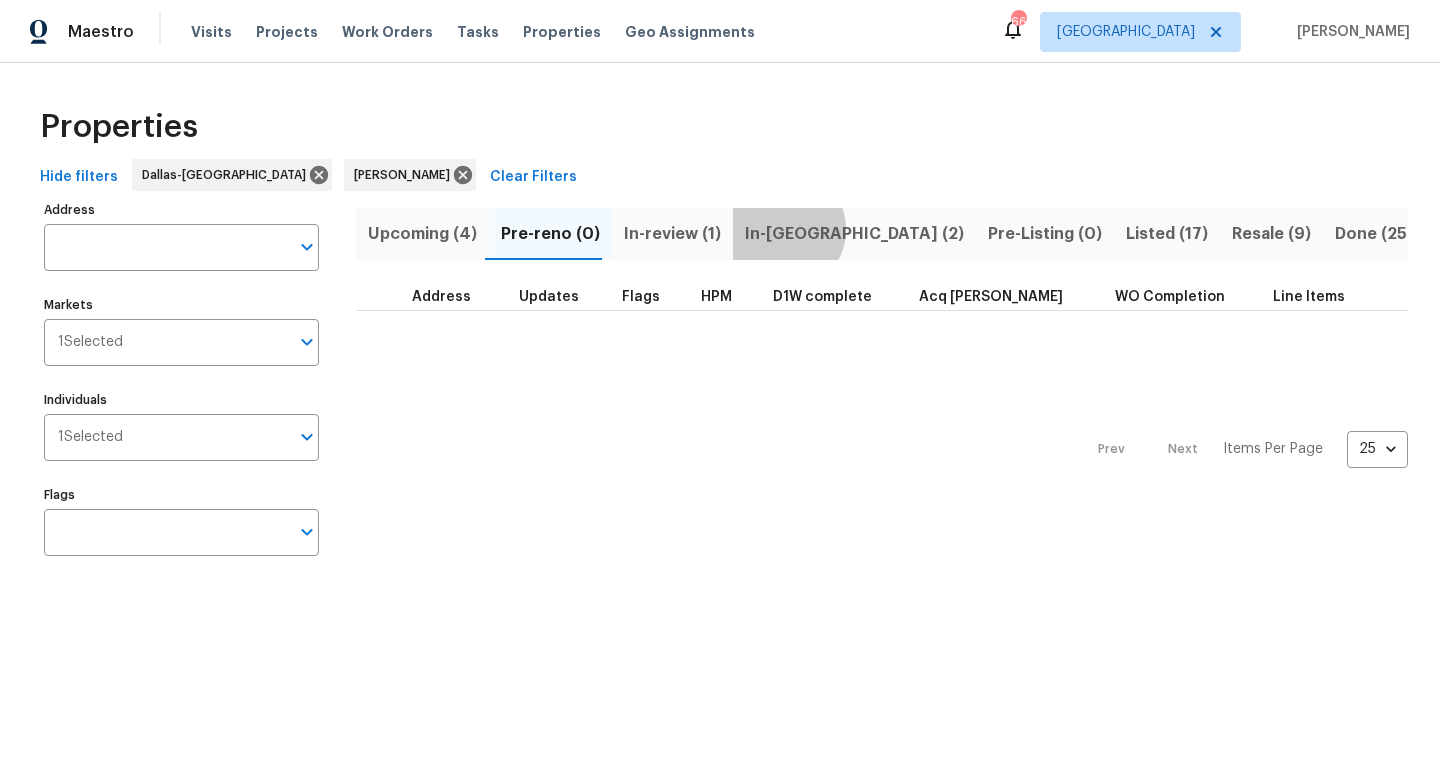 click on "In-reno (2)" at bounding box center [854, 234] 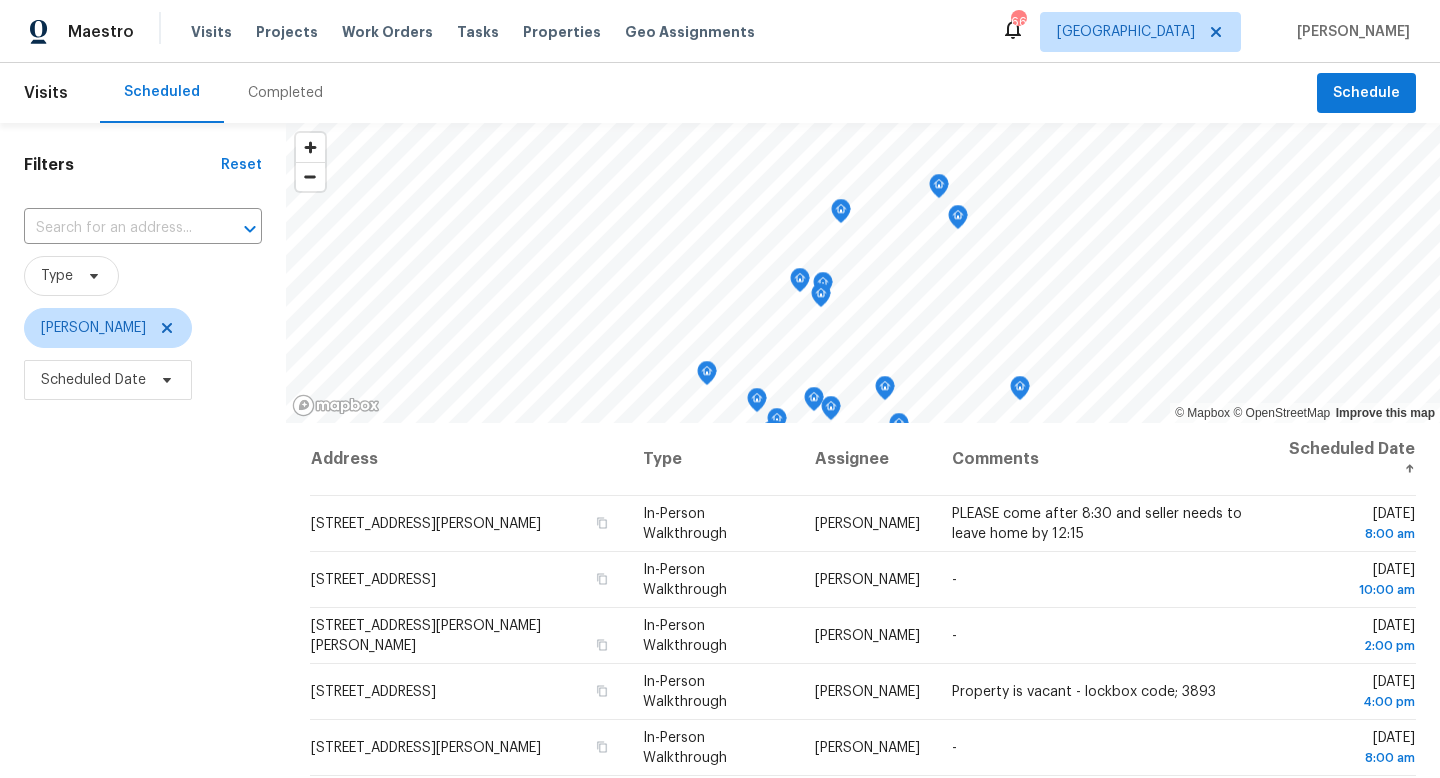 scroll, scrollTop: 0, scrollLeft: 0, axis: both 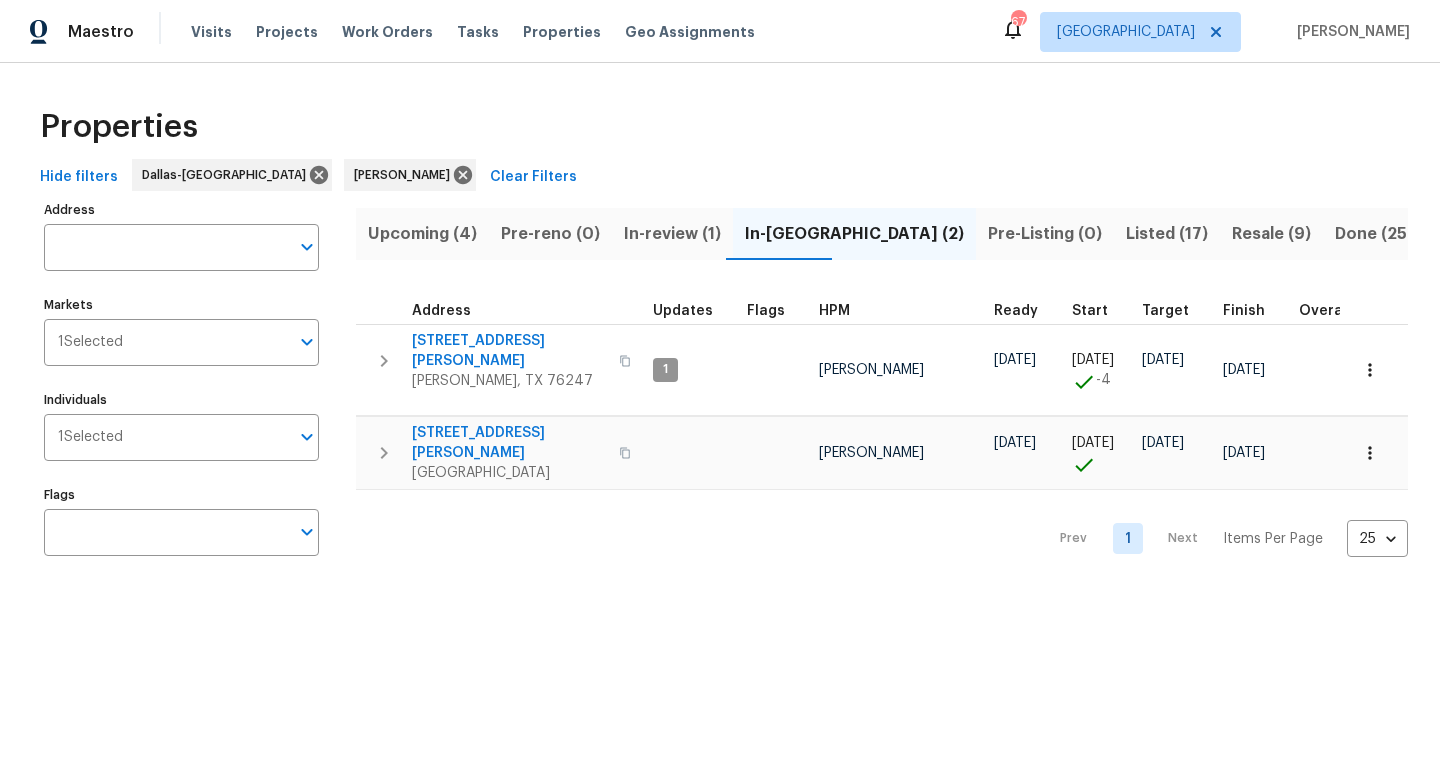 click on "Pre-Listing (0)" at bounding box center [1045, 234] 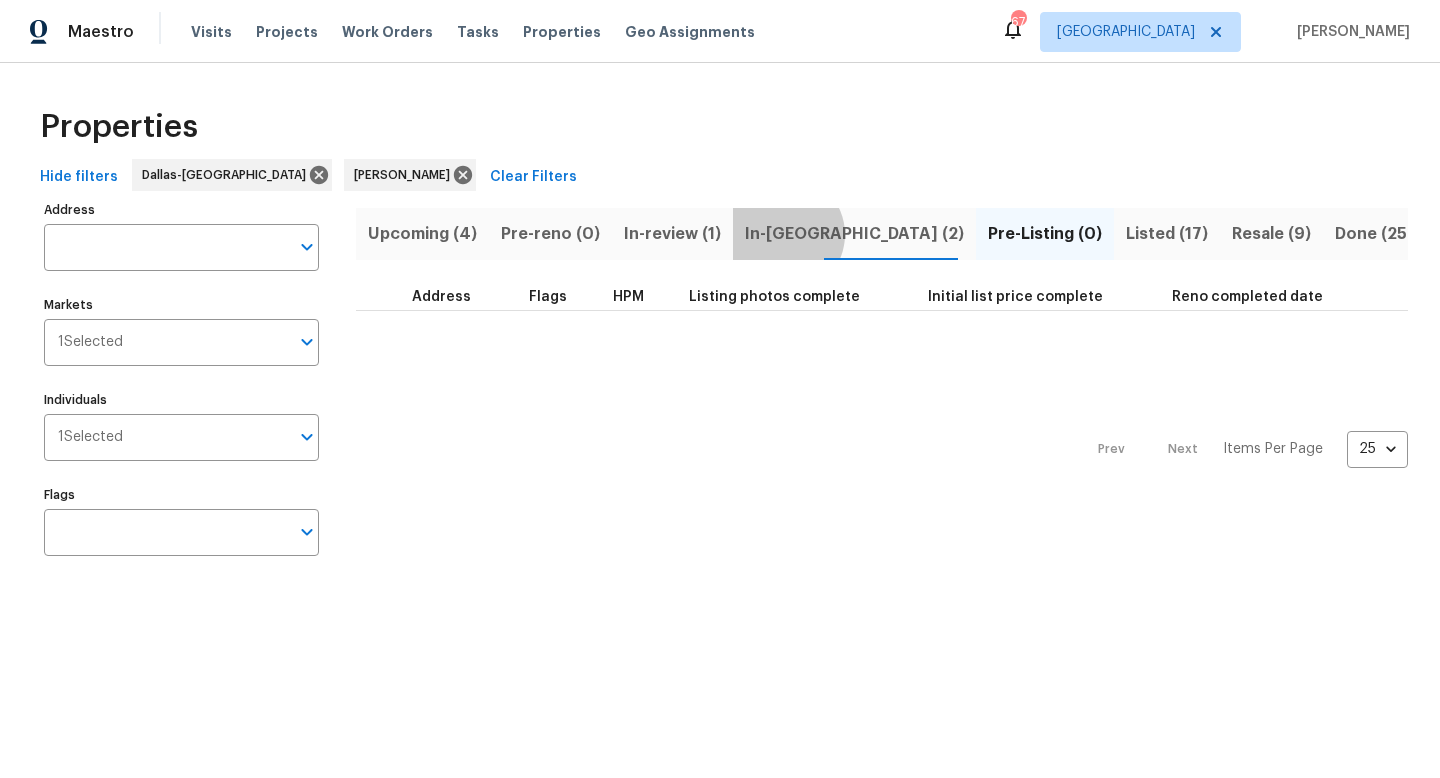 click on "In-[GEOGRAPHIC_DATA] (2)" at bounding box center (854, 234) 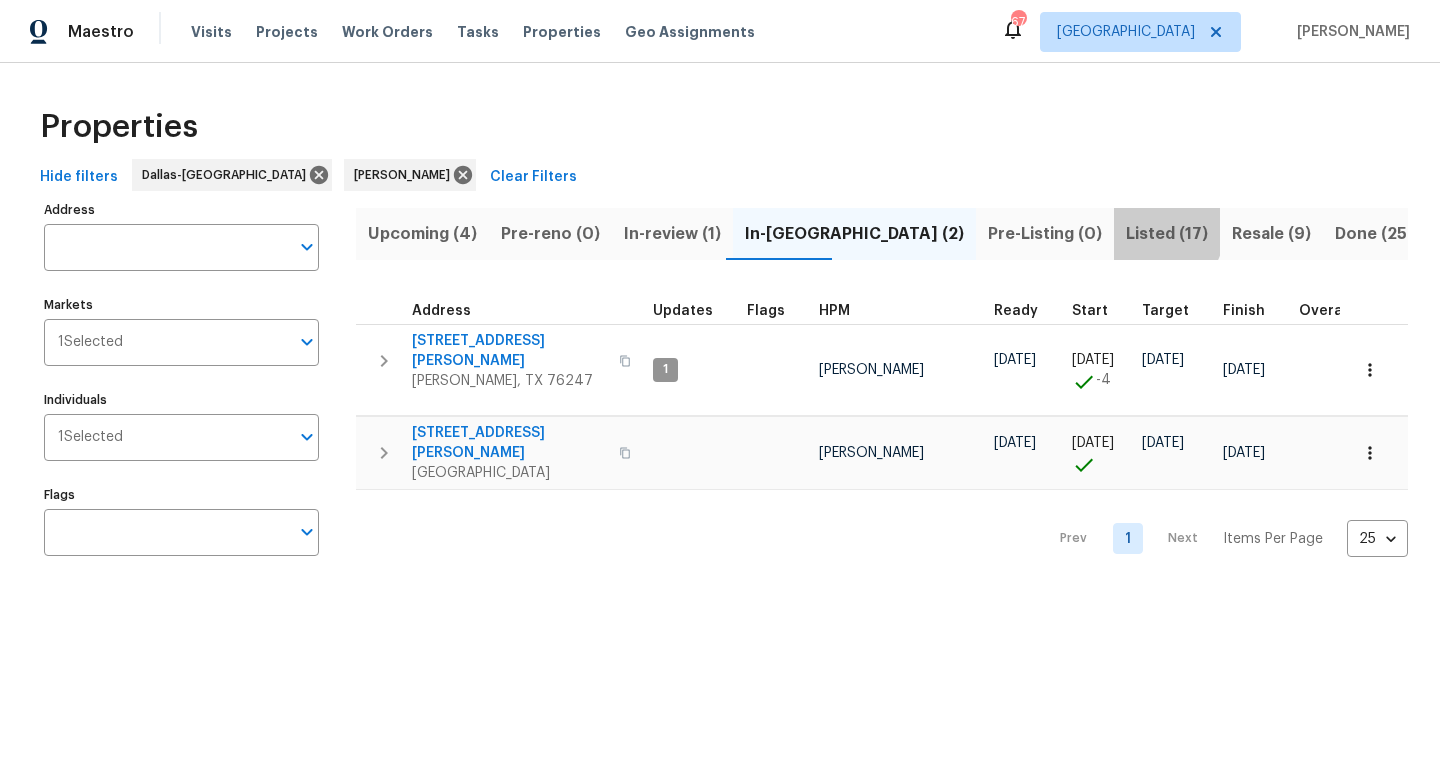 click on "Listed (17)" at bounding box center [1167, 234] 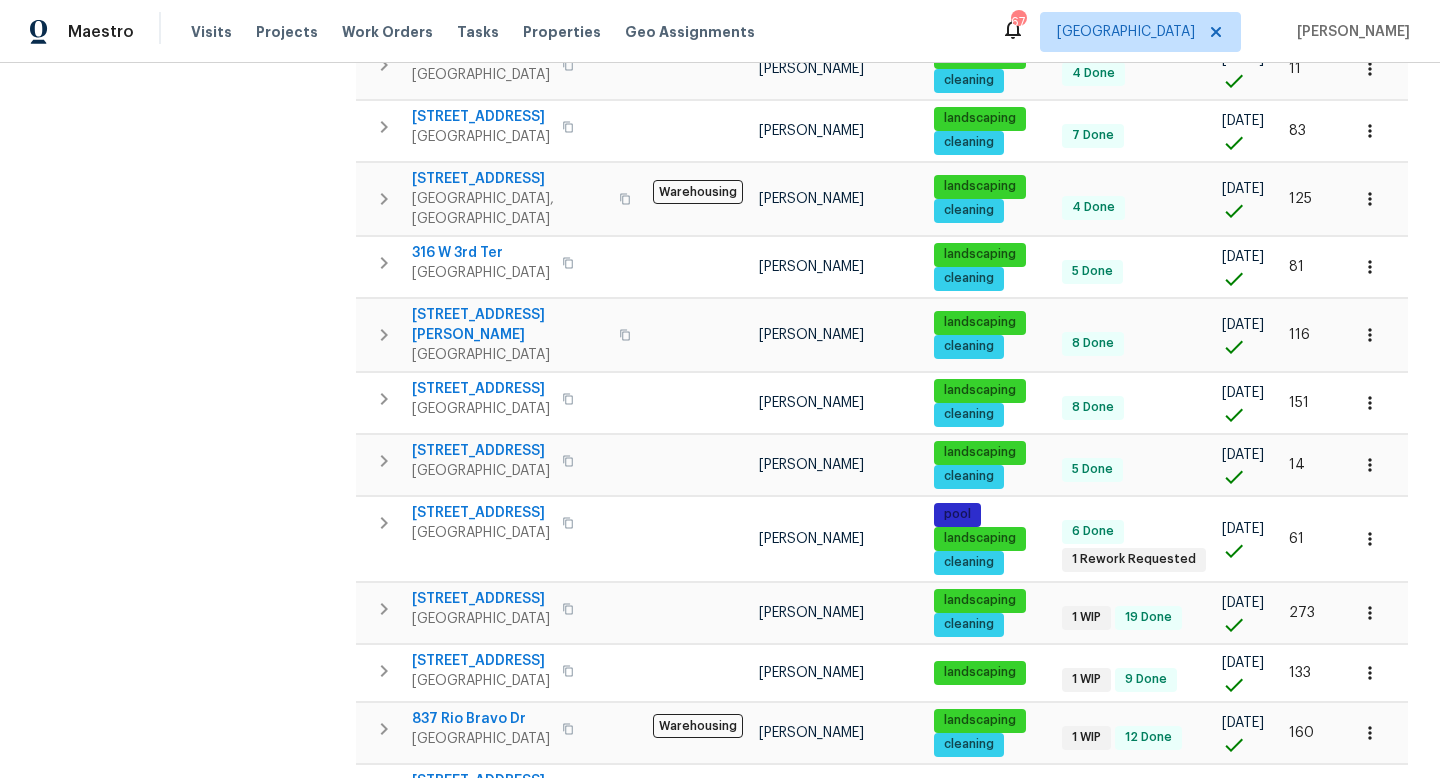 scroll, scrollTop: 735, scrollLeft: 0, axis: vertical 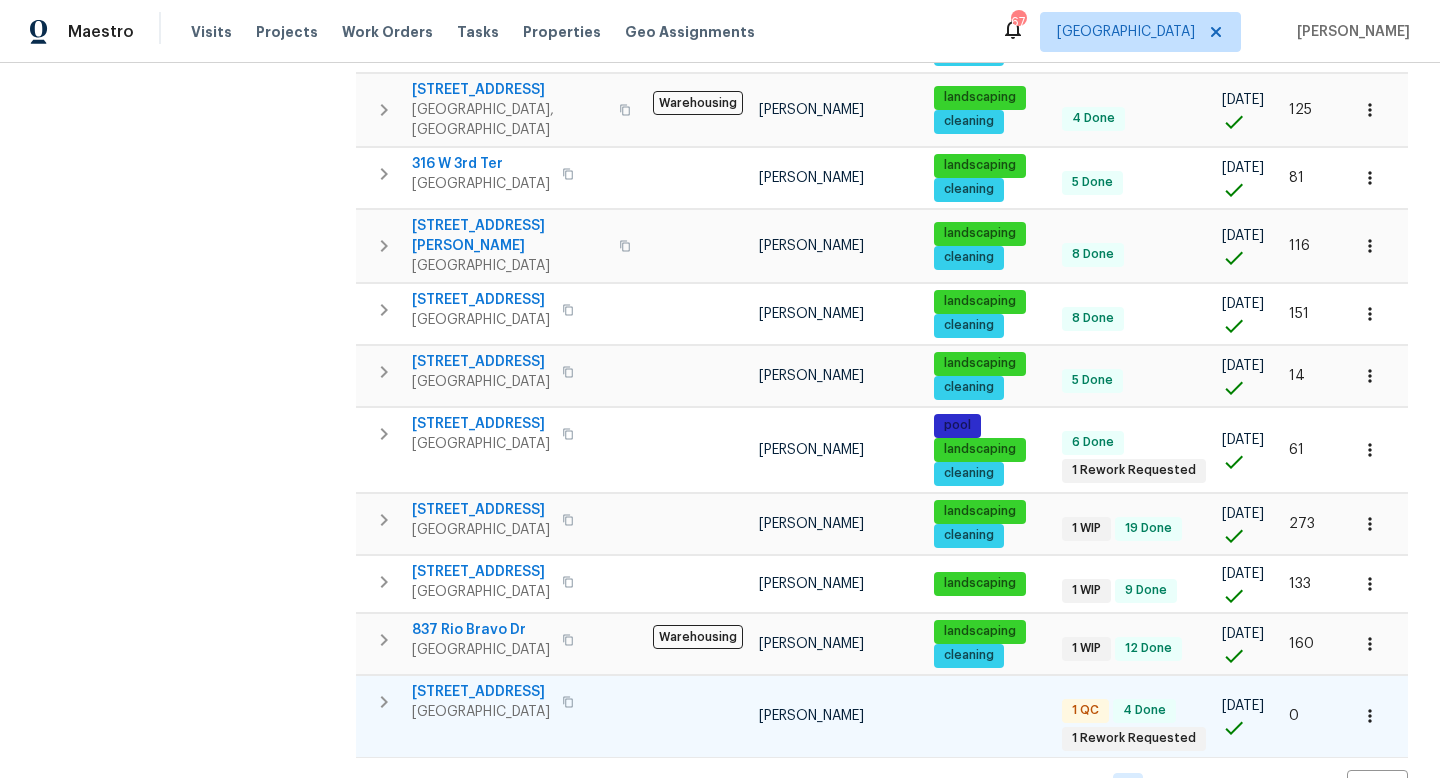 type 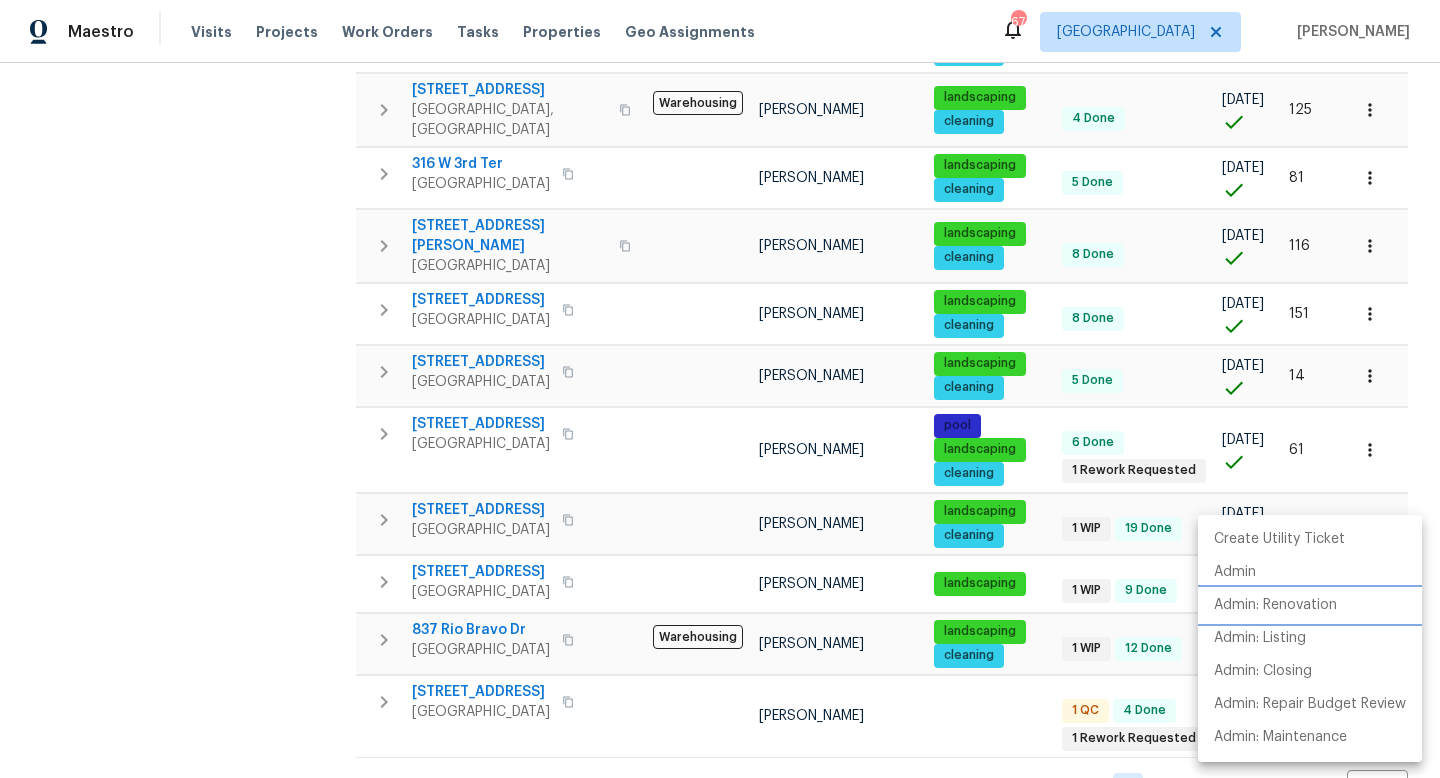 click on "Admin: Renovation" at bounding box center [1275, 605] 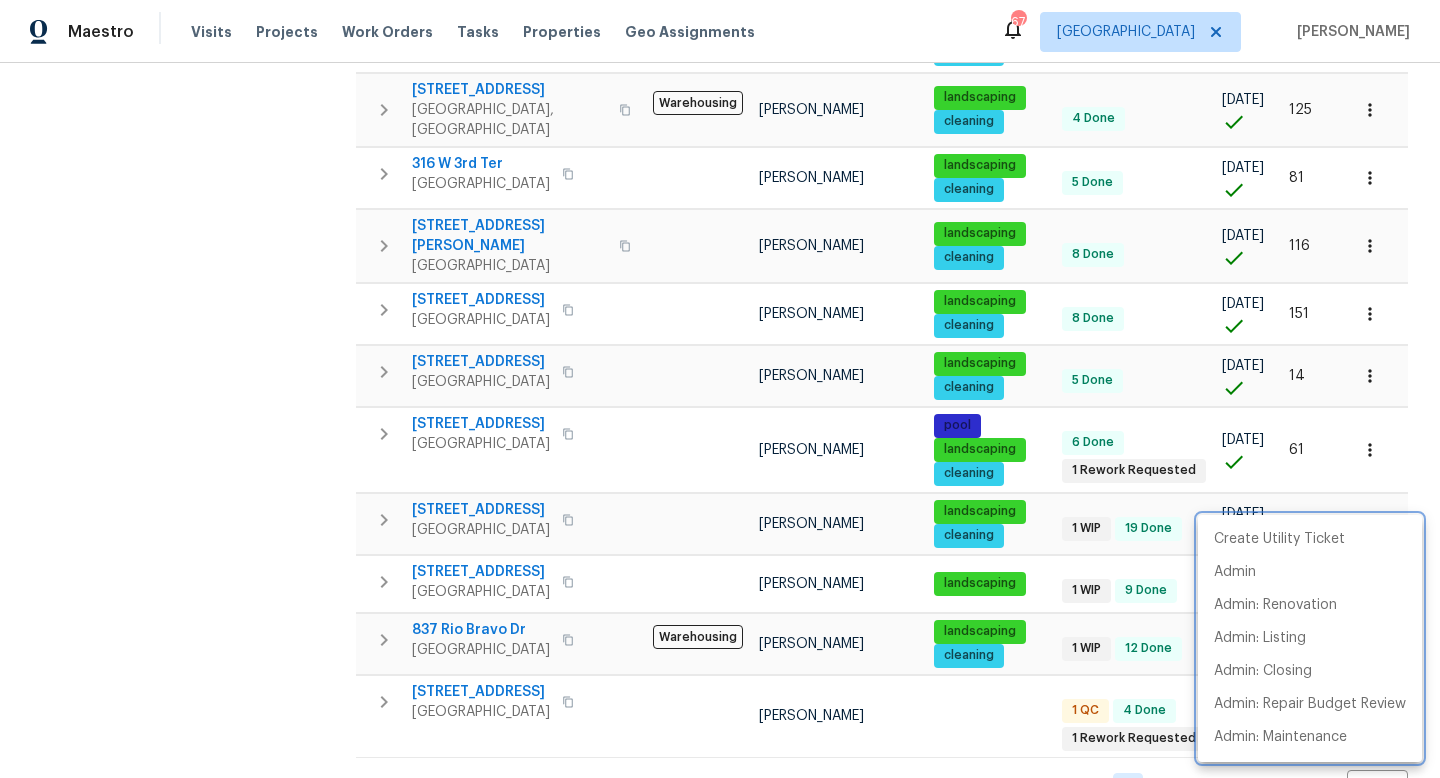 click at bounding box center [720, 389] 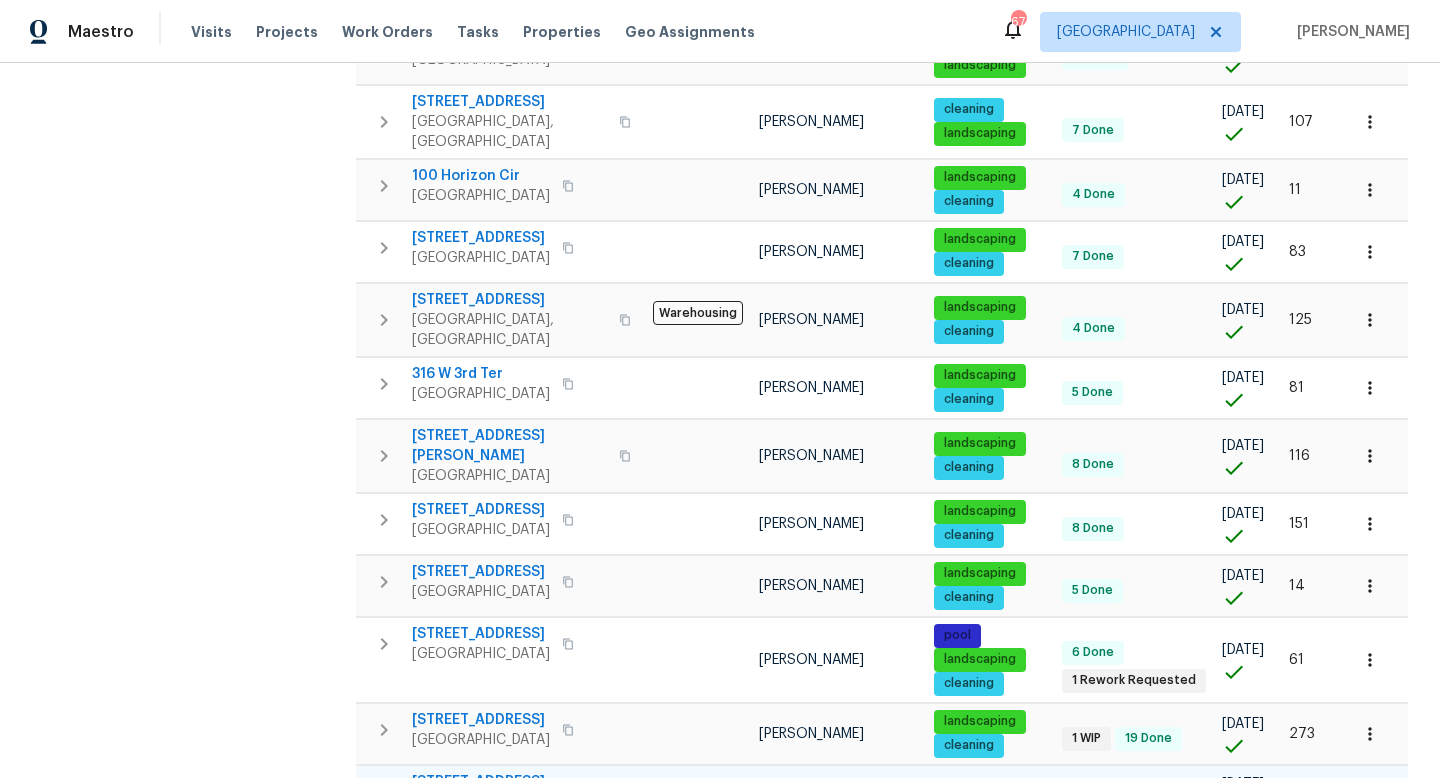 scroll, scrollTop: 735, scrollLeft: 0, axis: vertical 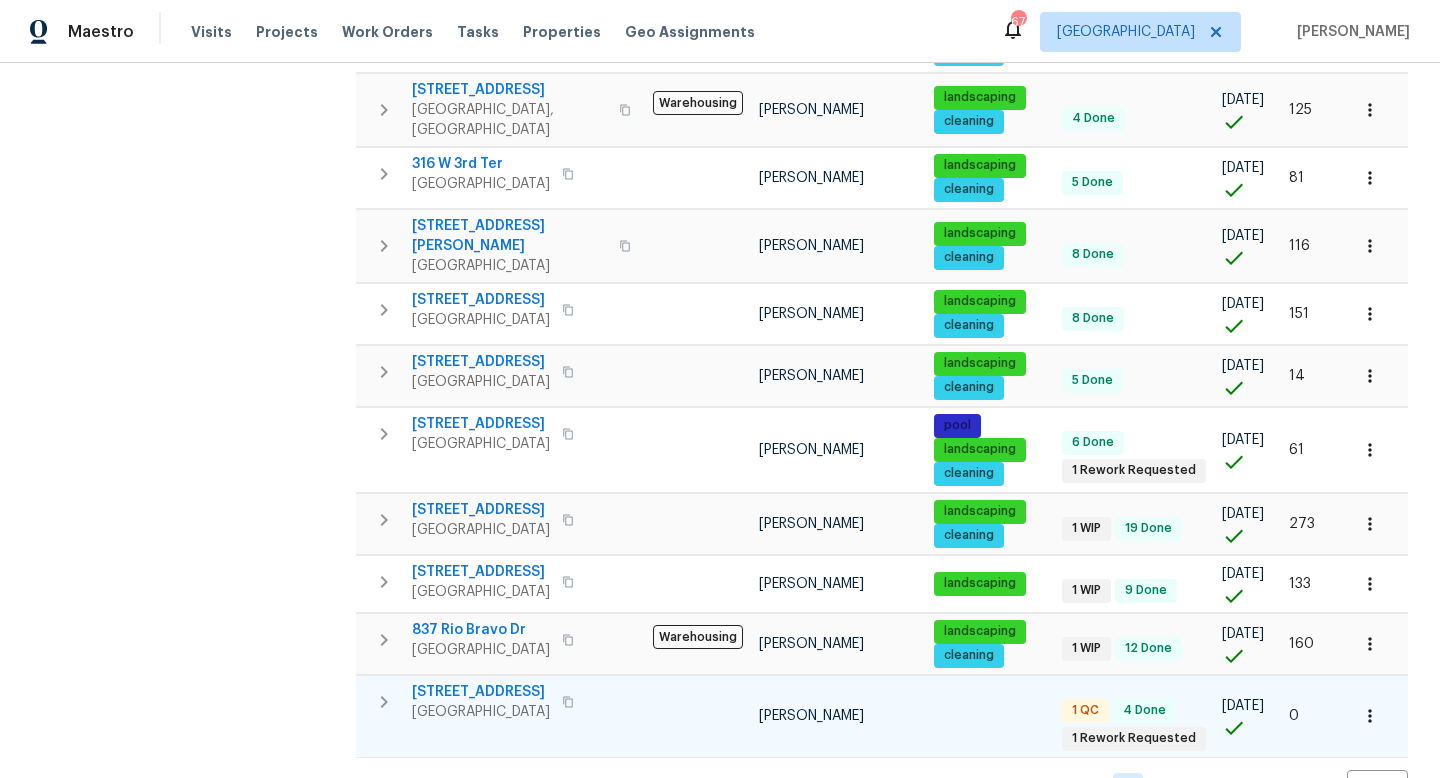 type 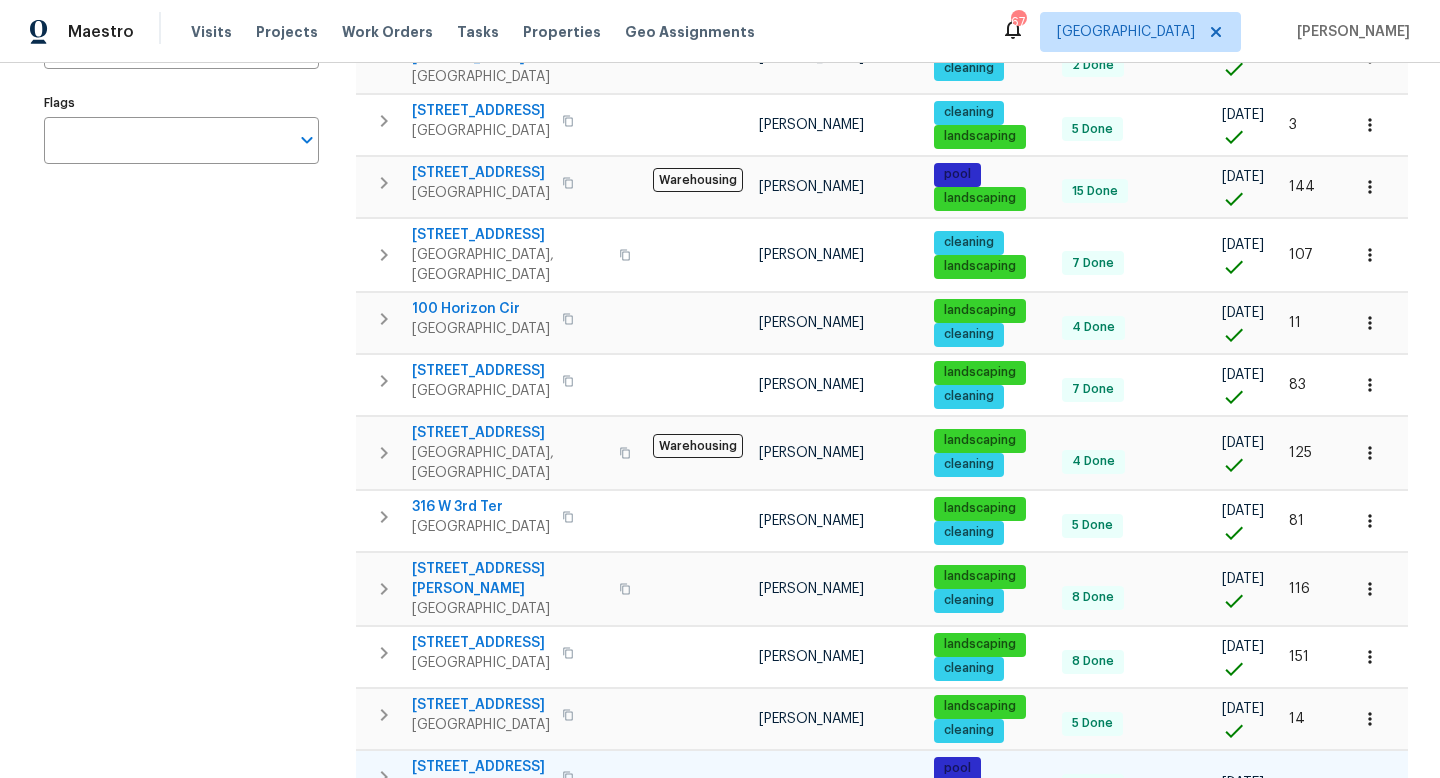 scroll, scrollTop: 0, scrollLeft: 0, axis: both 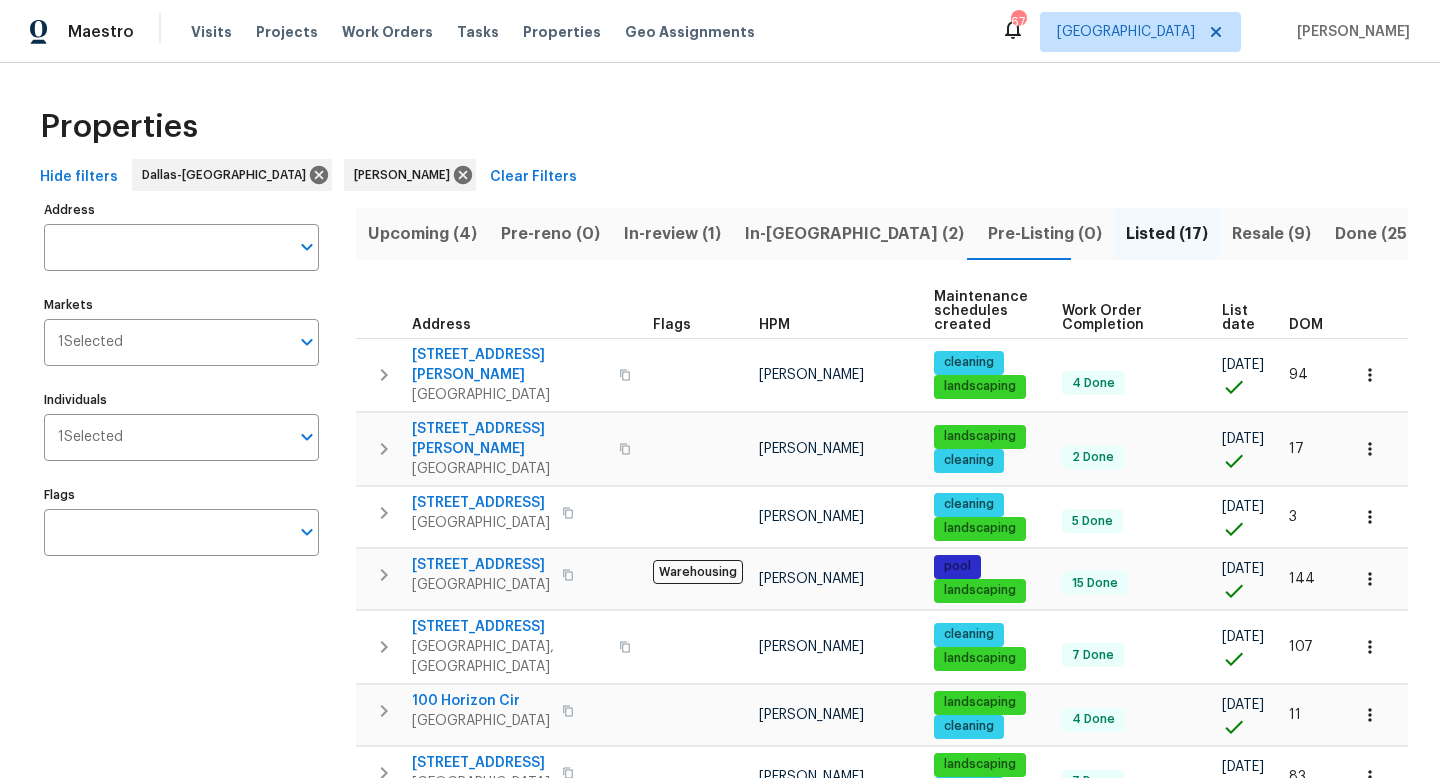 click on "DOM" at bounding box center [1306, 325] 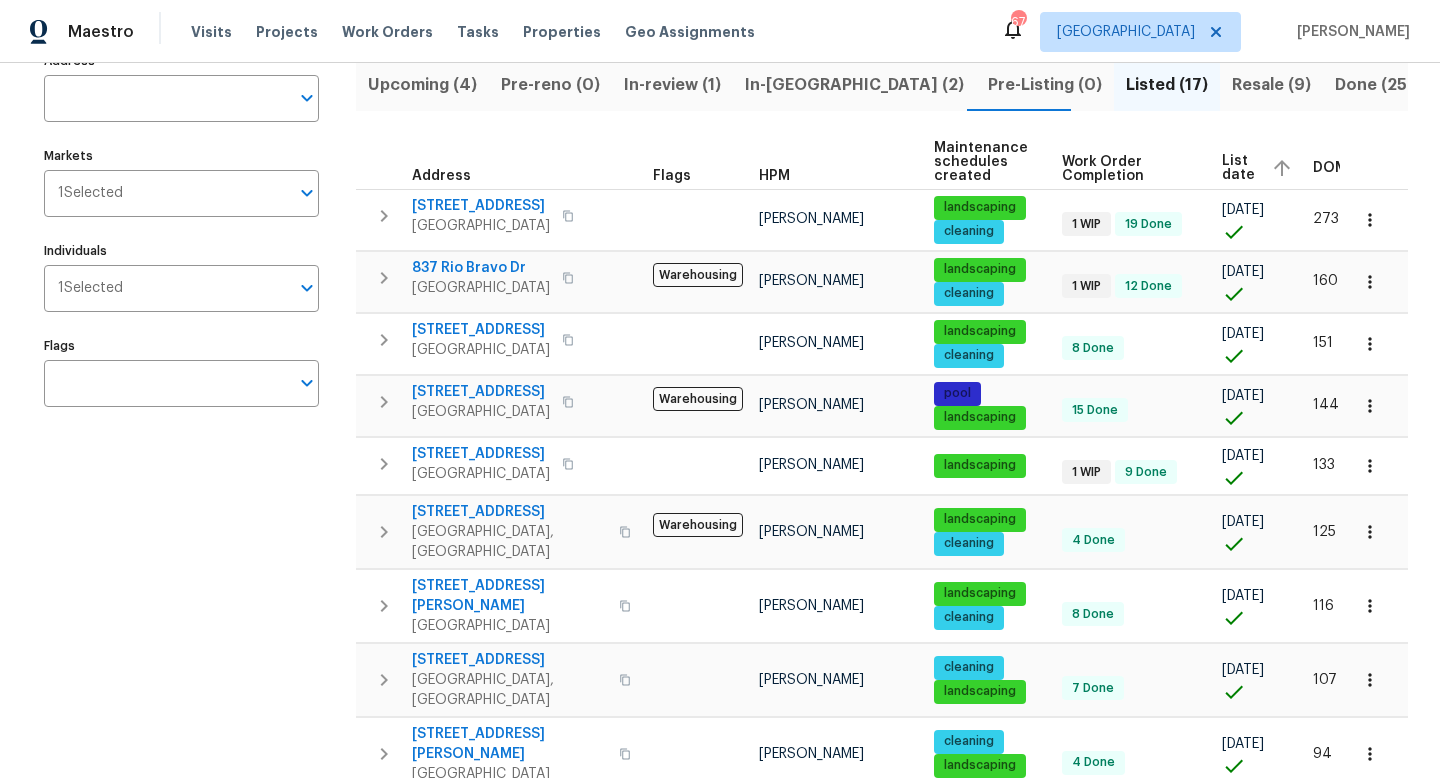 scroll, scrollTop: 152, scrollLeft: 0, axis: vertical 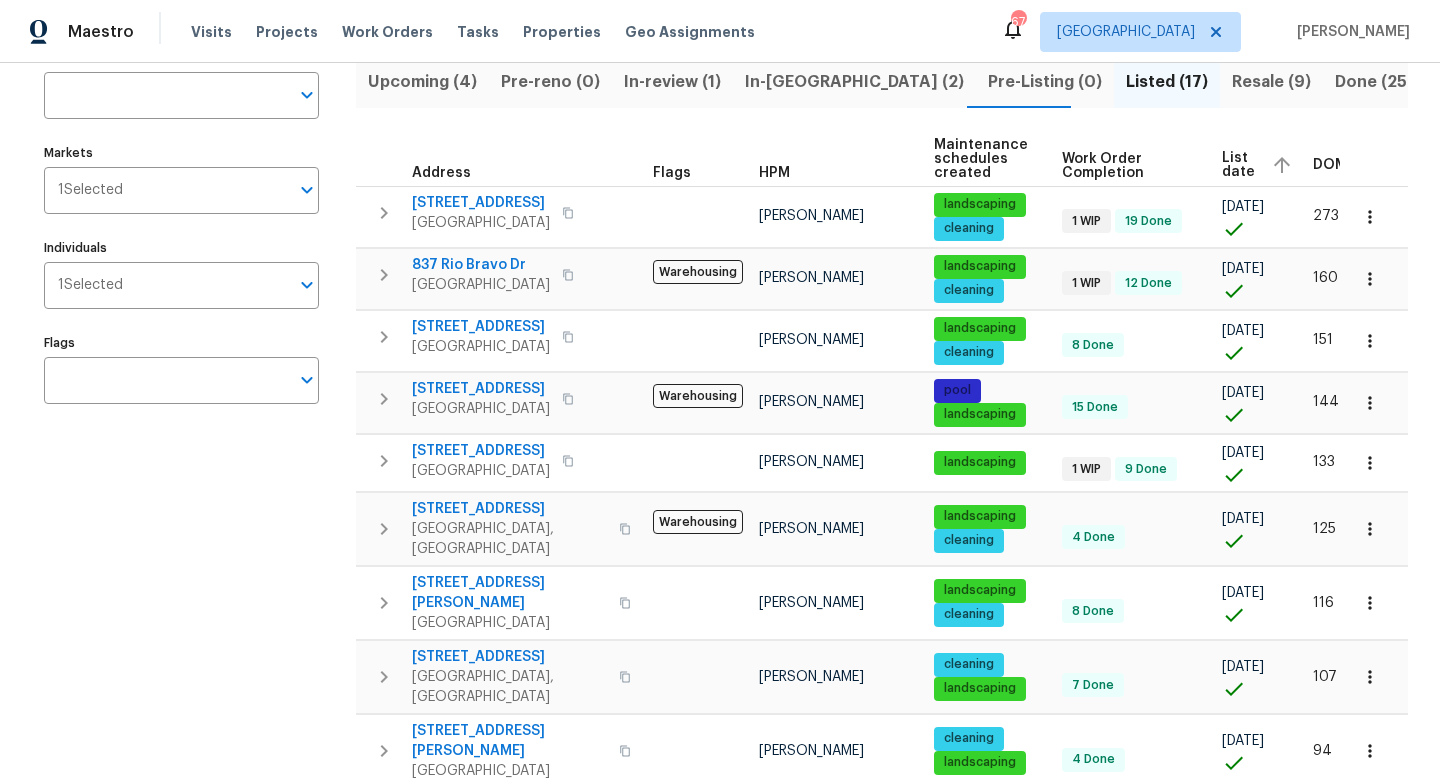 click on "Resale (9)" at bounding box center [1271, 82] 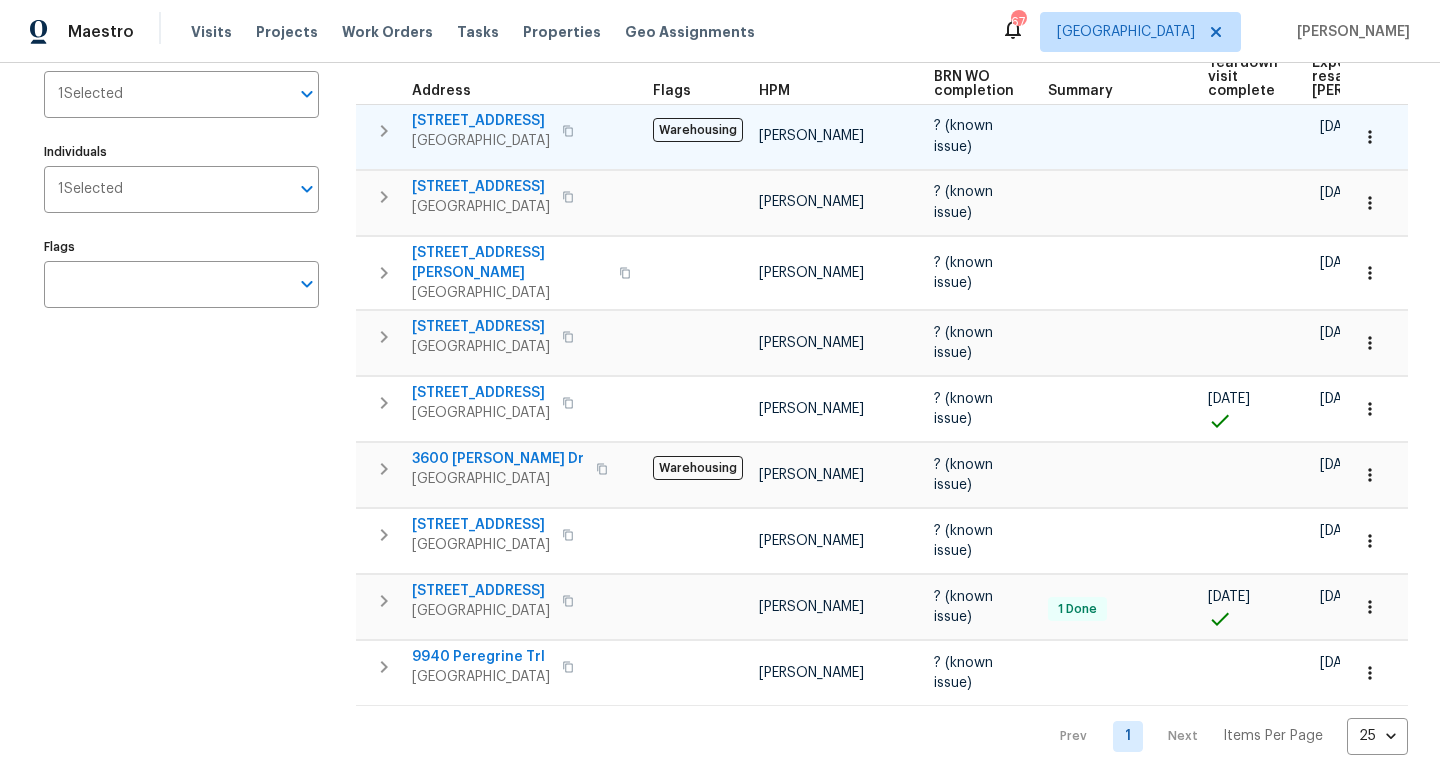 scroll, scrollTop: 0, scrollLeft: 0, axis: both 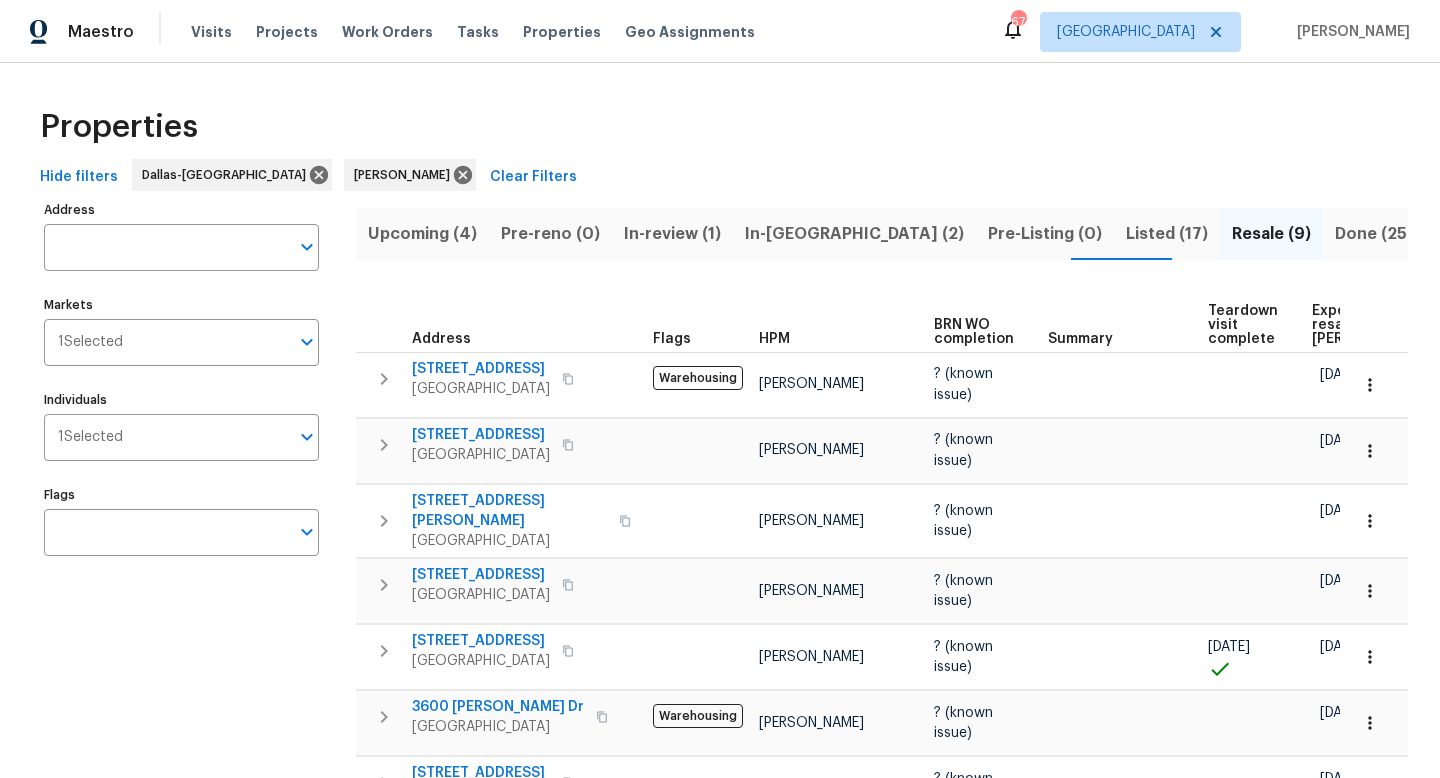 click on "In-[GEOGRAPHIC_DATA] (2)" at bounding box center (854, 234) 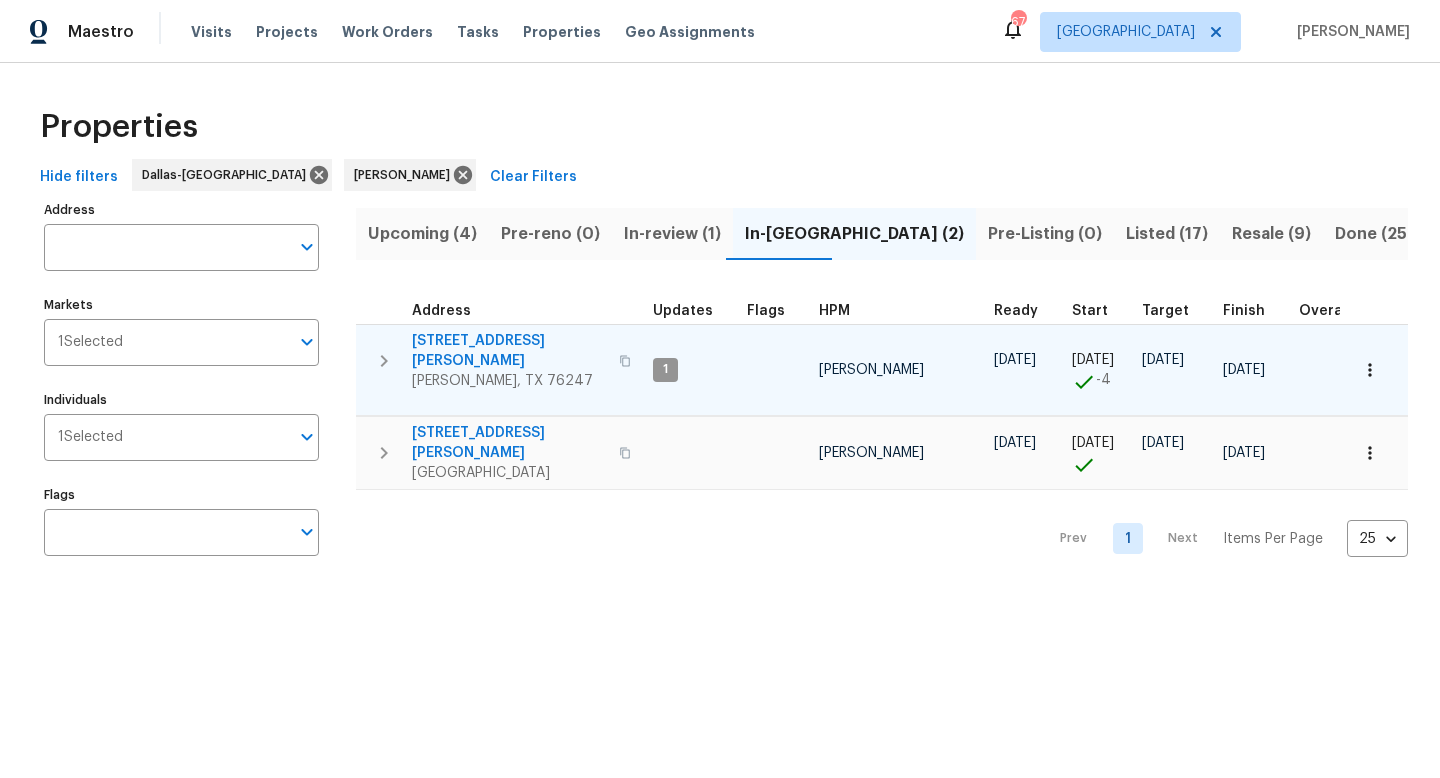 type 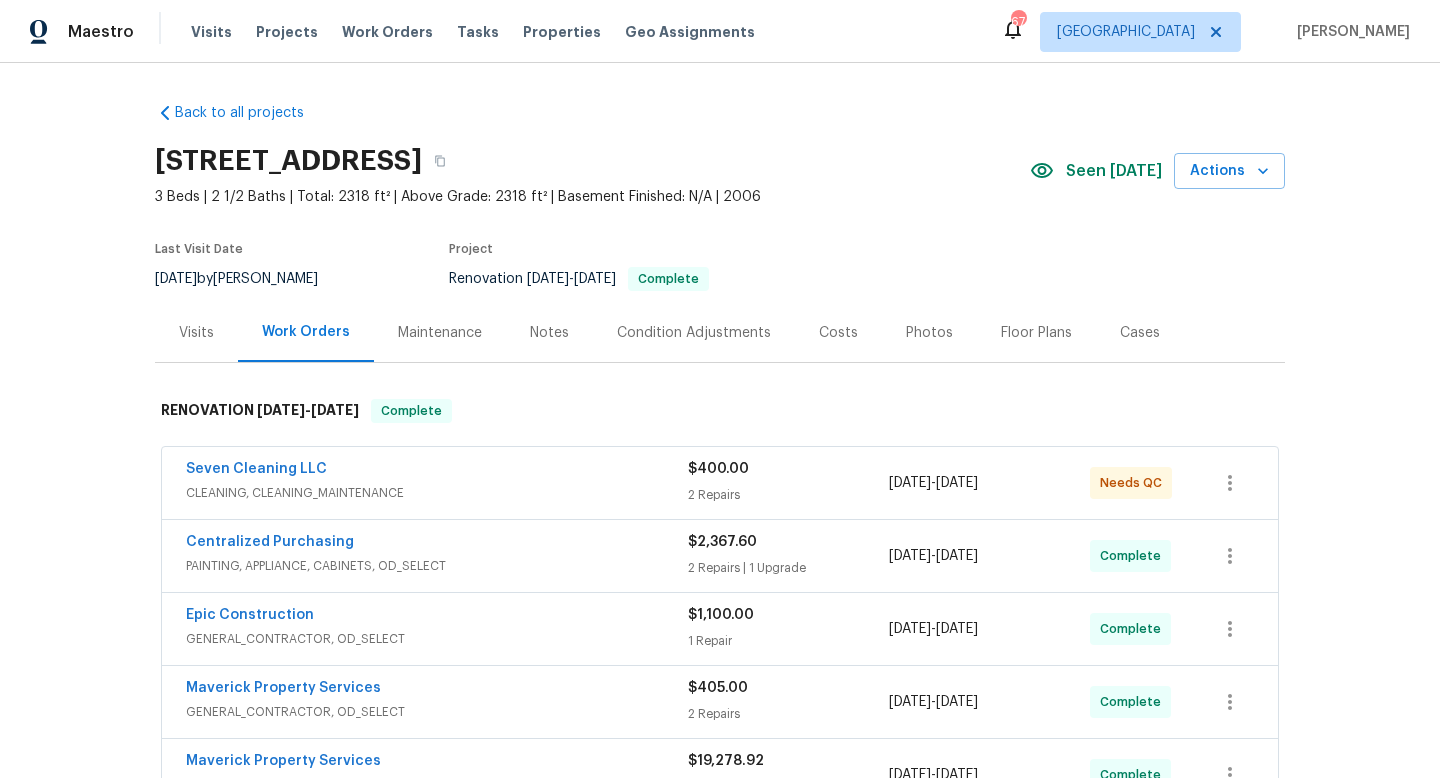scroll, scrollTop: 0, scrollLeft: 0, axis: both 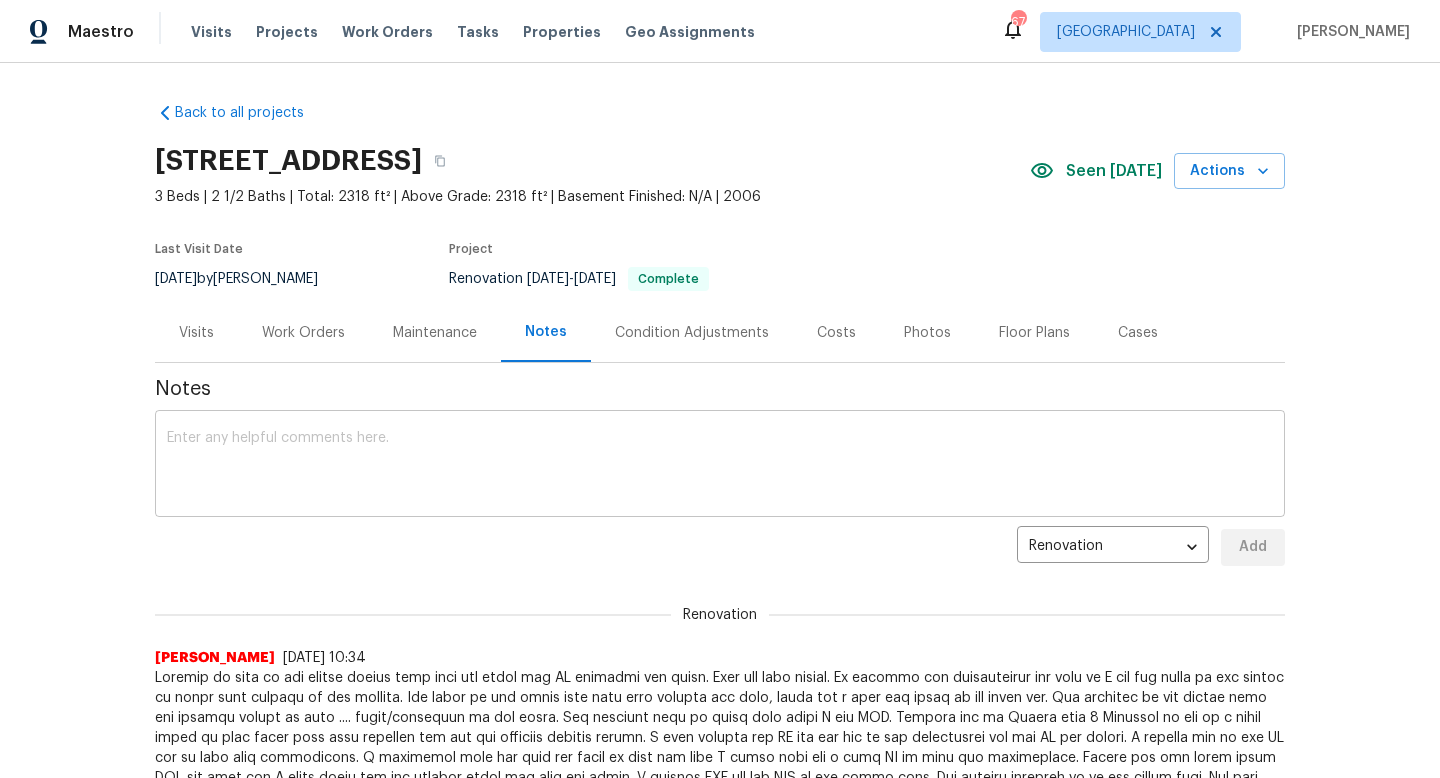 click at bounding box center (720, 466) 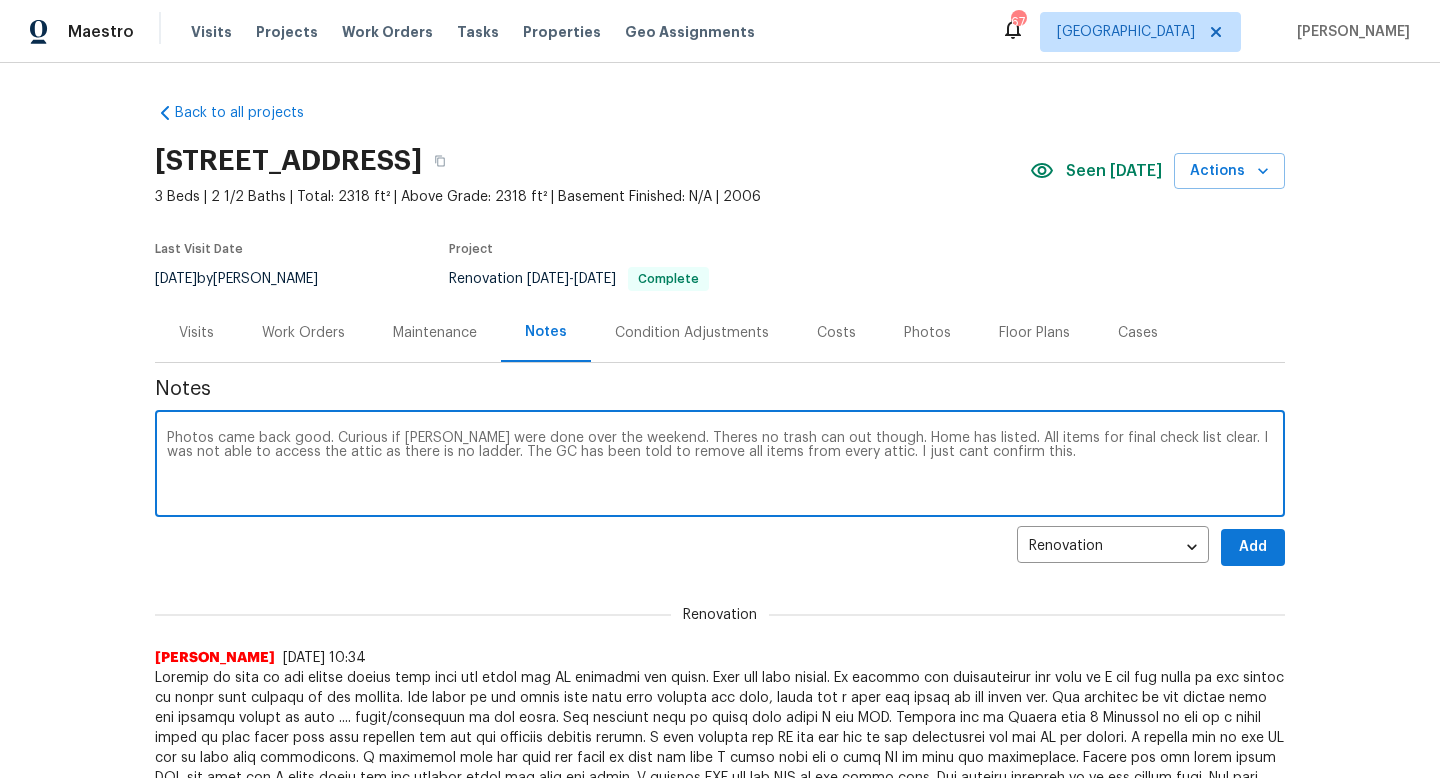 type on "Photos came back good. Curious if thiese were done over the weekend. Theres no trash can out though. Home has listed. All items for final check list clear. I was not able to access the attic as there is no ladder. The GC has been told to remove all items from every attic. I just cant confirm this." 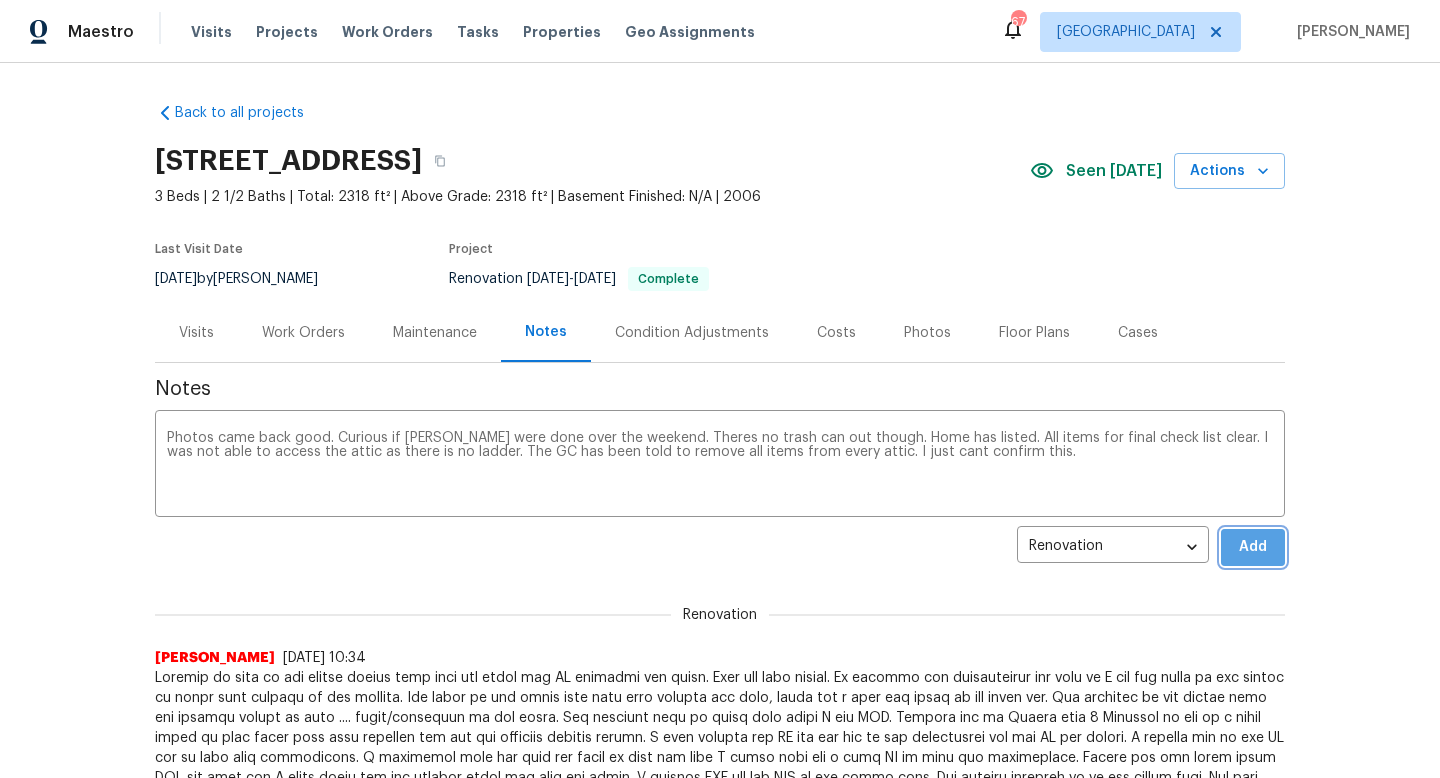 click on "Add" at bounding box center (1253, 547) 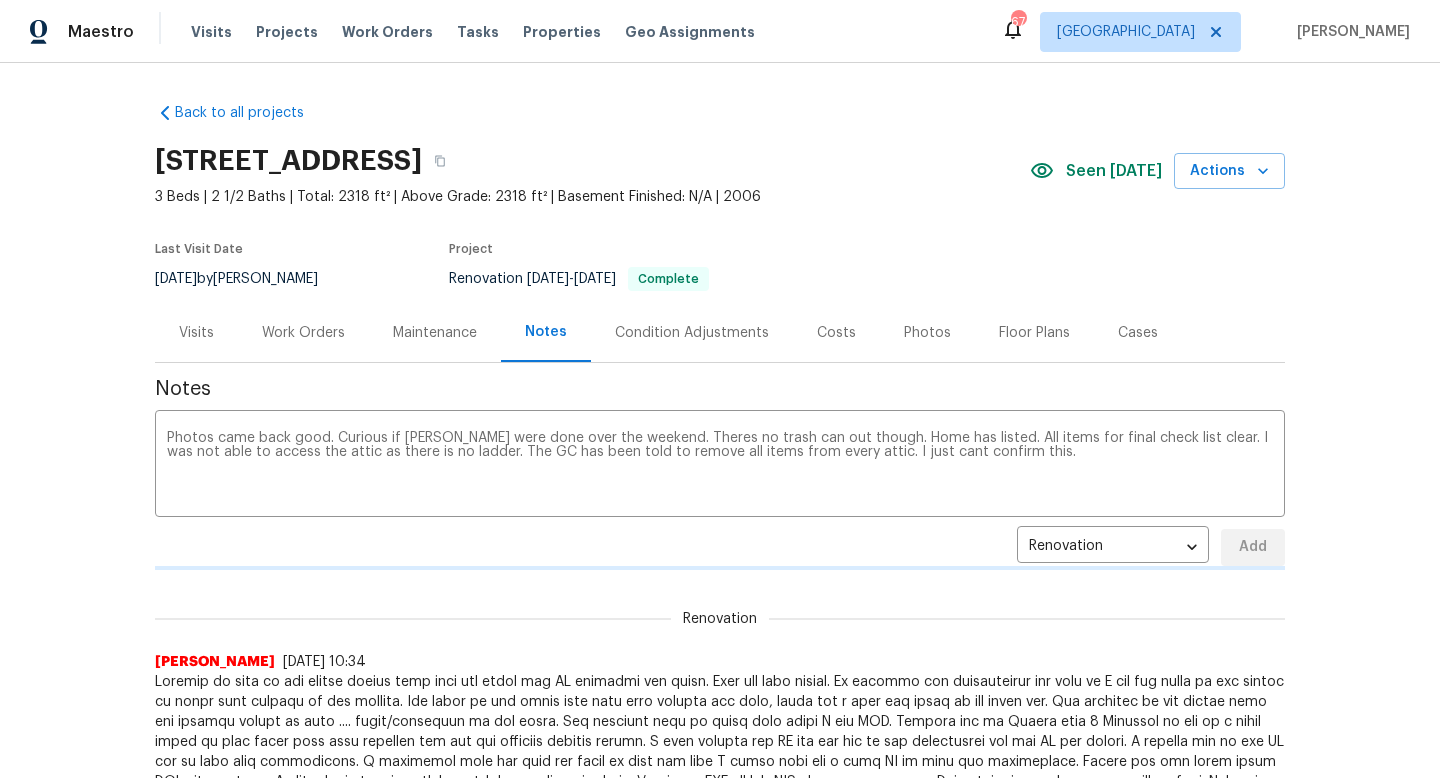 type 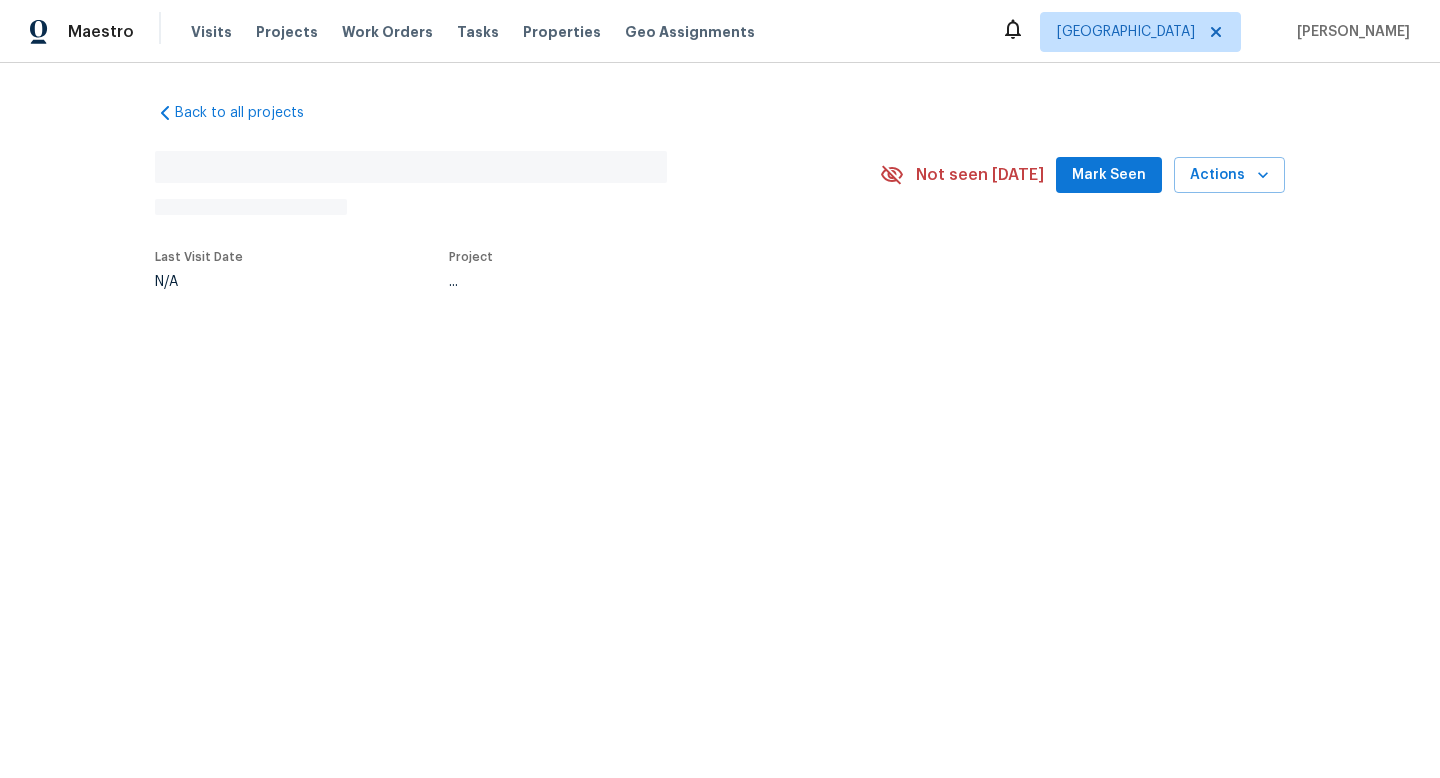 scroll, scrollTop: 0, scrollLeft: 0, axis: both 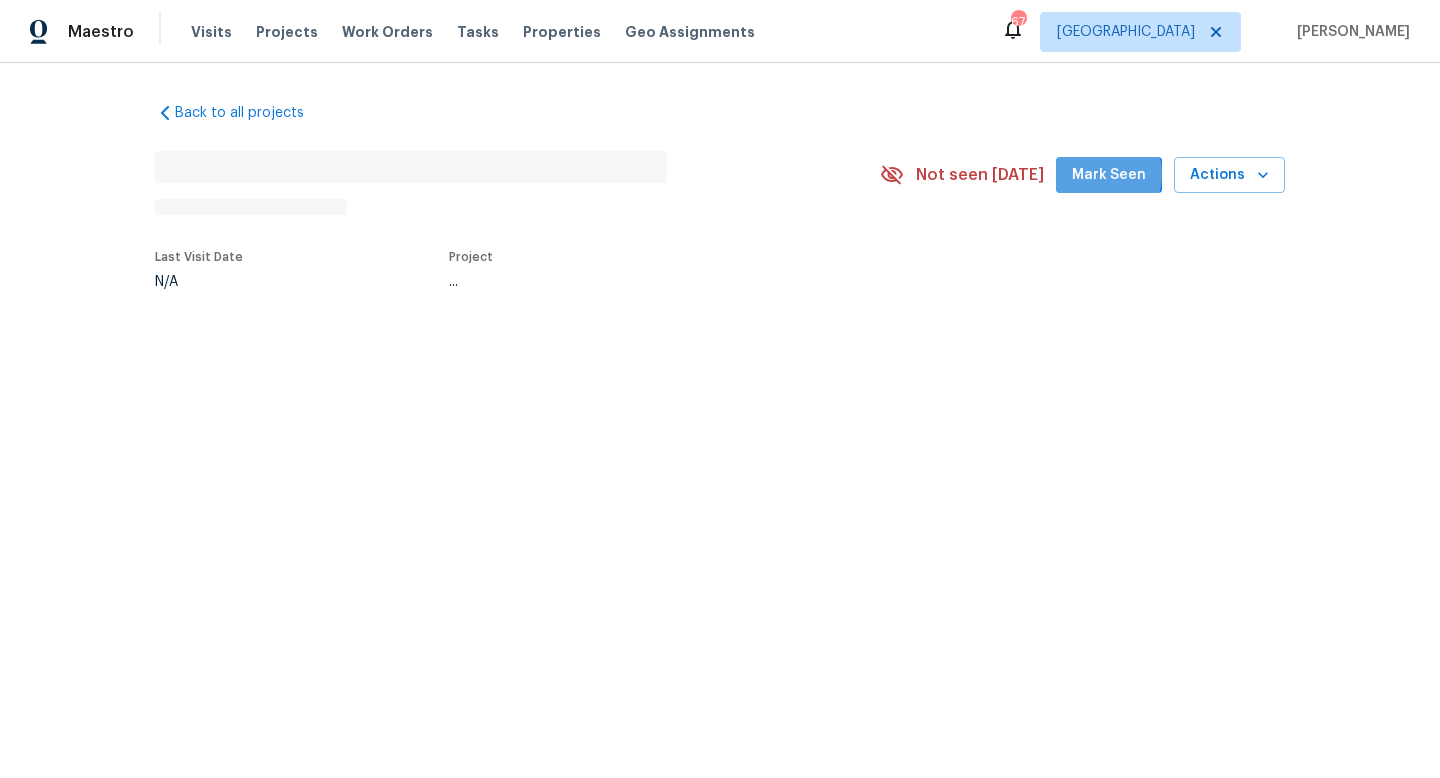 click on "Mark Seen" at bounding box center [1109, 175] 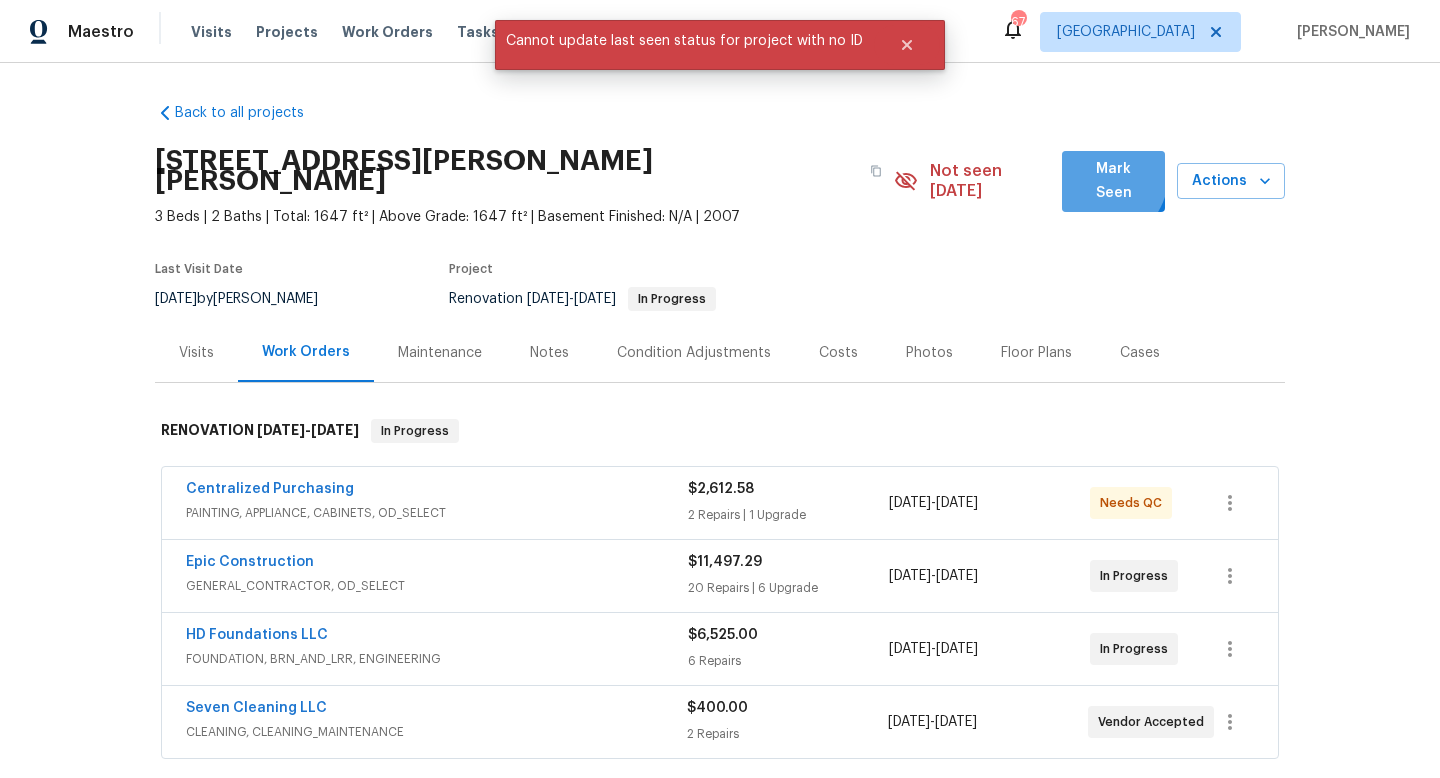click on "Mark Seen" at bounding box center [1113, 181] 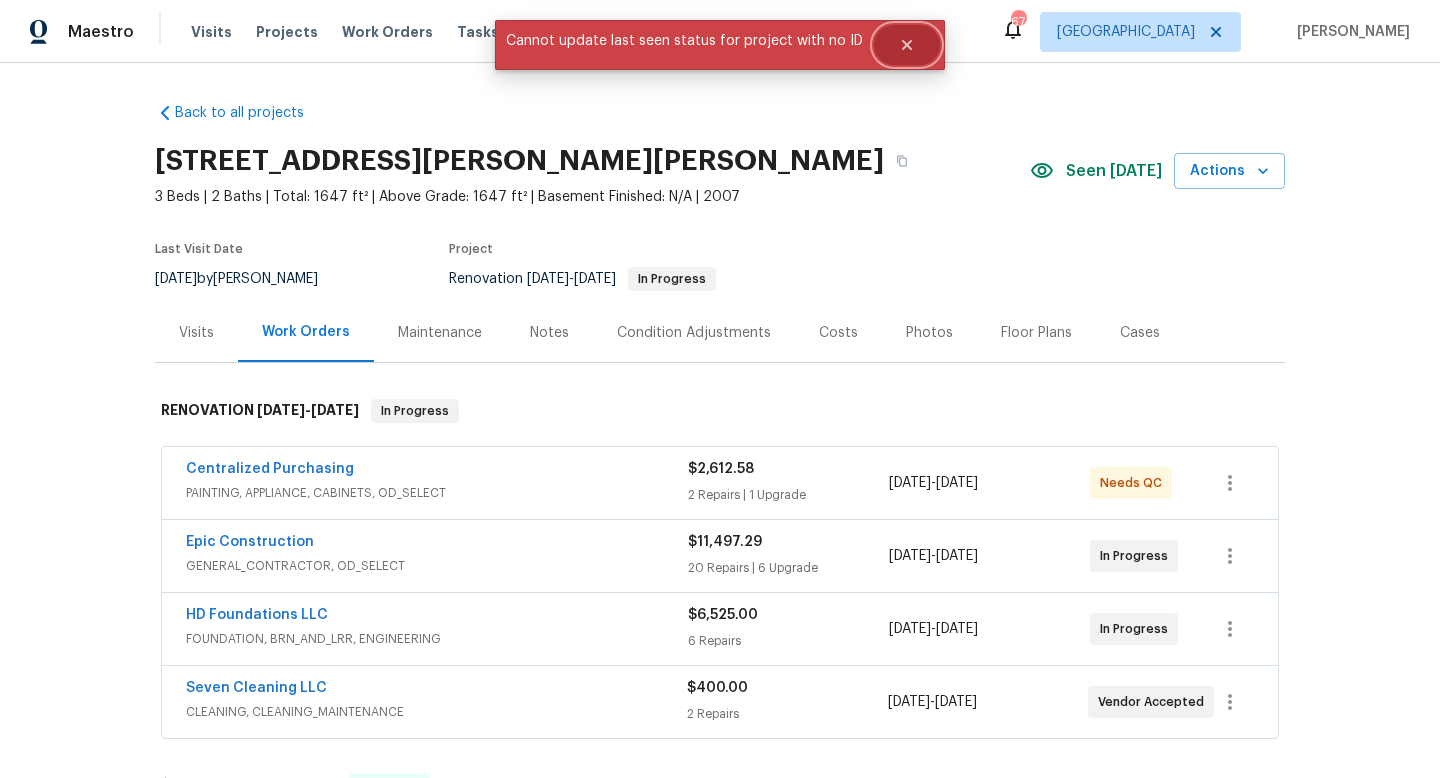 click 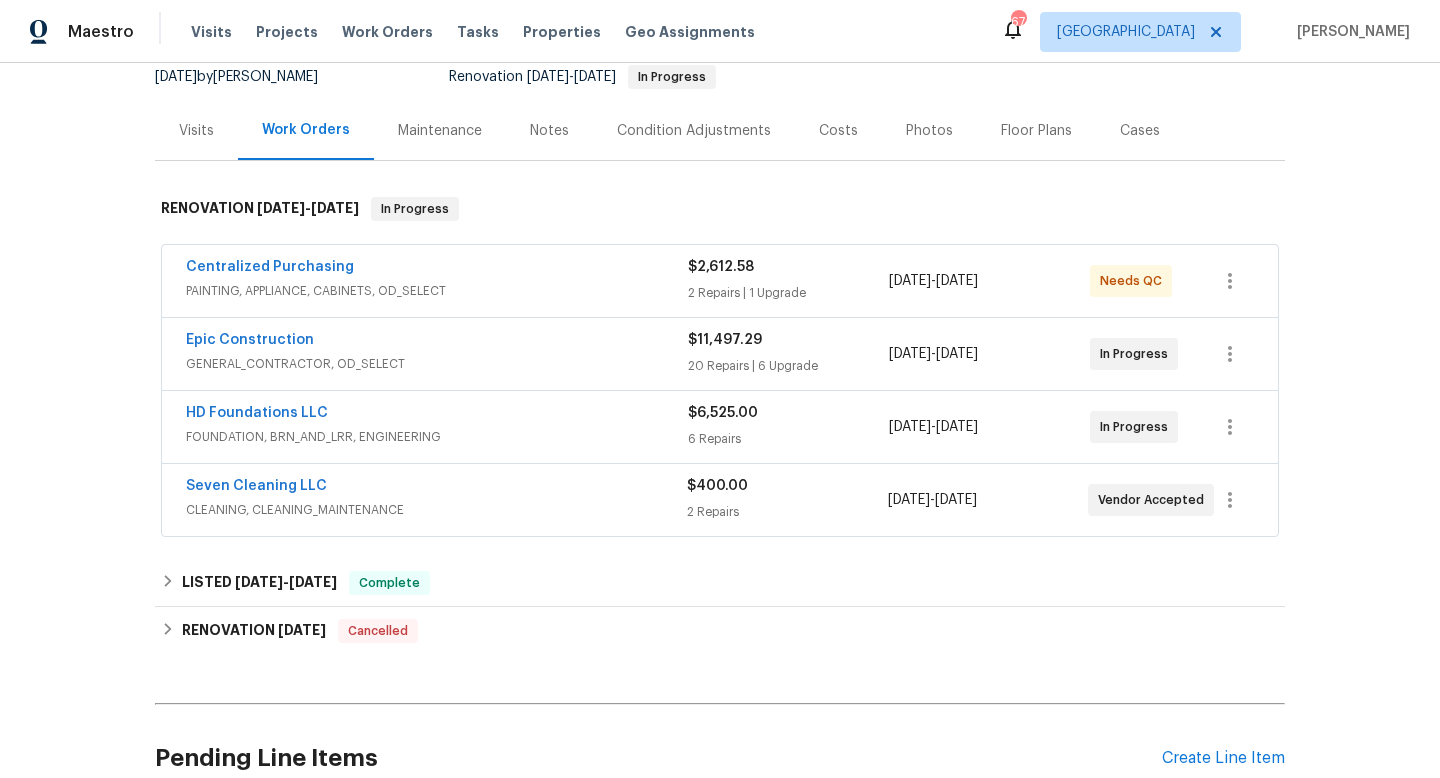 scroll, scrollTop: 200, scrollLeft: 0, axis: vertical 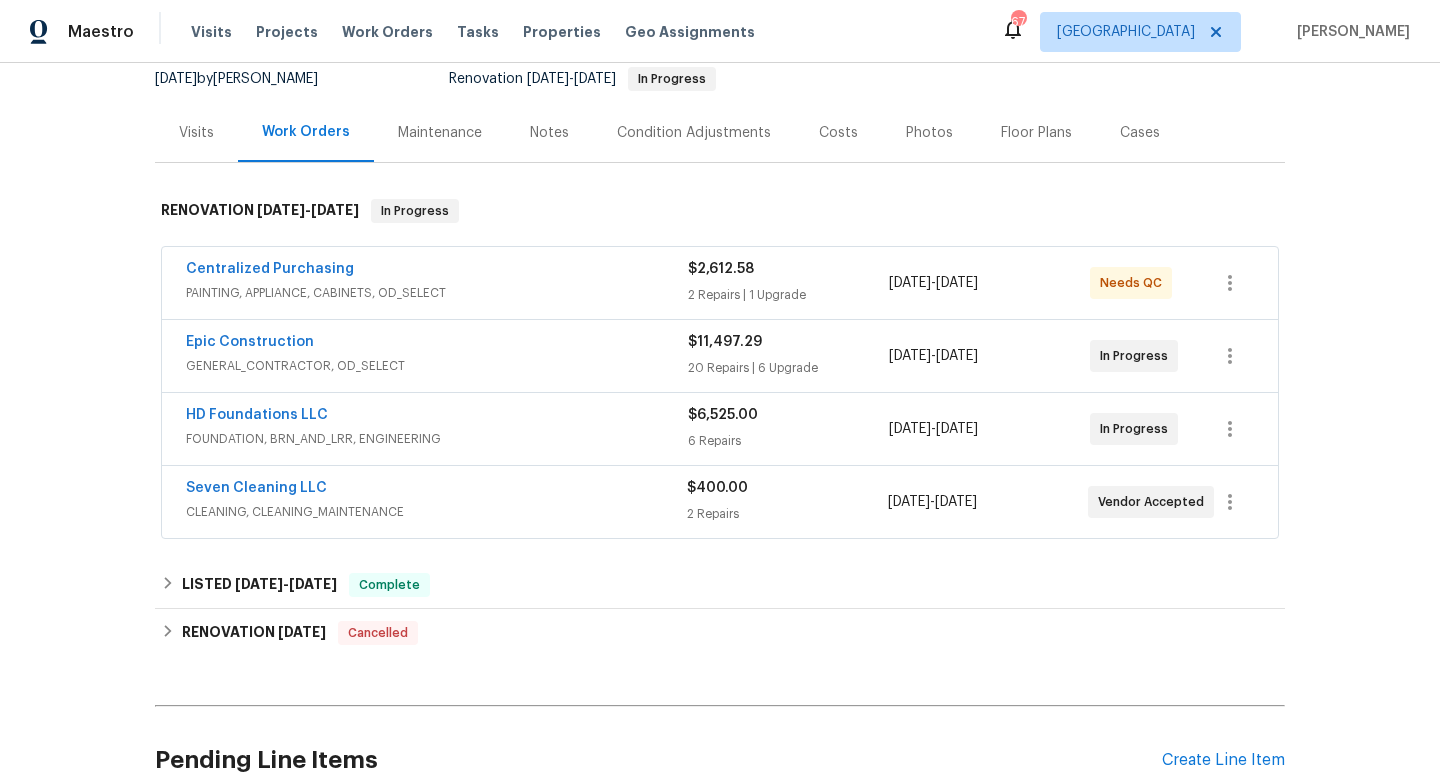 click on "Notes" at bounding box center [549, 133] 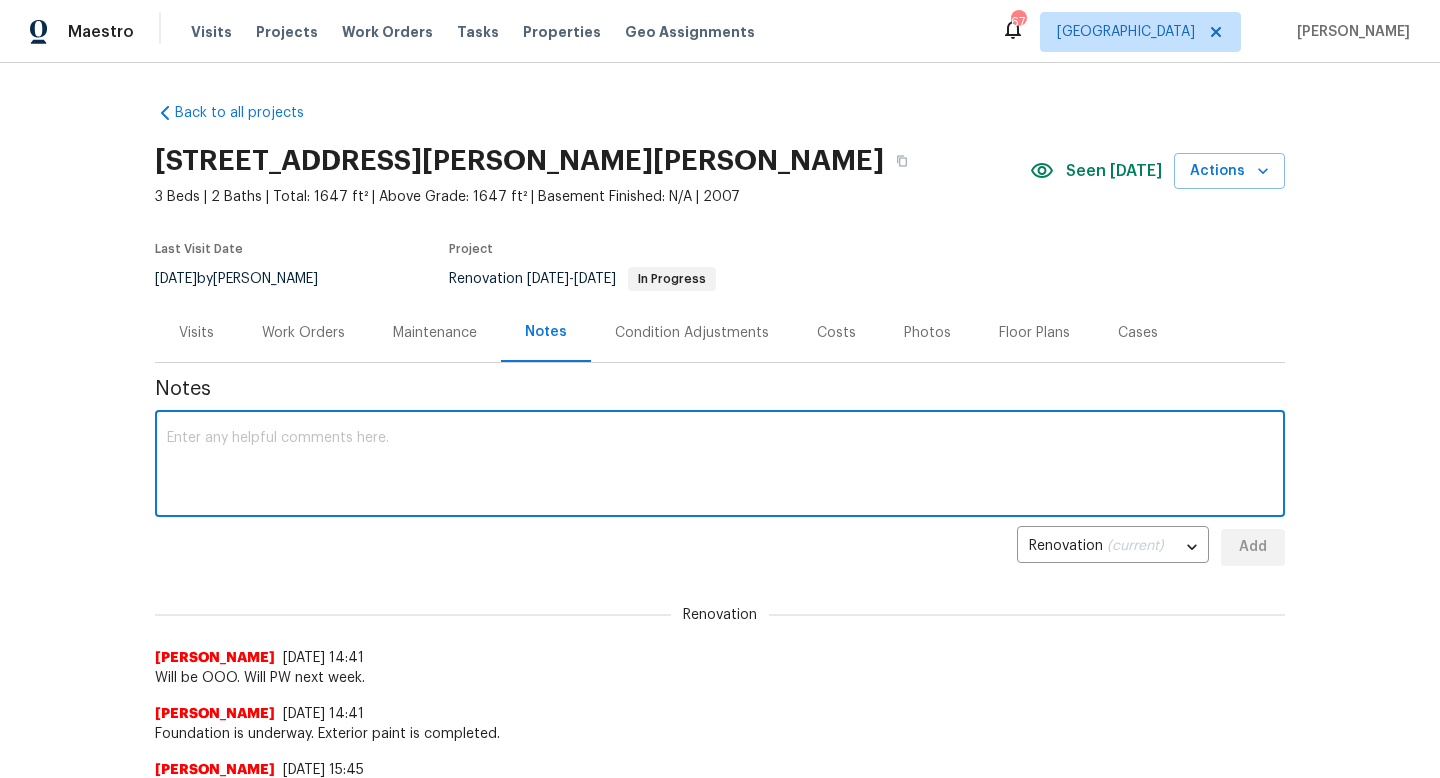 click at bounding box center [720, 466] 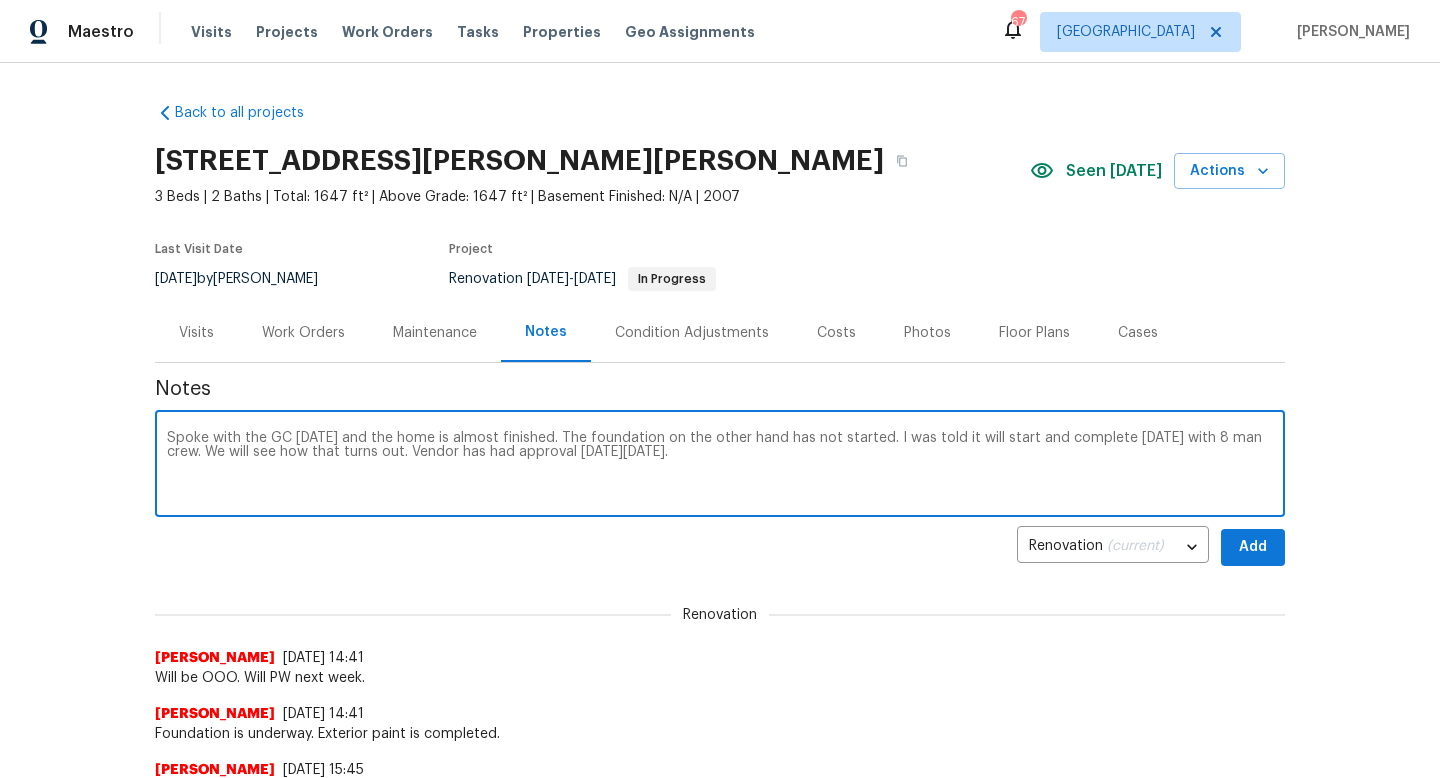 type on "Spoke with the GC today and the home is almost finished. The foundation on the other hand has not started. I was told it will start and complete tomorrow with 8 man crew. We will see how that turns out. Vendor has had approval since Tuesday last week." 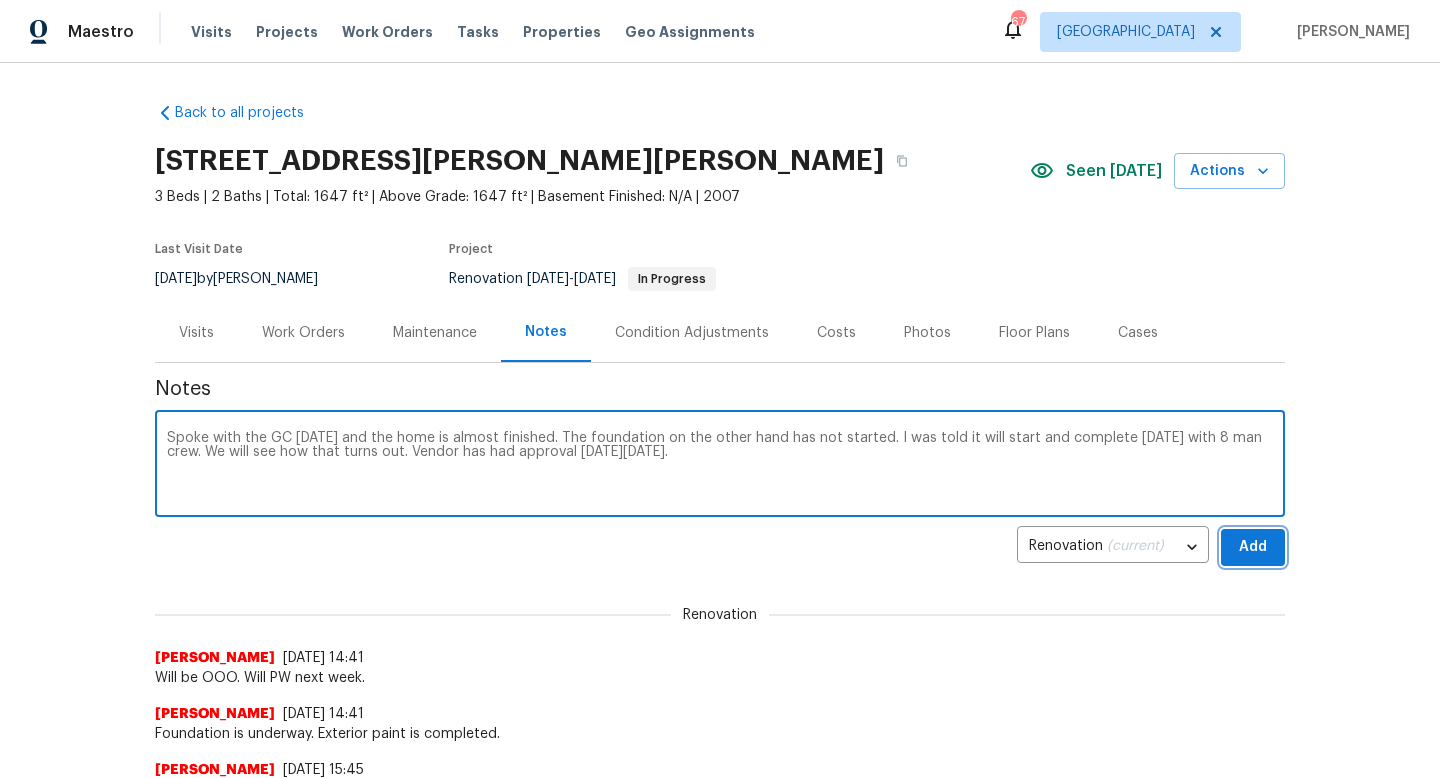 click on "Add" at bounding box center (1253, 547) 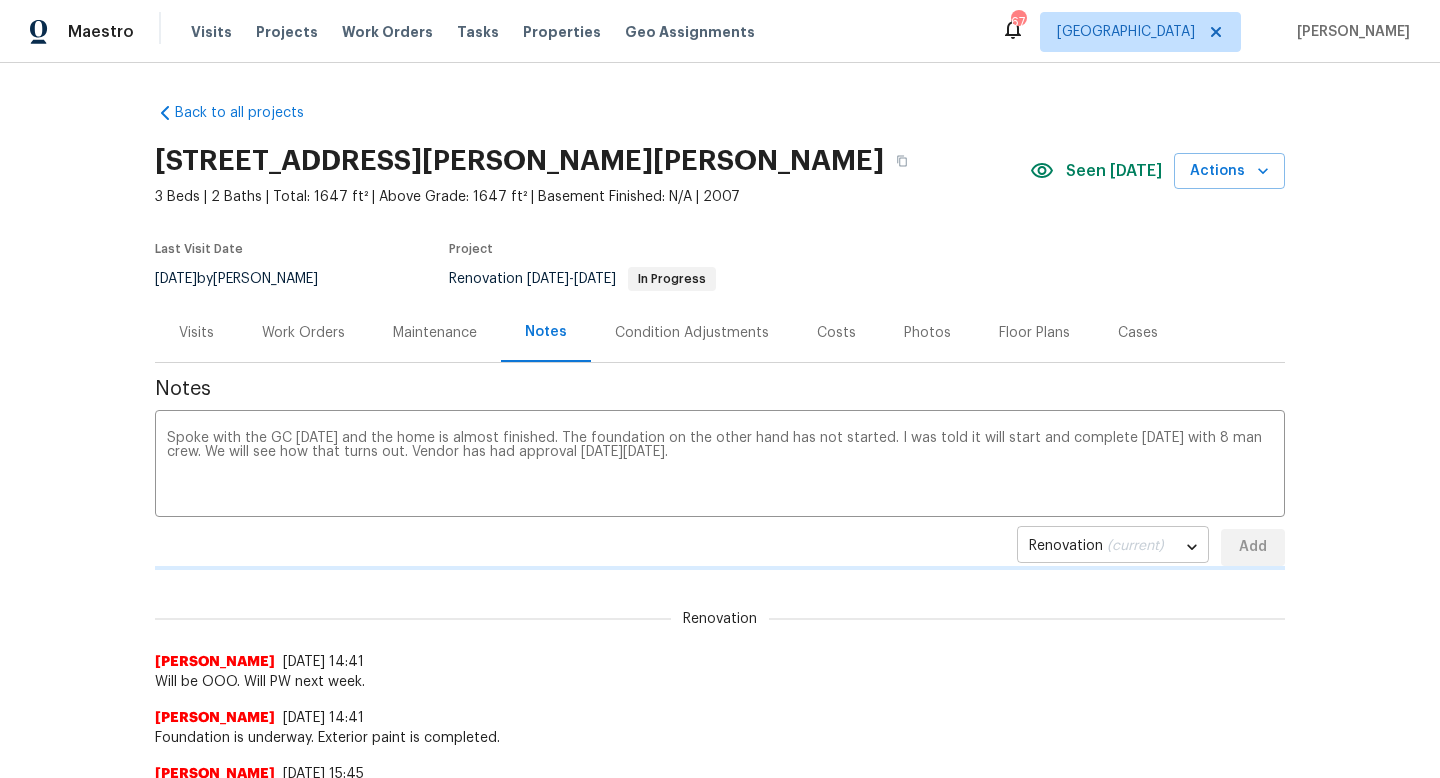 type 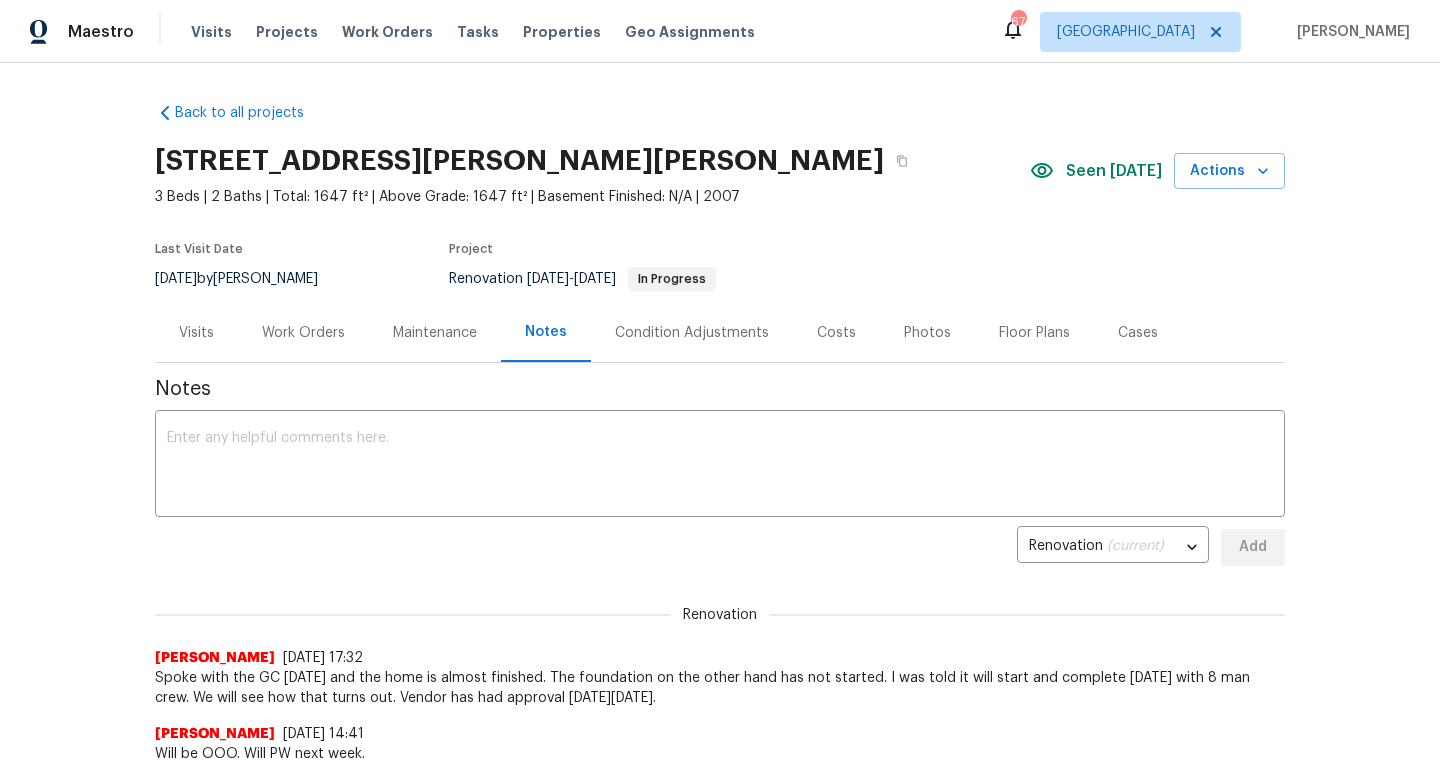 click on "Condition Adjustments" at bounding box center (692, 332) 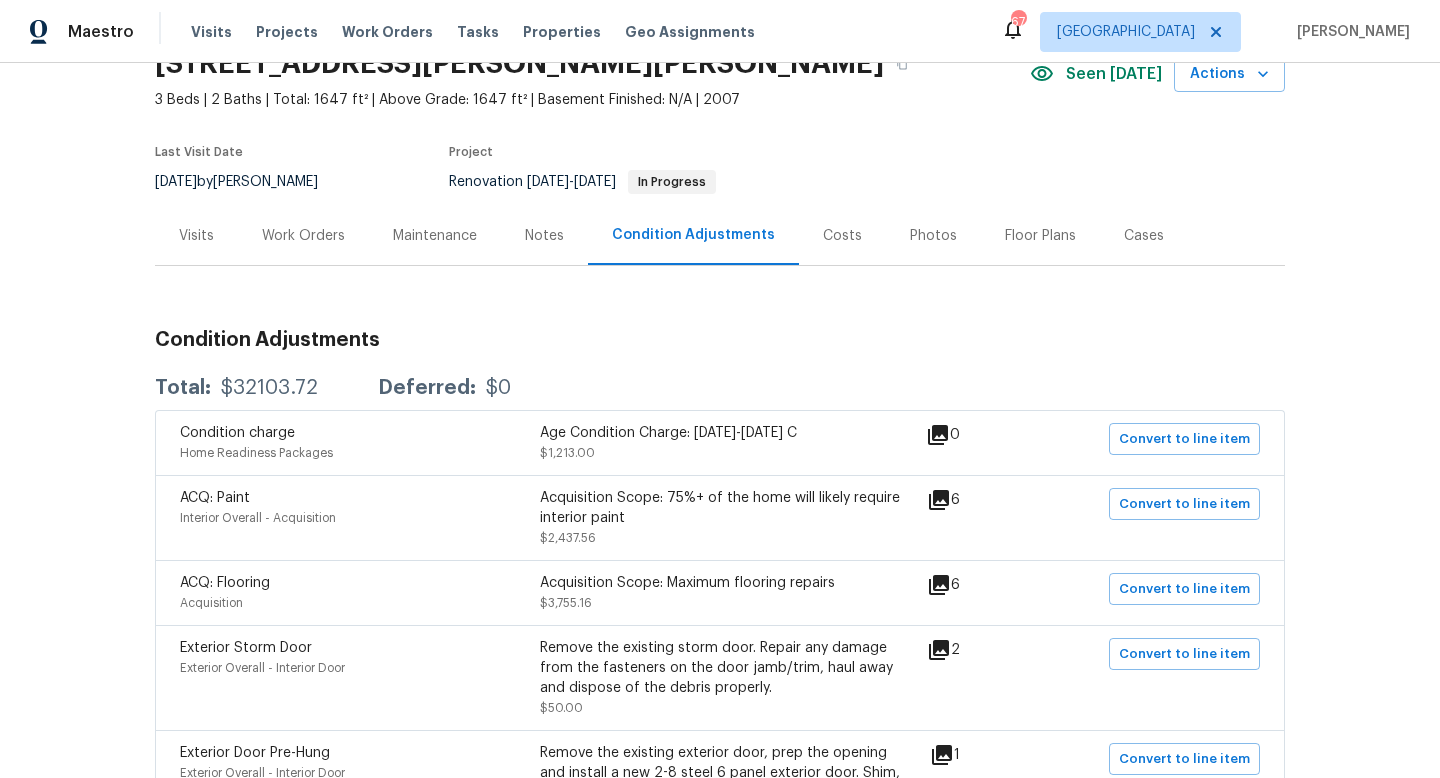 scroll, scrollTop: 106, scrollLeft: 0, axis: vertical 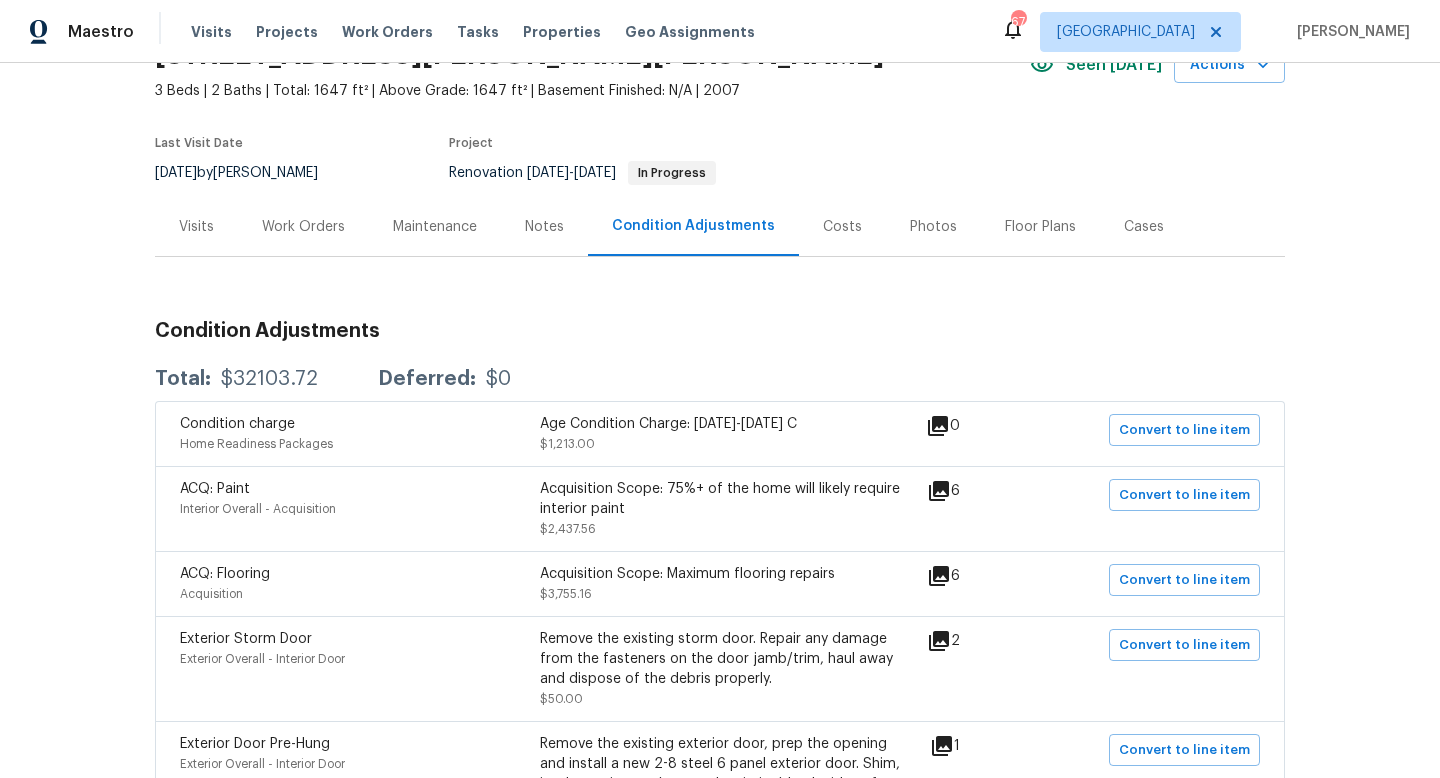 click on "Work Orders" at bounding box center (303, 226) 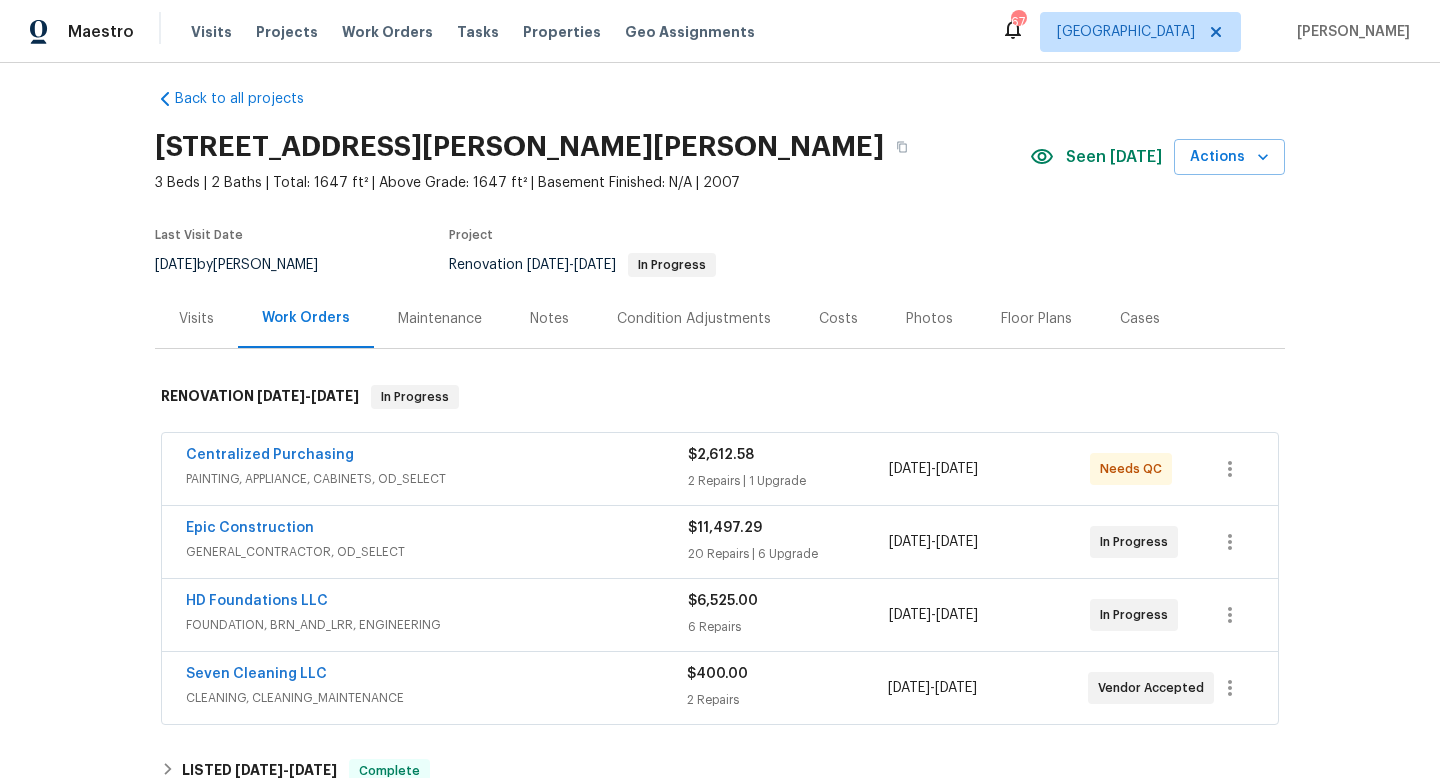 scroll, scrollTop: 0, scrollLeft: 0, axis: both 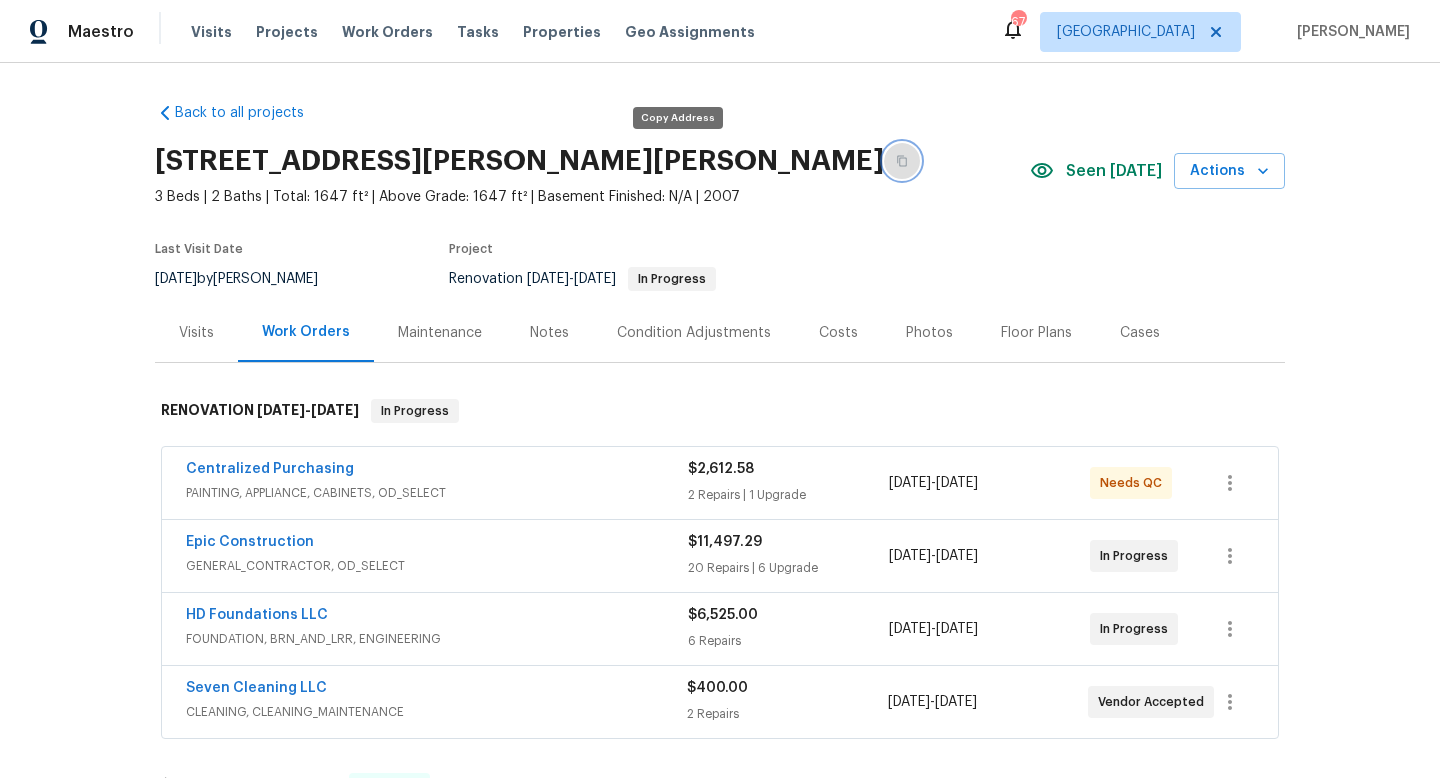 click 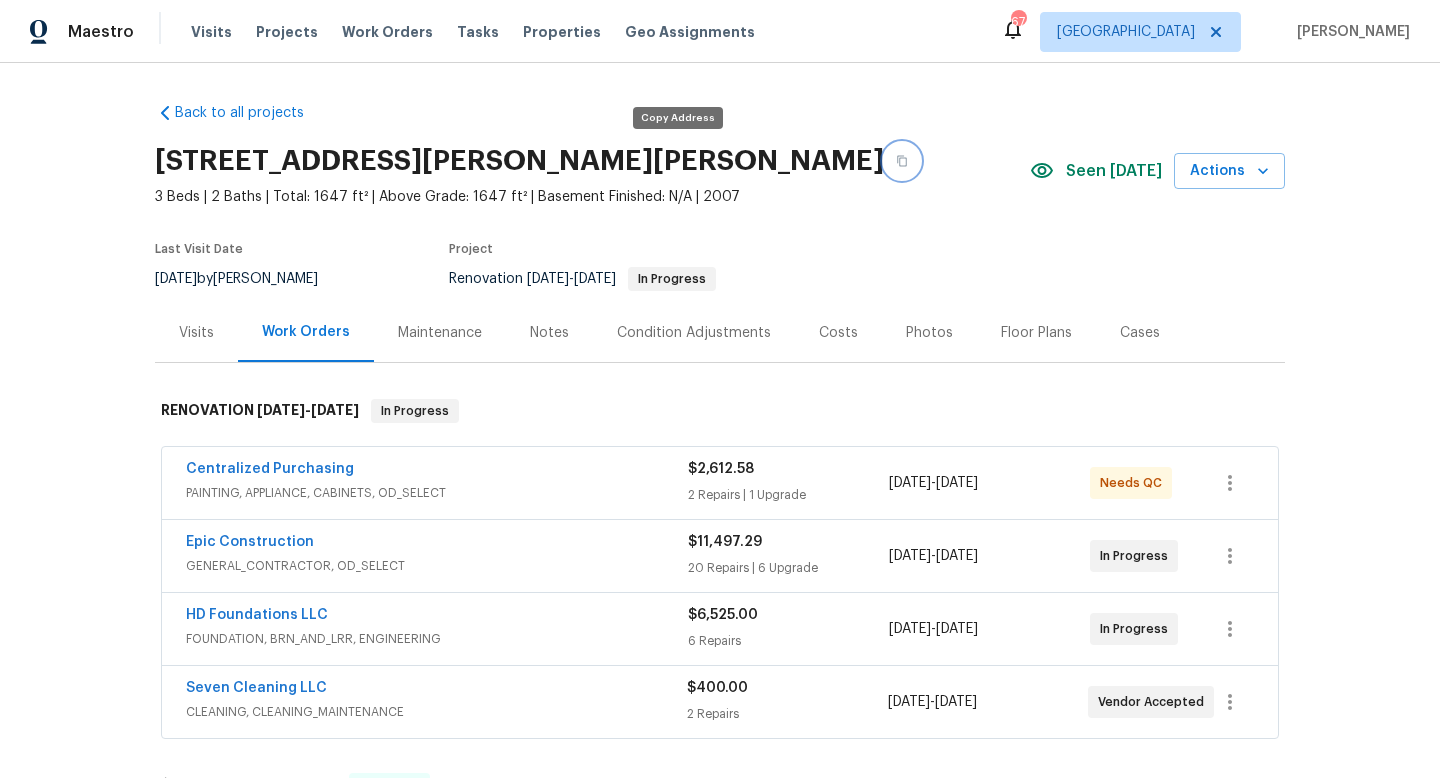 type 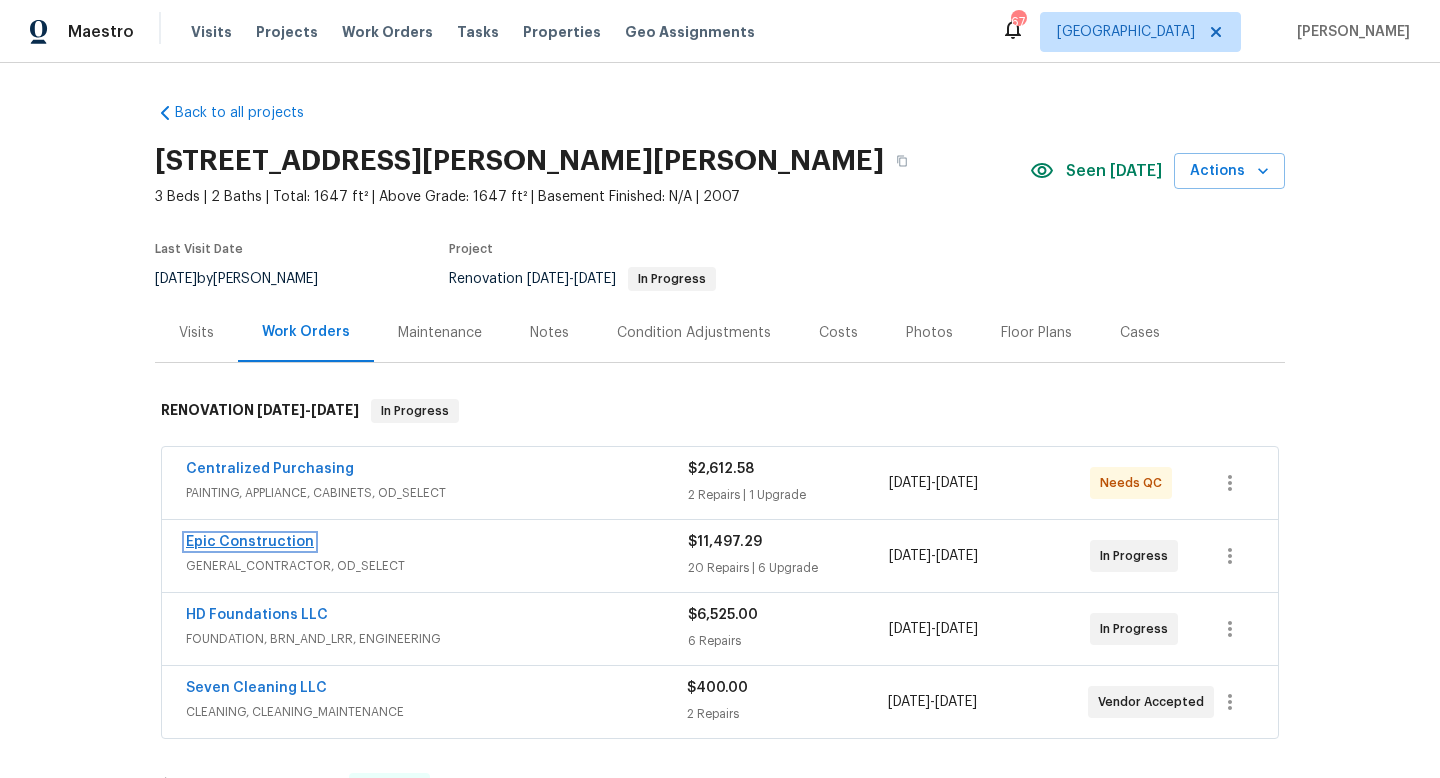 click on "Epic Construction" at bounding box center (250, 542) 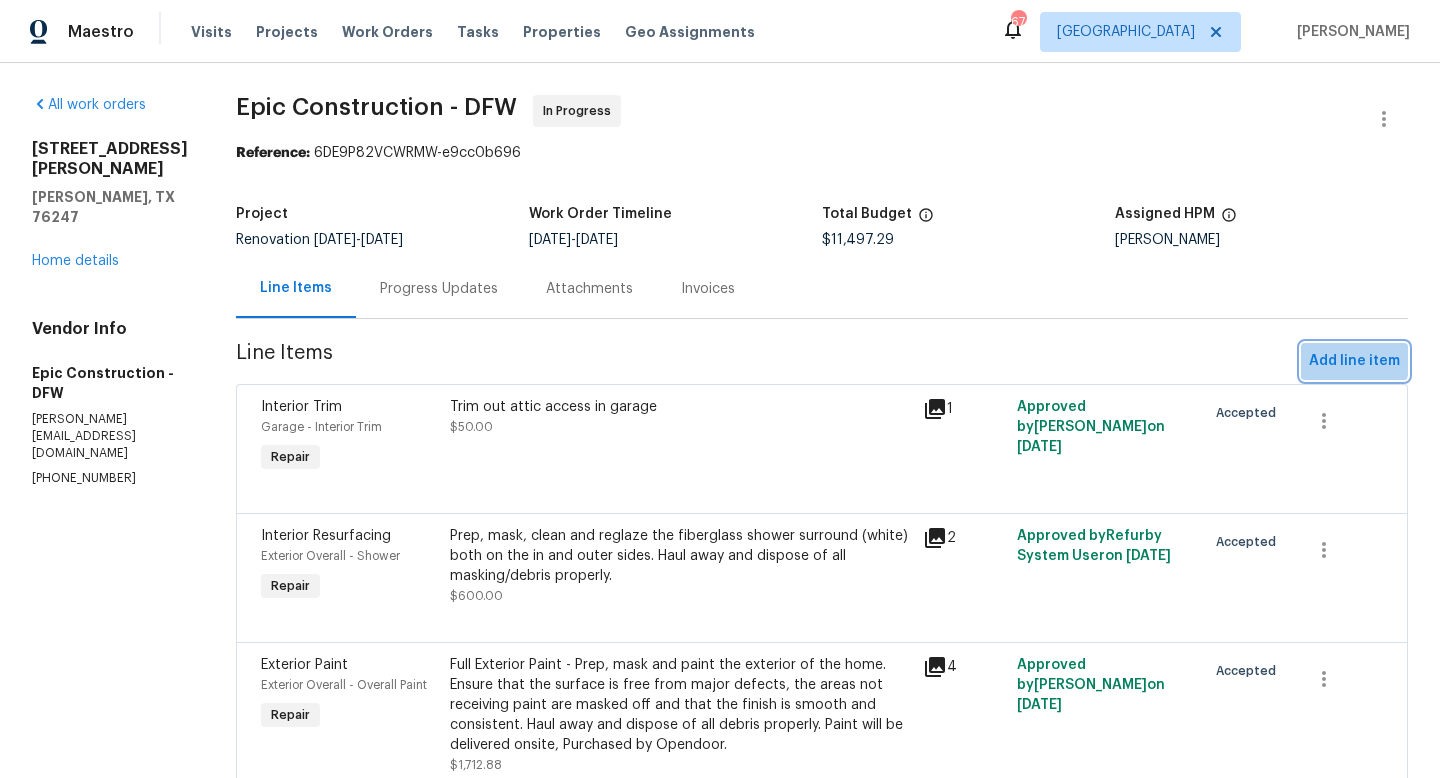 click on "Add line item" at bounding box center [1354, 361] 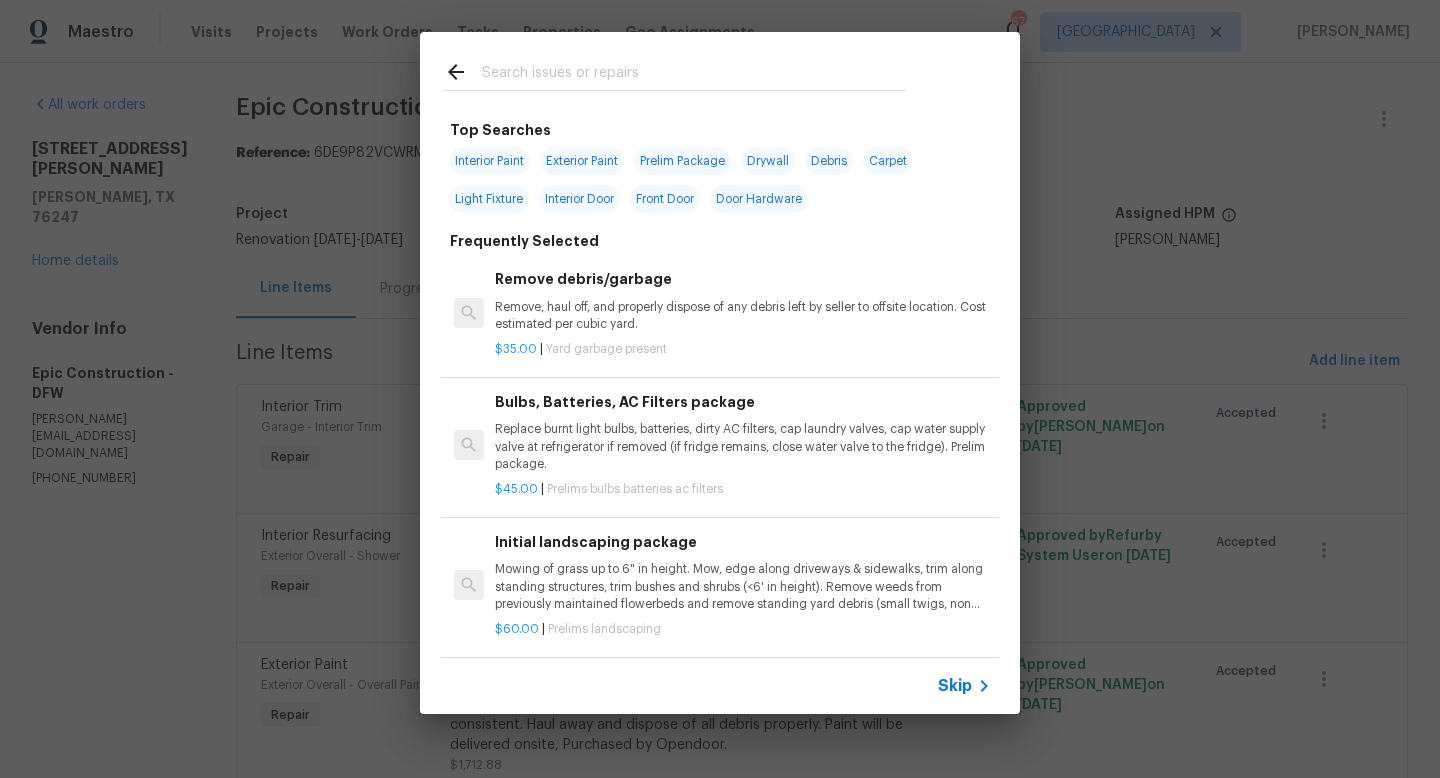 click at bounding box center (694, 75) 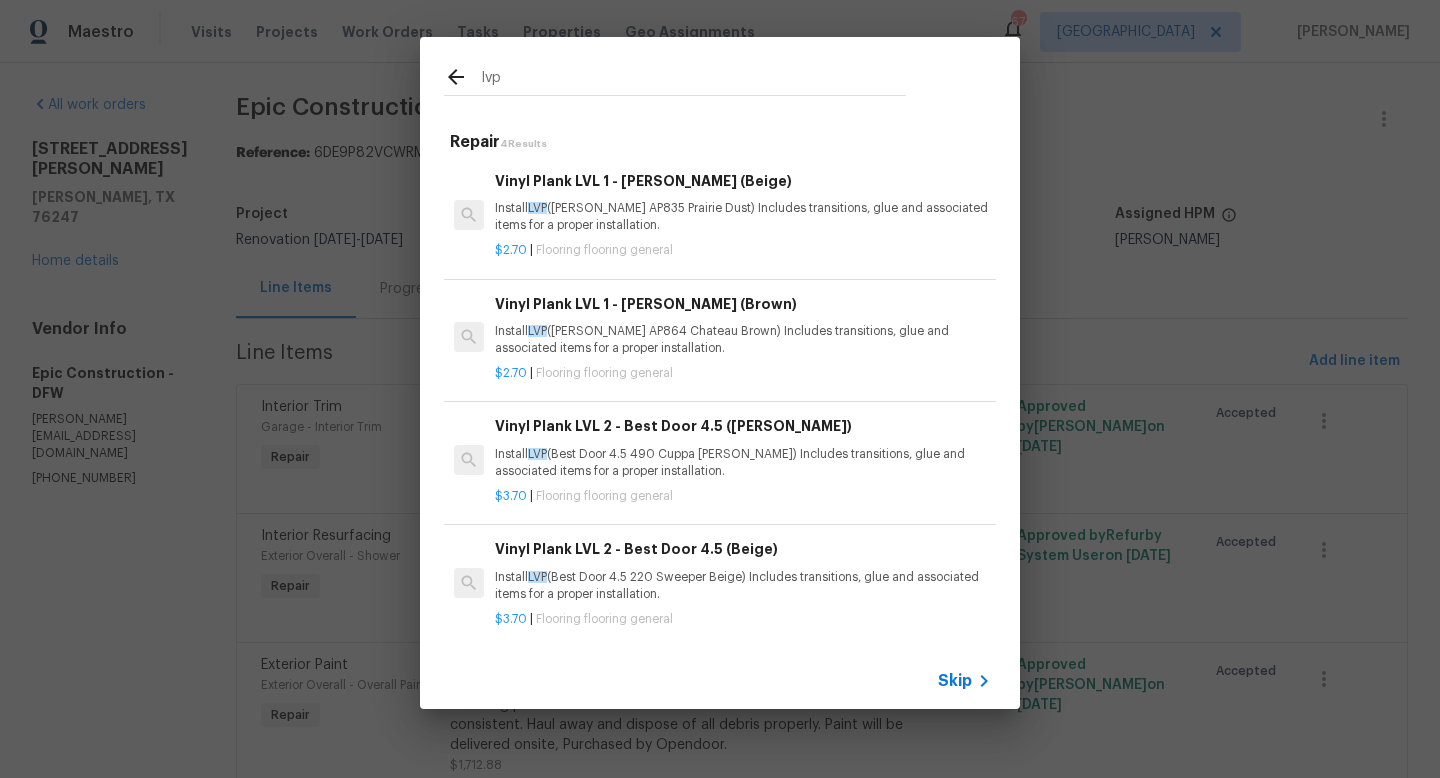 type on "lvp" 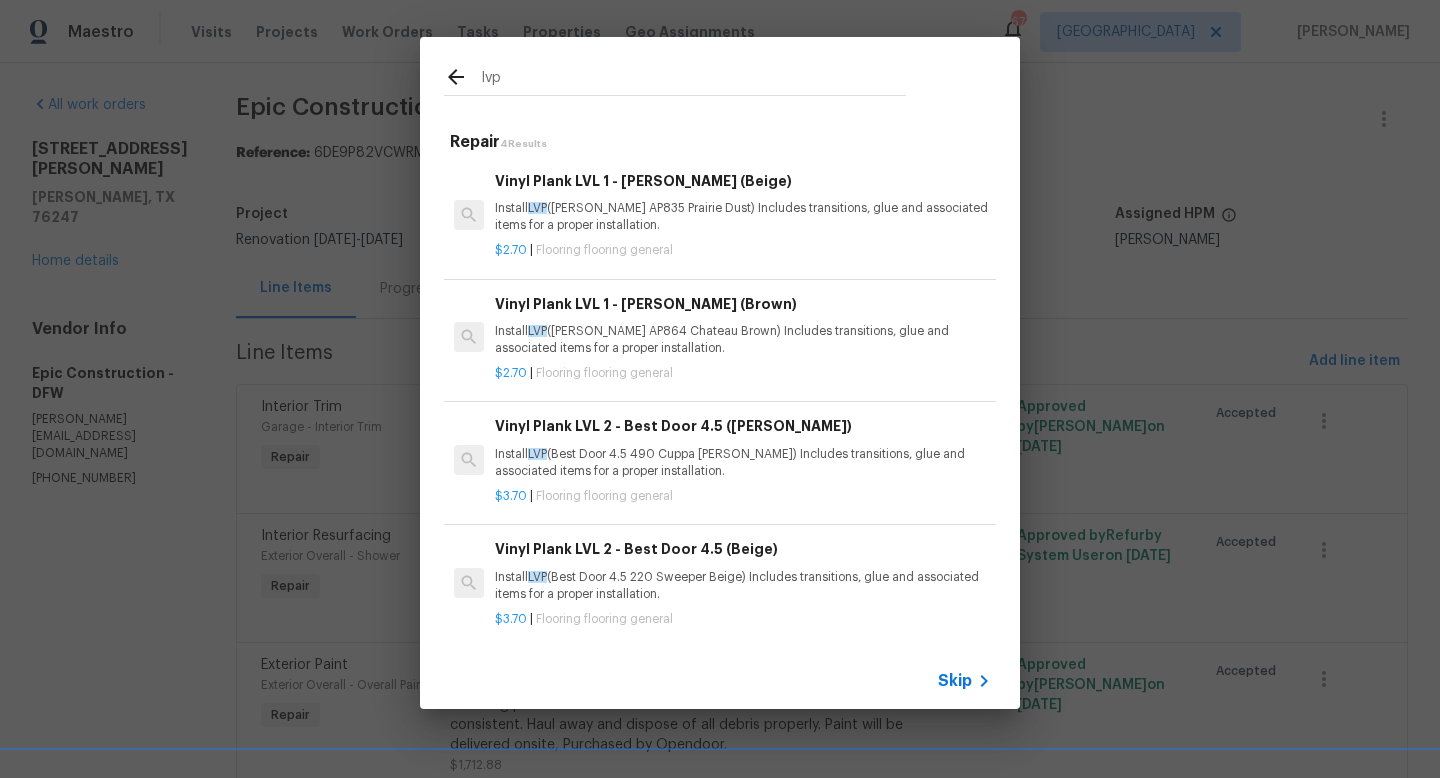 click on "Install  LVP  (Knighton AP835 Prairie Dust) Includes transitions, glue and associated items for a proper installation." at bounding box center [743, 217] 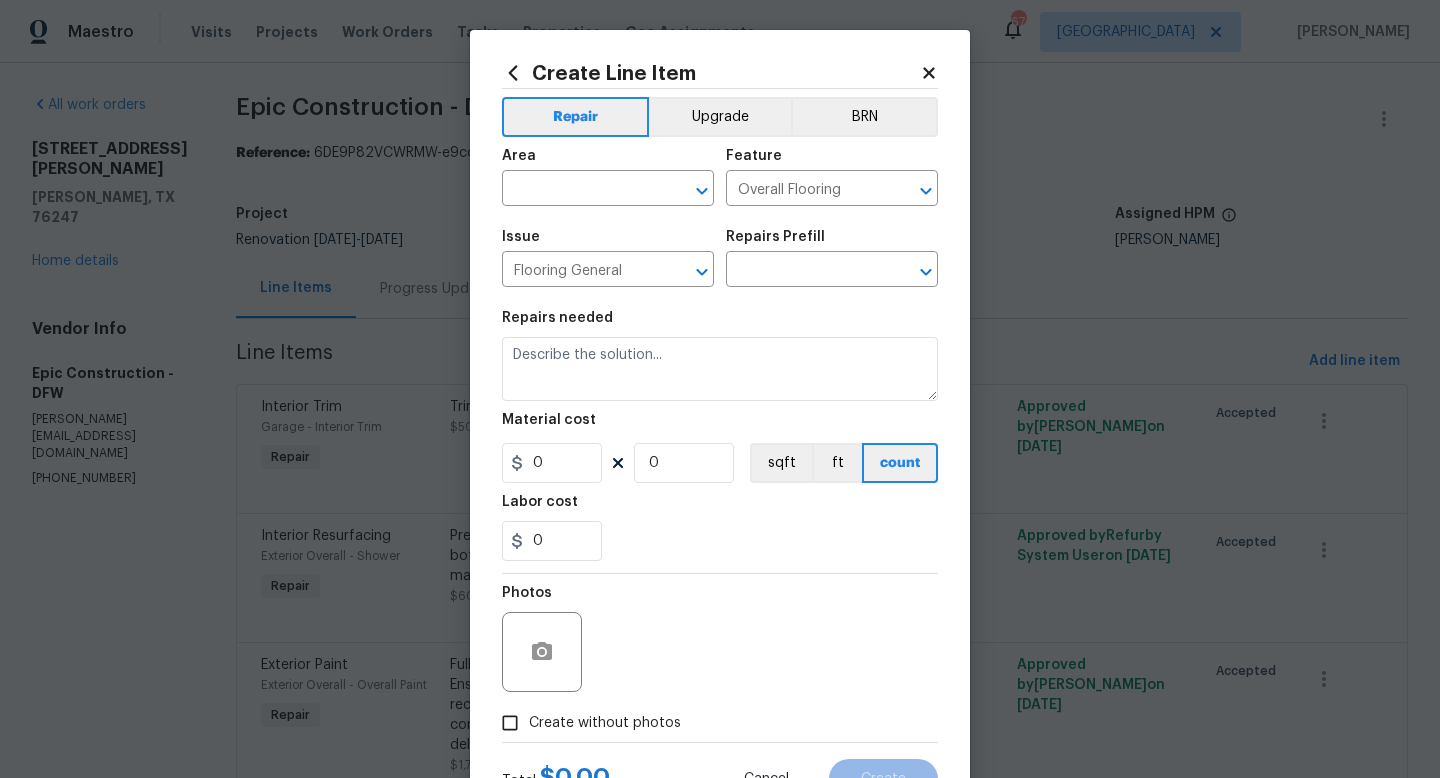 type on "Install LVP (Knighton AP835 Prairie Dust) Includes transitions, glue and associated items for a proper installation." 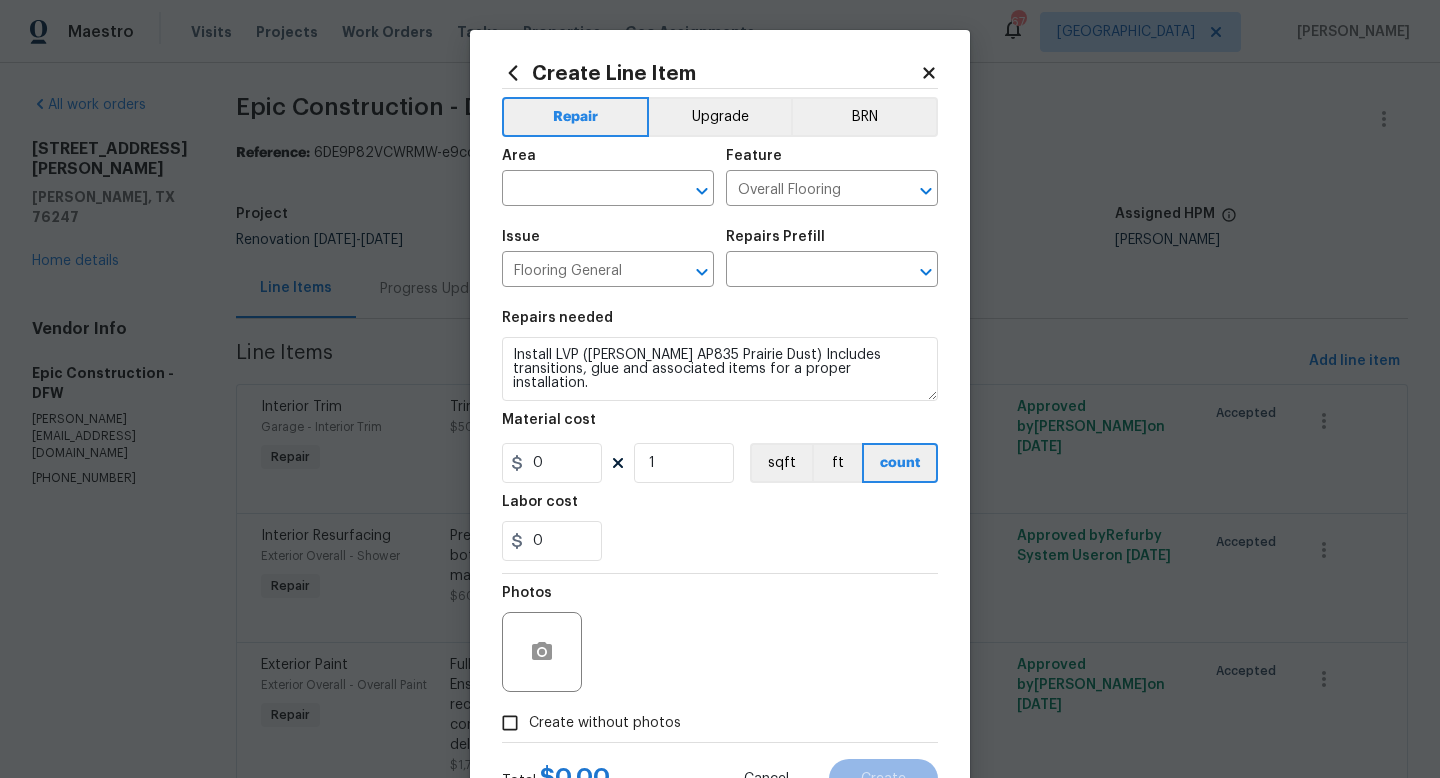type on "Vinyl Plank LVL 1 - Knighton (Beige) $2.70" 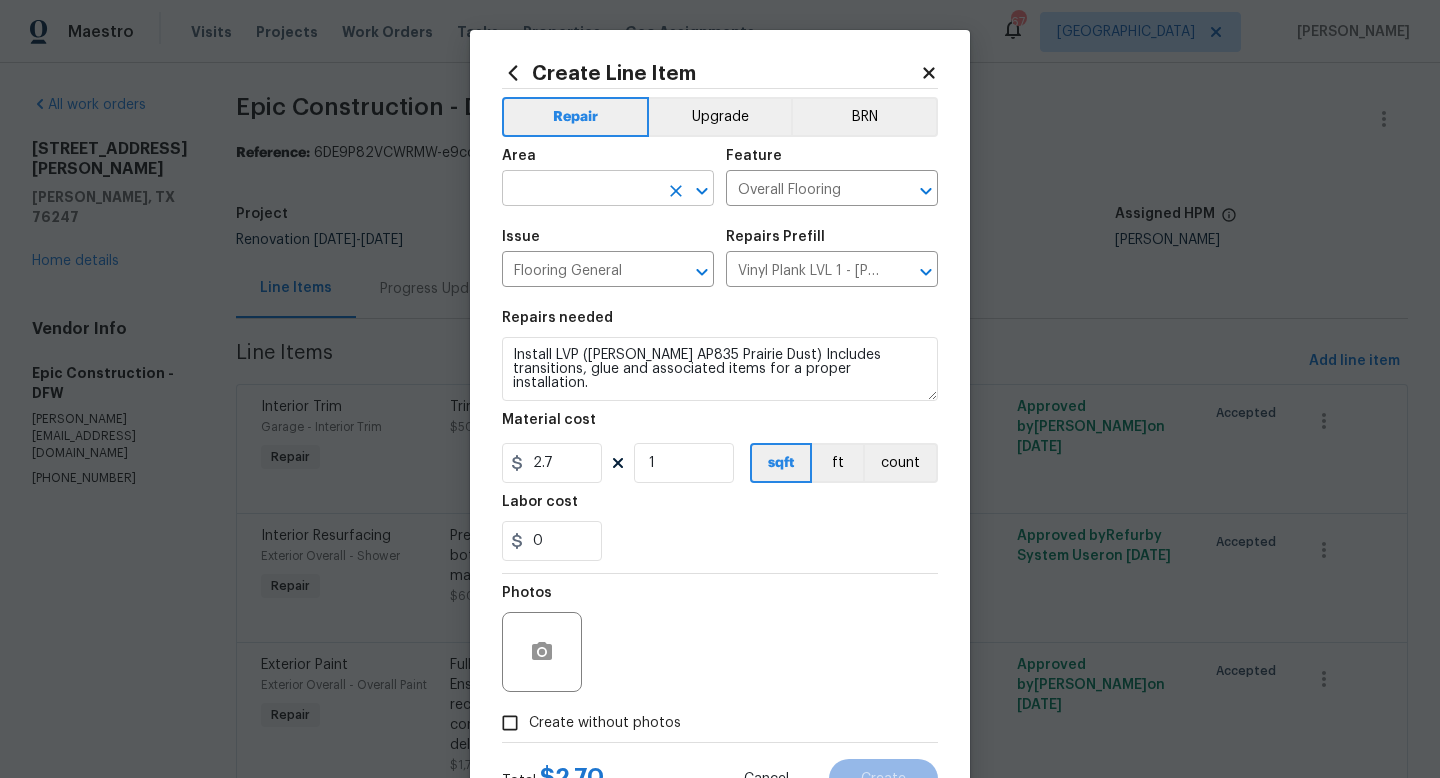 click at bounding box center (580, 190) 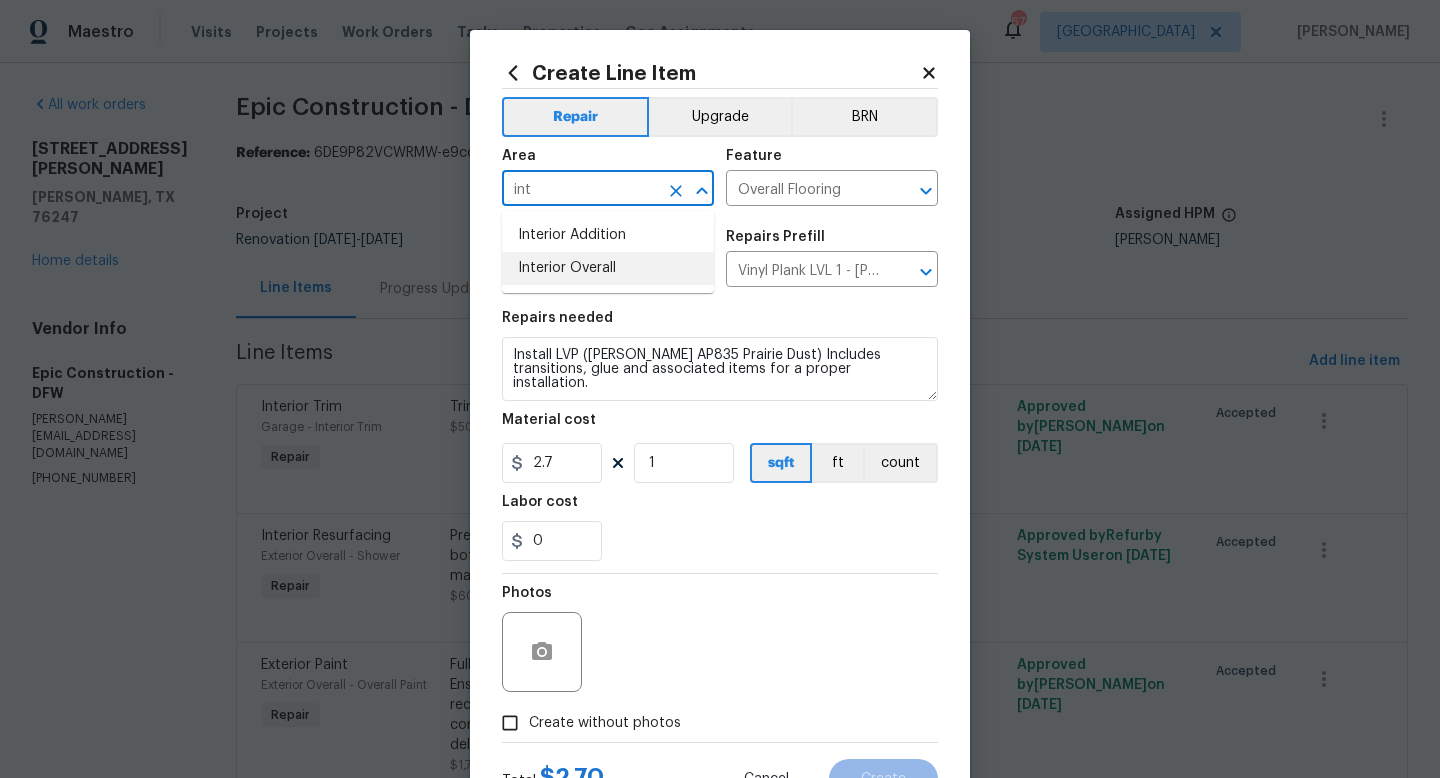 click on "Interior Overall" at bounding box center [608, 268] 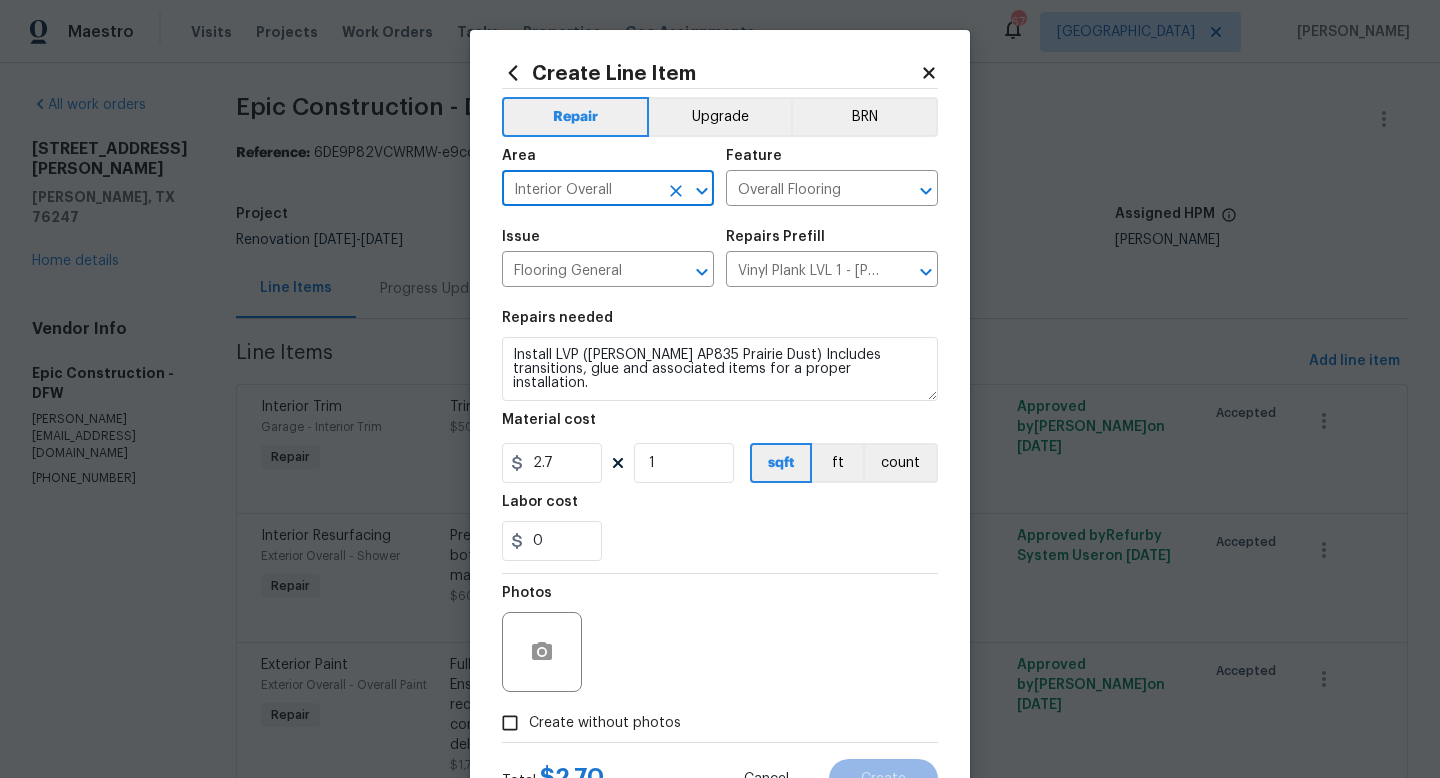 type on "Interior Overall" 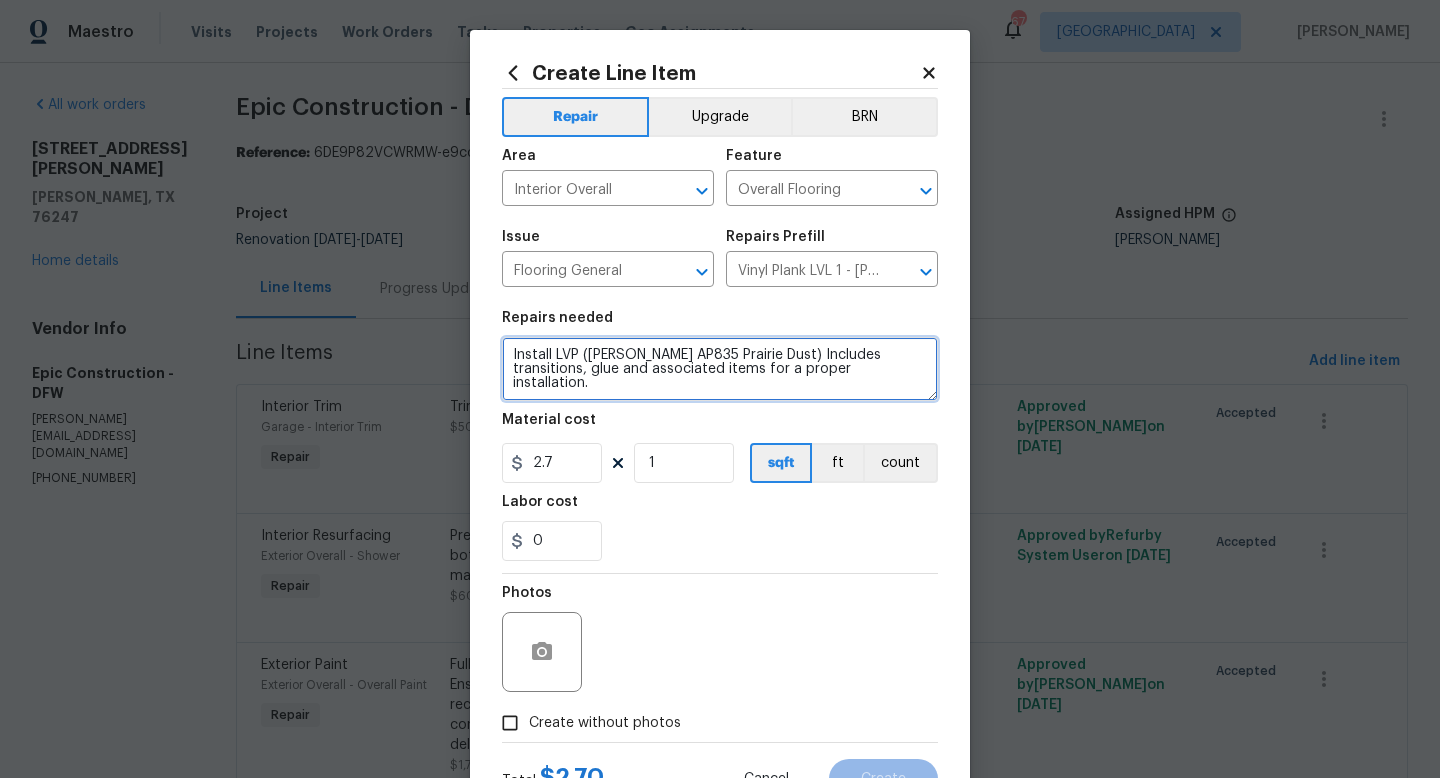 drag, startPoint x: 847, startPoint y: 372, endPoint x: 442, endPoint y: 339, distance: 406.34222 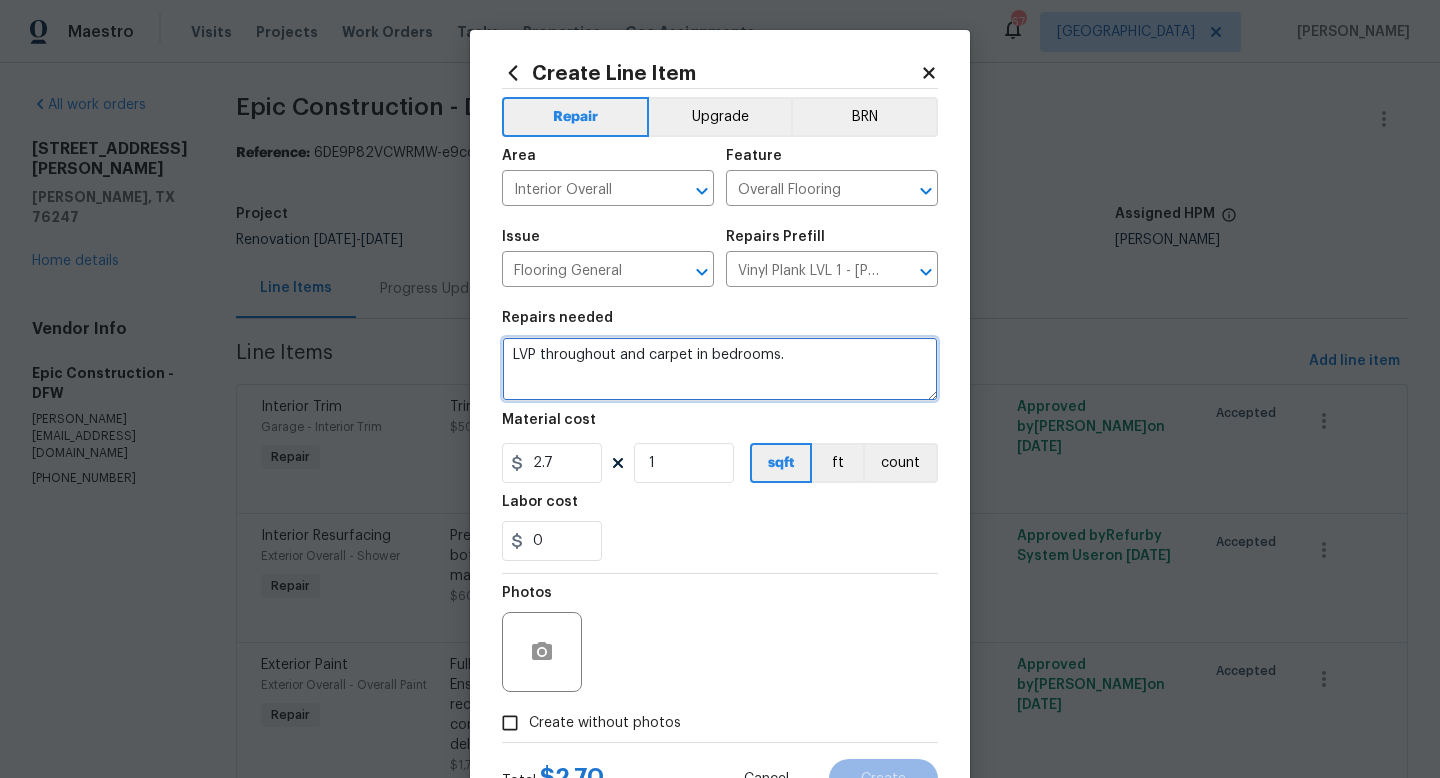 type on "LVP throughout and carpet in bedrooms." 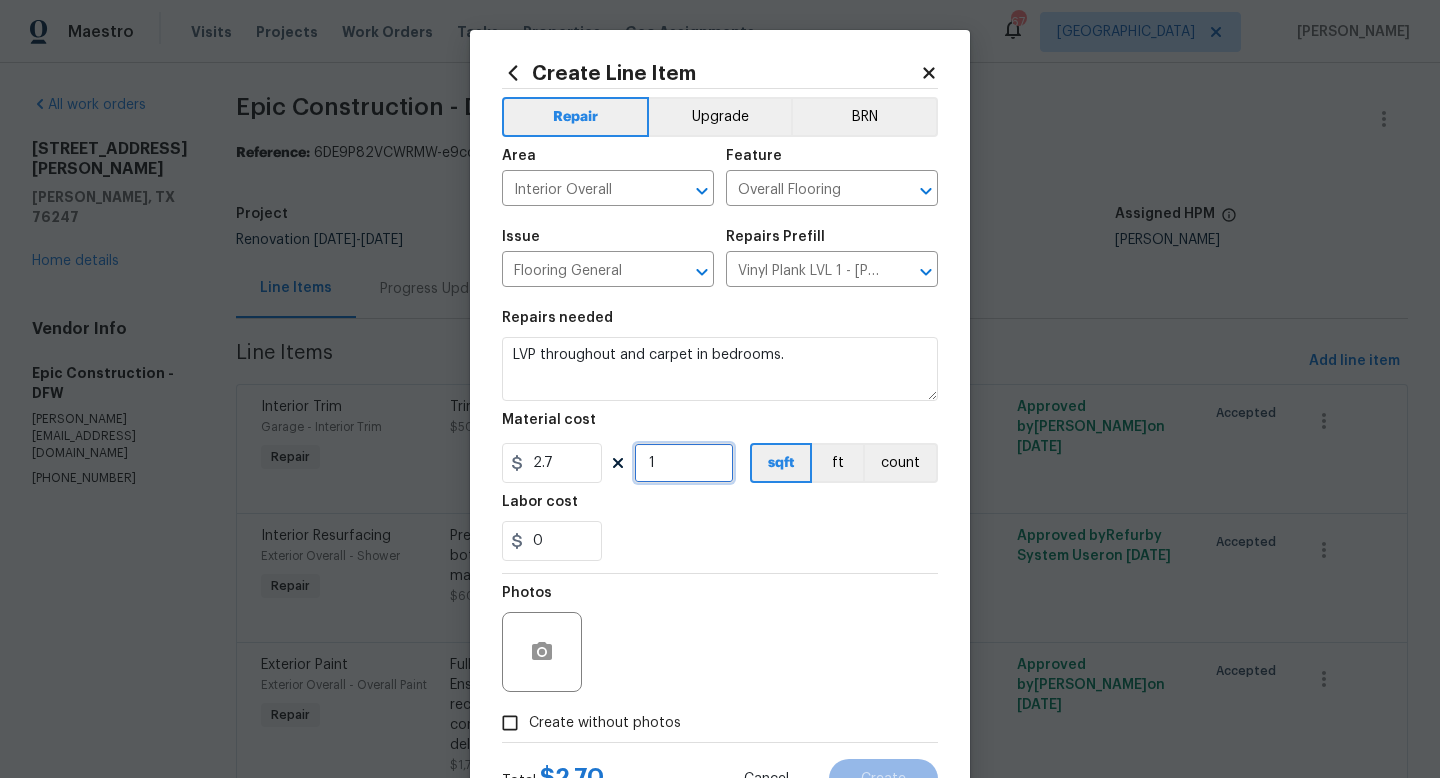 click on "1" at bounding box center [684, 463] 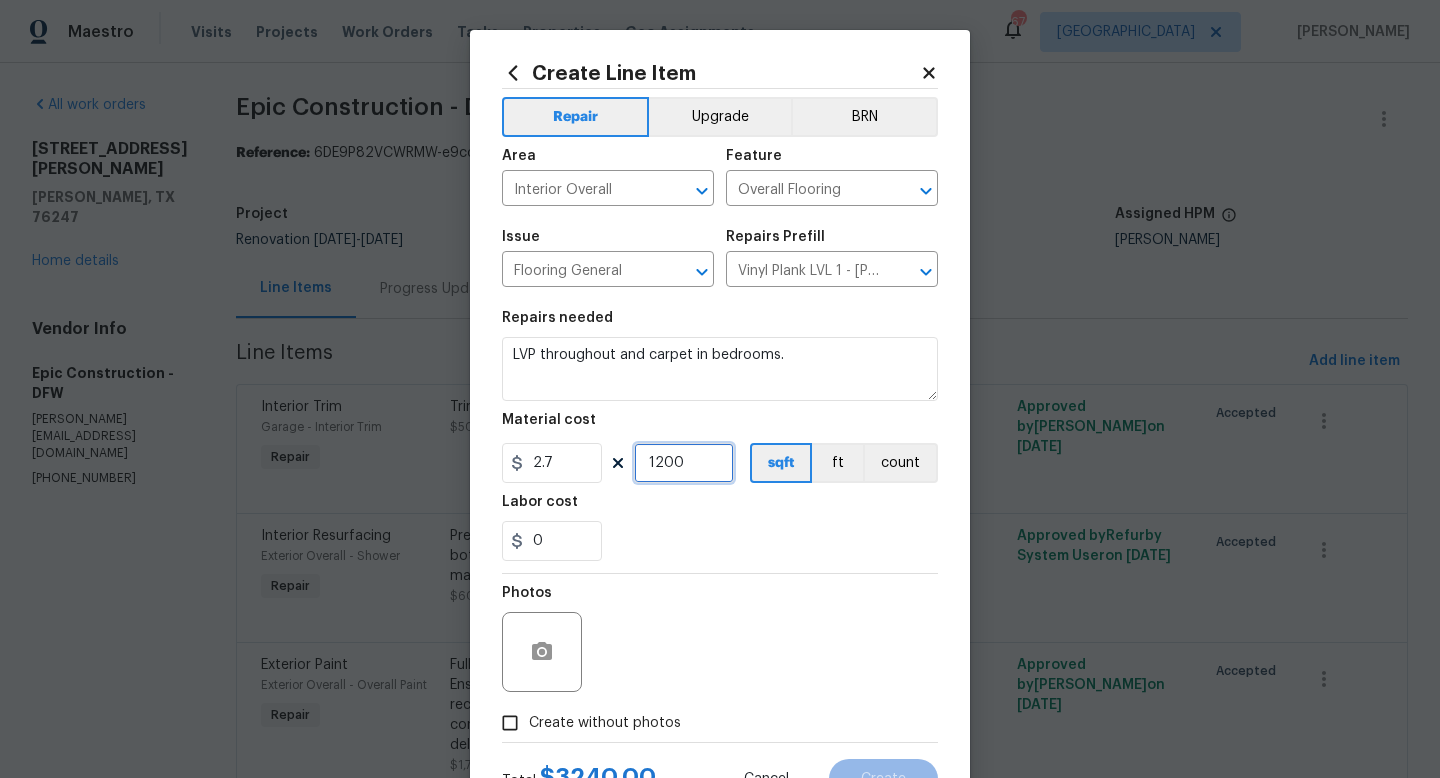 scroll, scrollTop: 84, scrollLeft: 0, axis: vertical 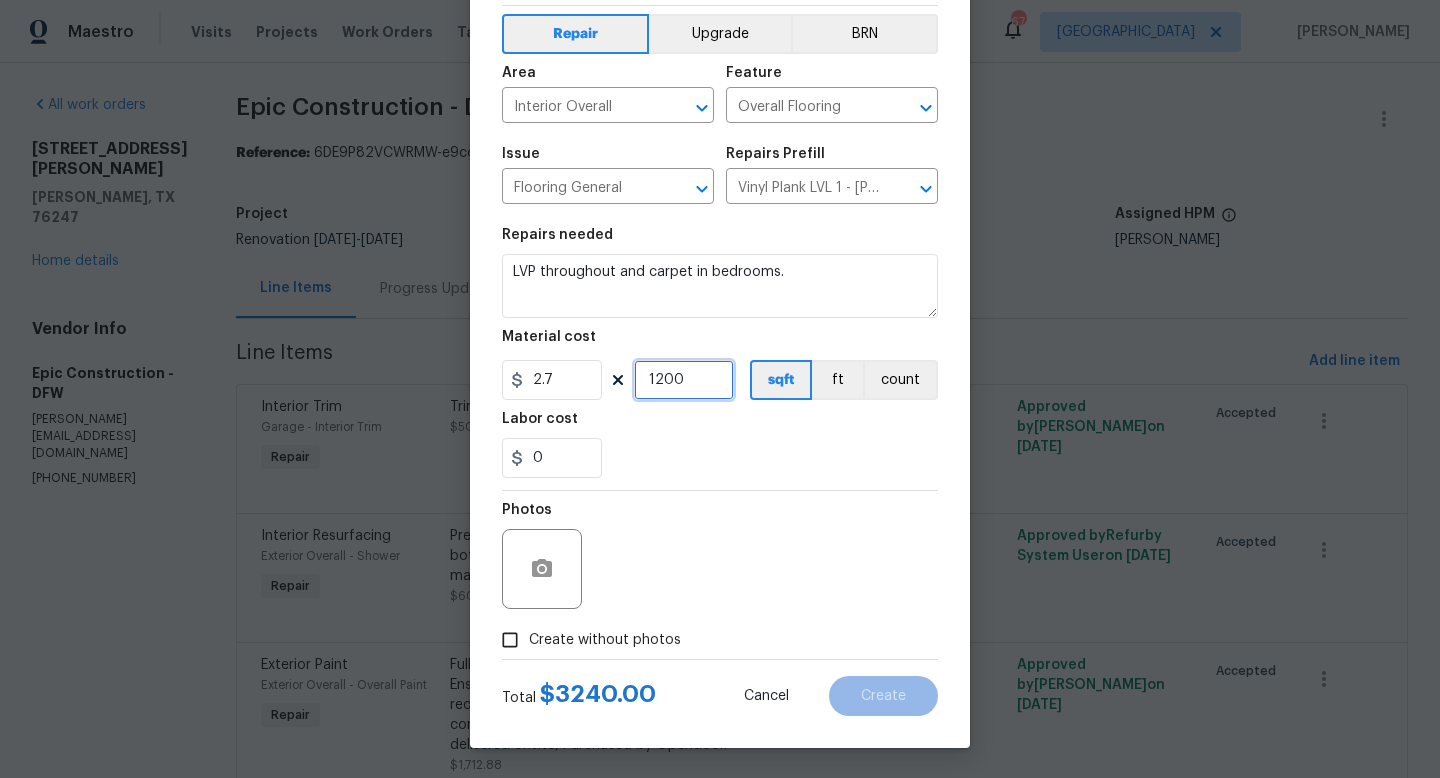 type on "1200" 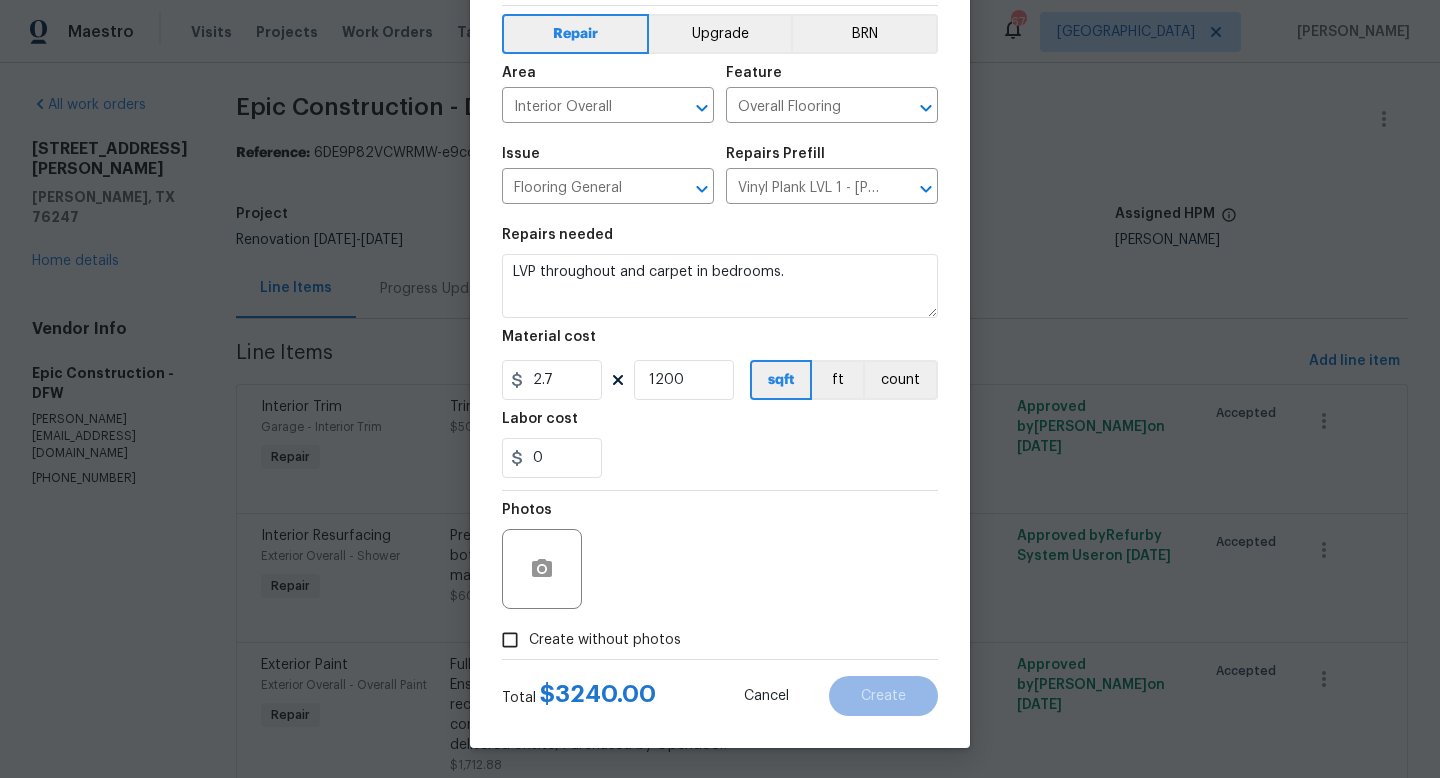 click on "Create without photos" at bounding box center [510, 640] 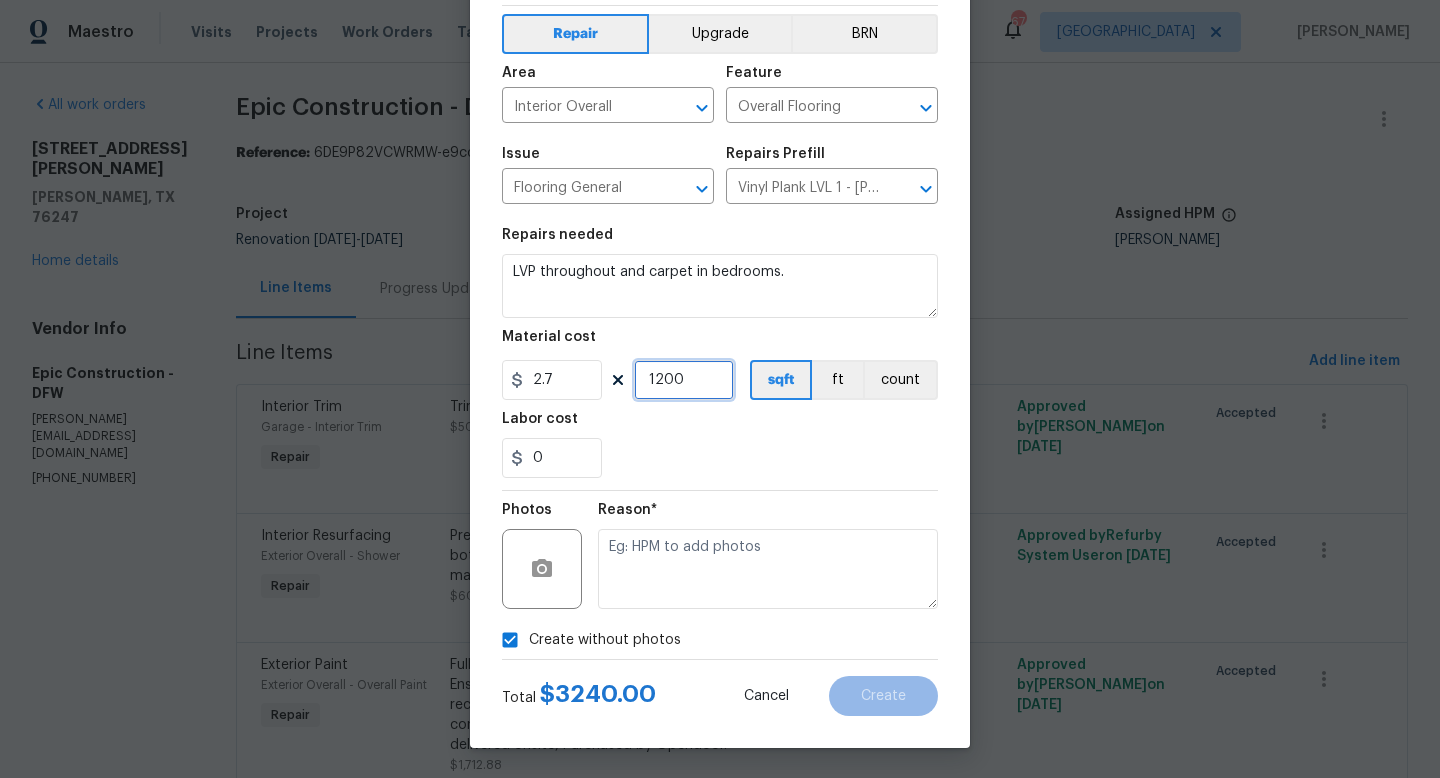 drag, startPoint x: 674, startPoint y: 396, endPoint x: 656, endPoint y: 406, distance: 20.59126 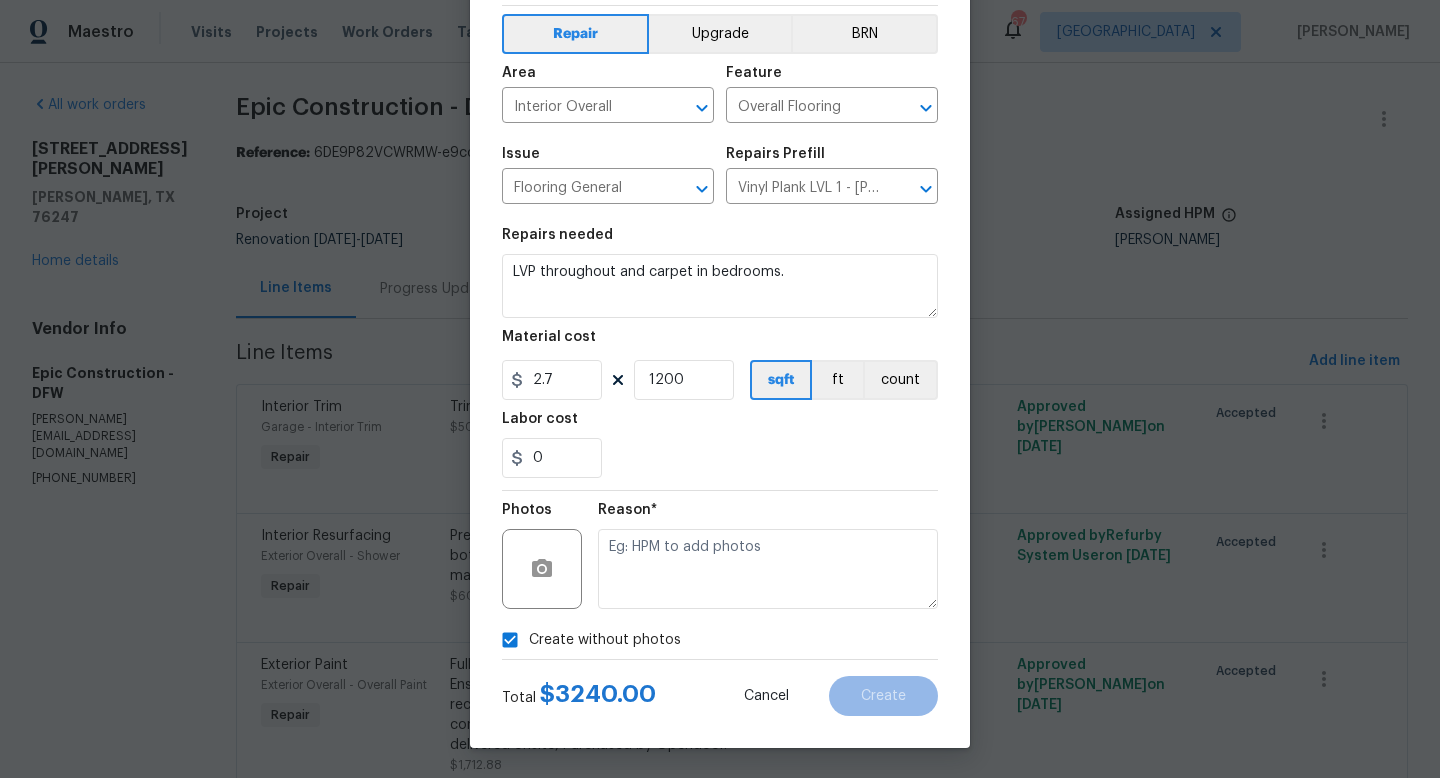 click on "0" at bounding box center (720, 458) 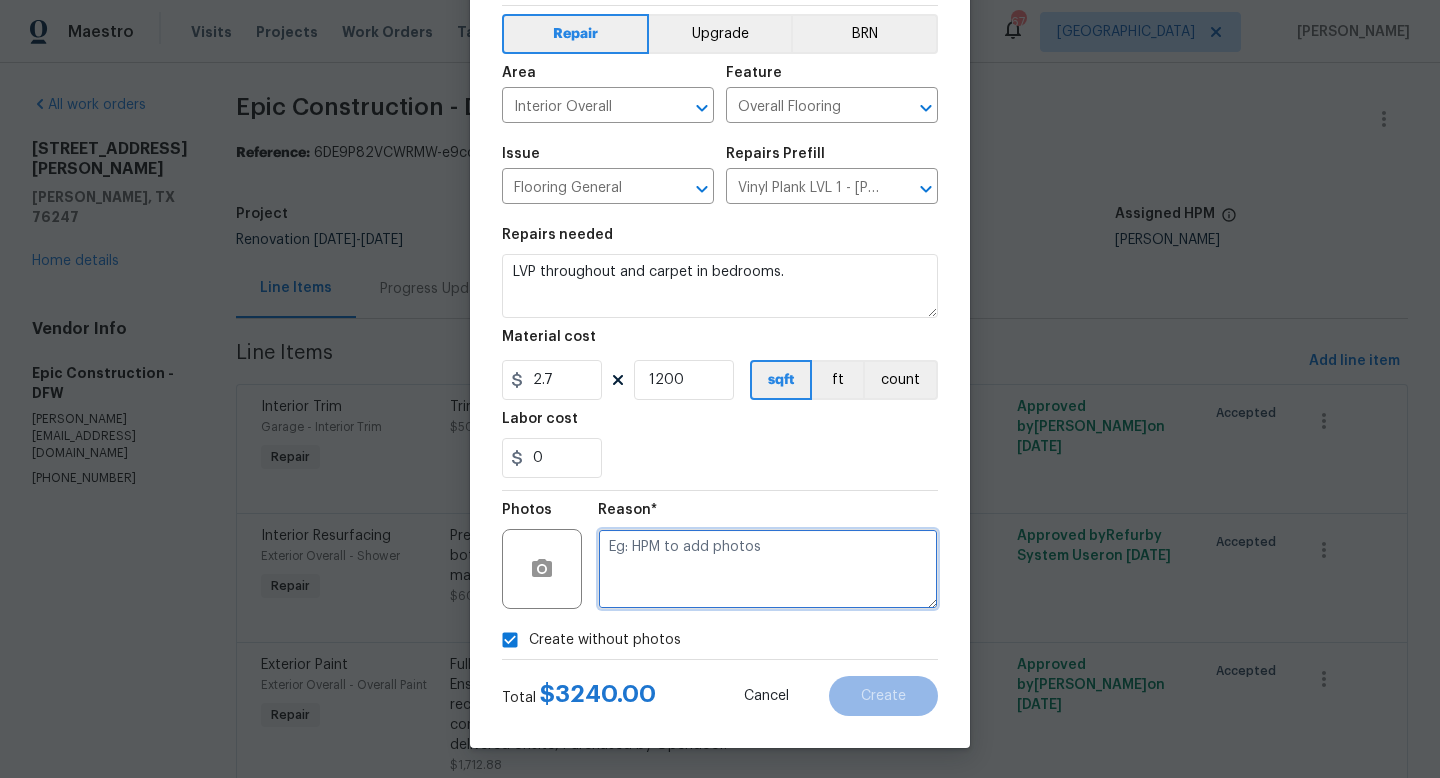 click at bounding box center (768, 569) 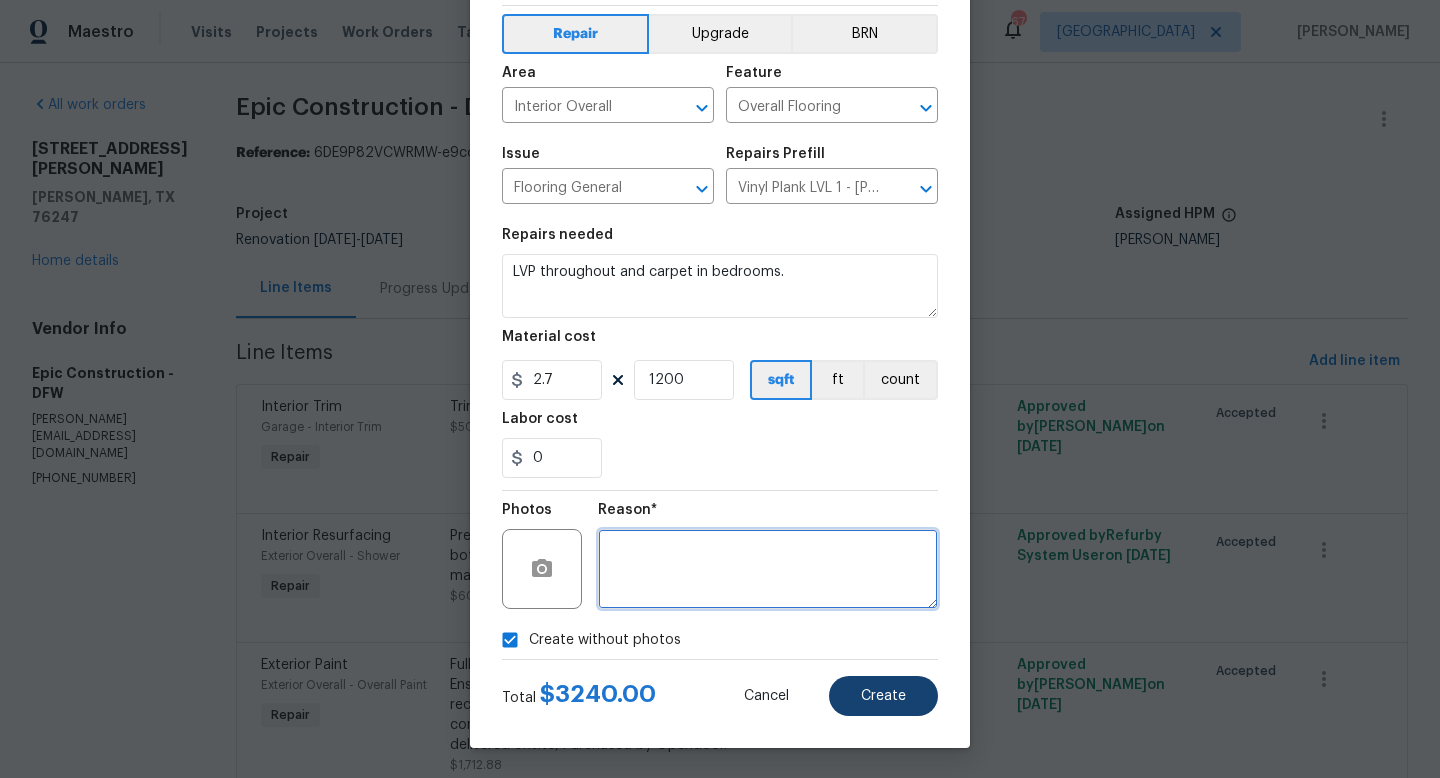 type 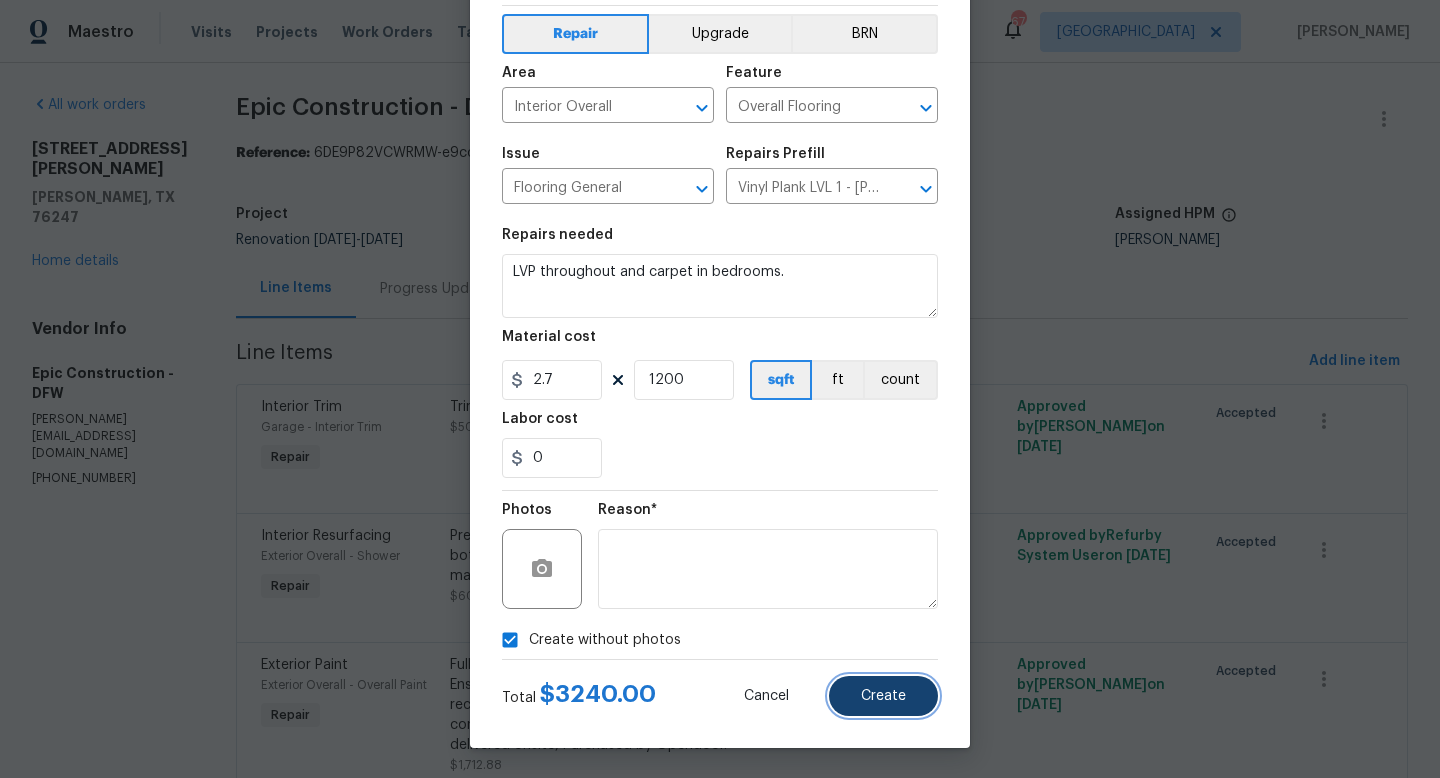 click on "Create" at bounding box center [883, 696] 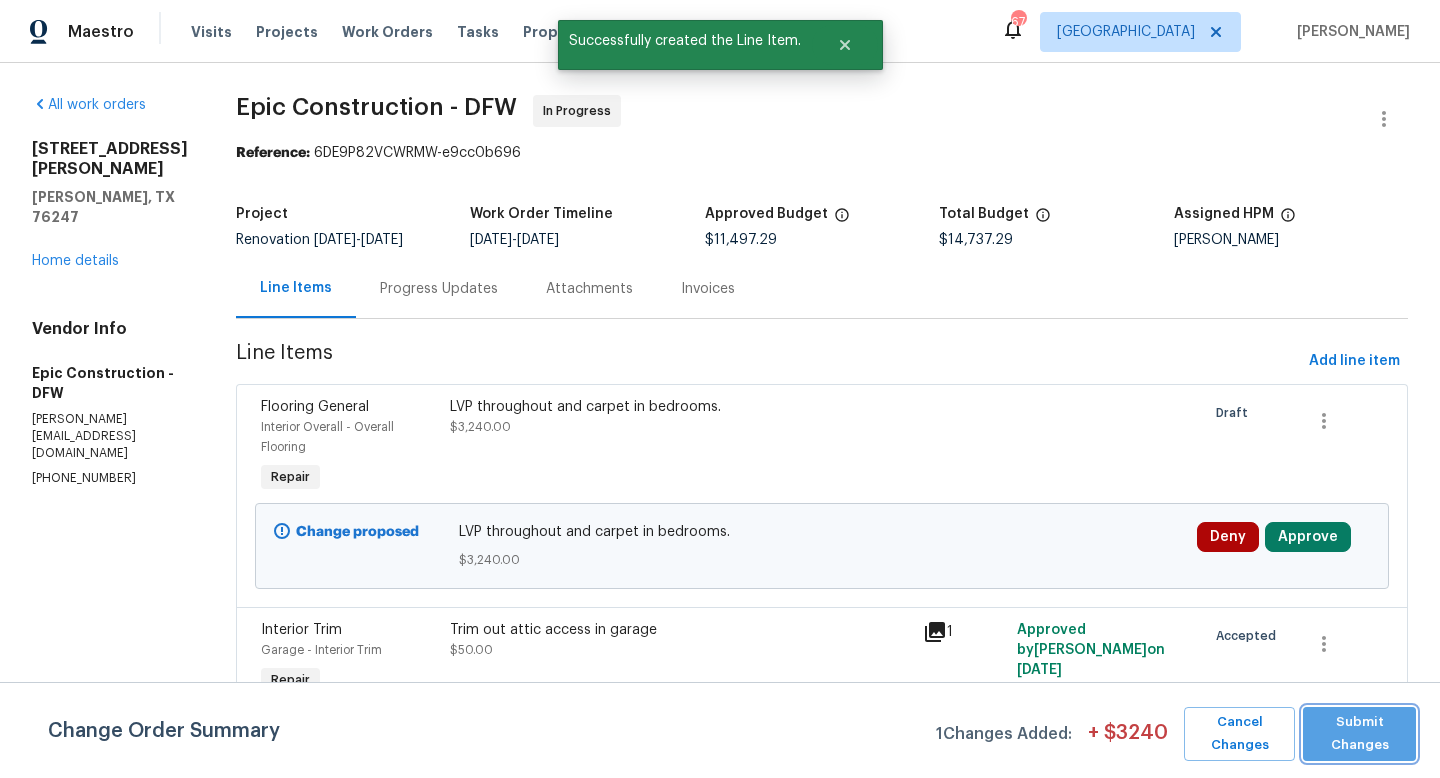 click on "Submit Changes" at bounding box center (1359, 734) 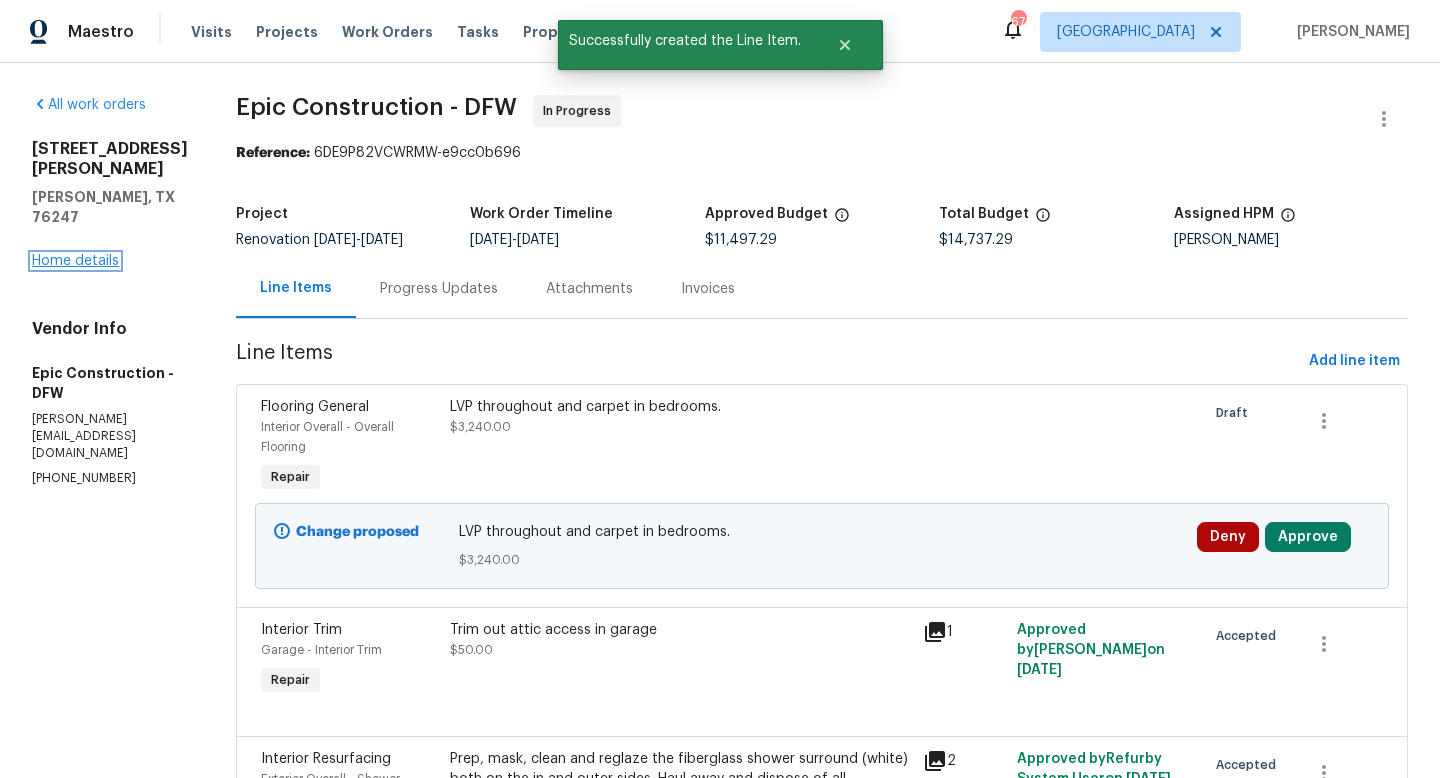 click on "Home details" at bounding box center [75, 261] 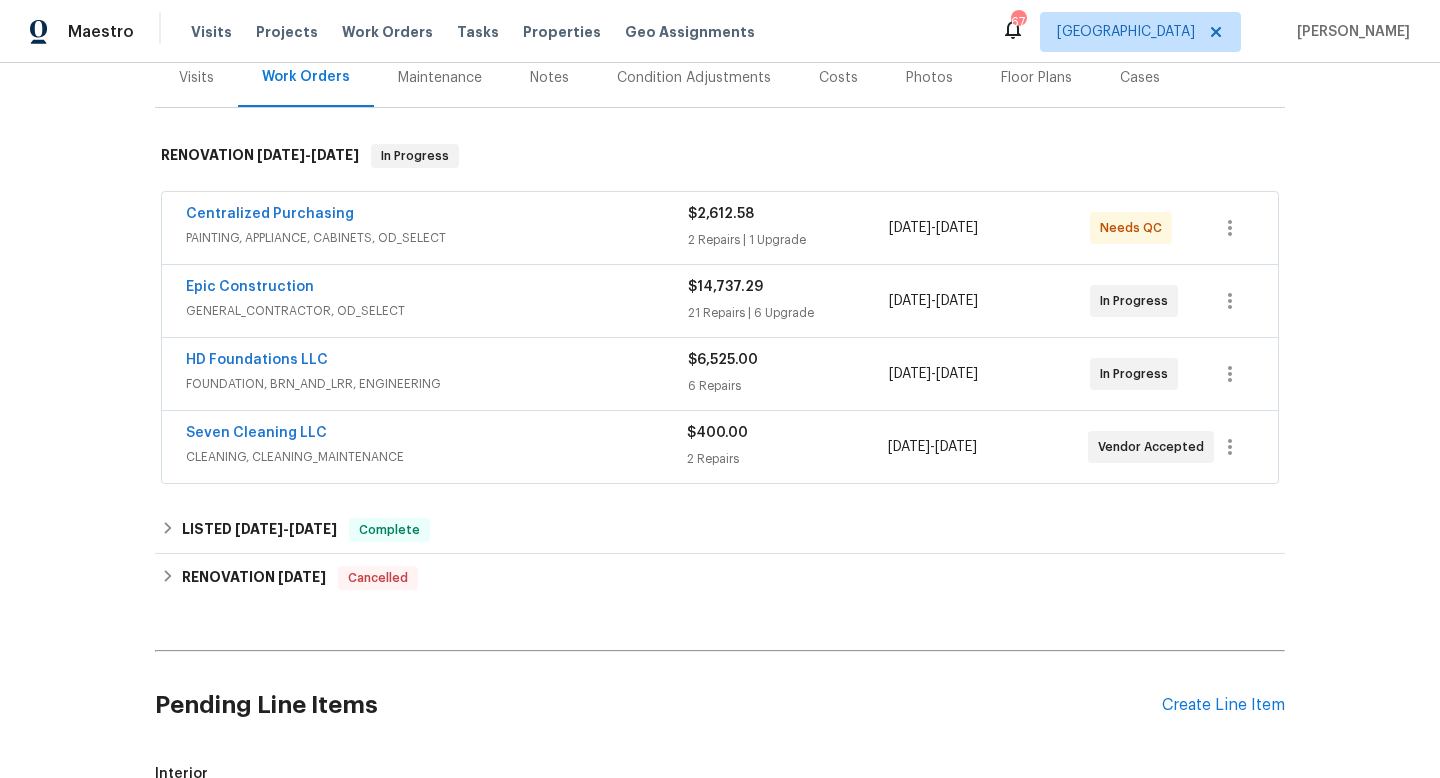 scroll, scrollTop: 0, scrollLeft: 0, axis: both 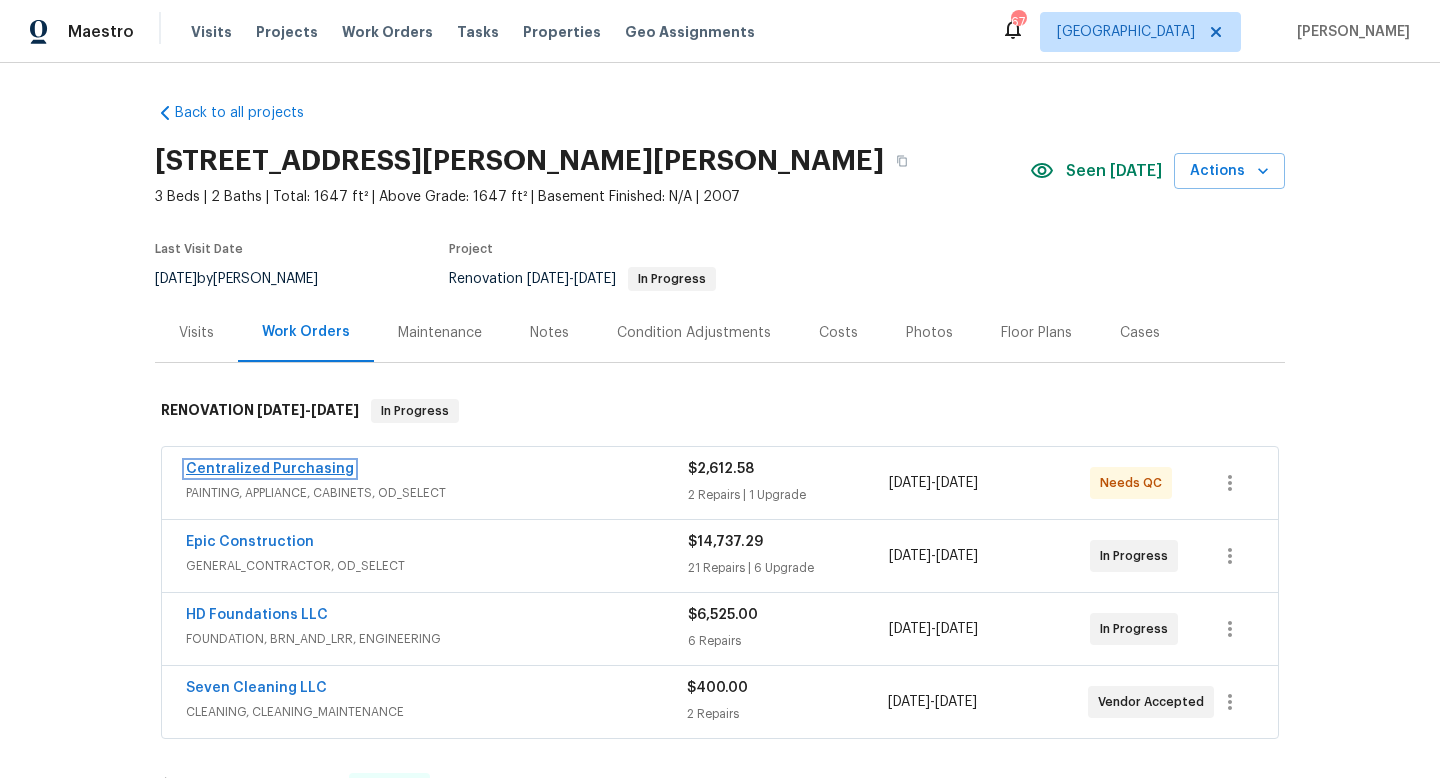 click on "Centralized Purchasing" at bounding box center [270, 469] 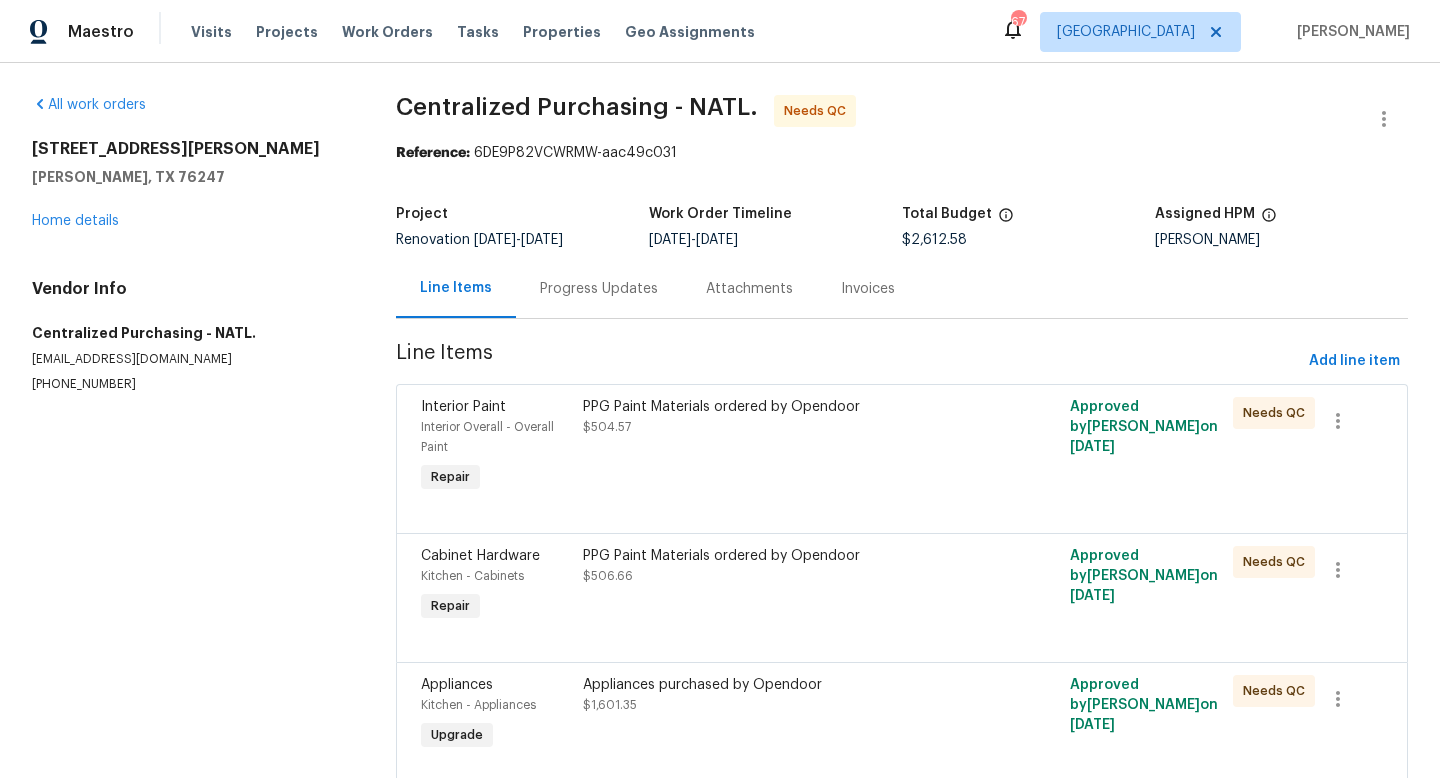 scroll, scrollTop: 72, scrollLeft: 0, axis: vertical 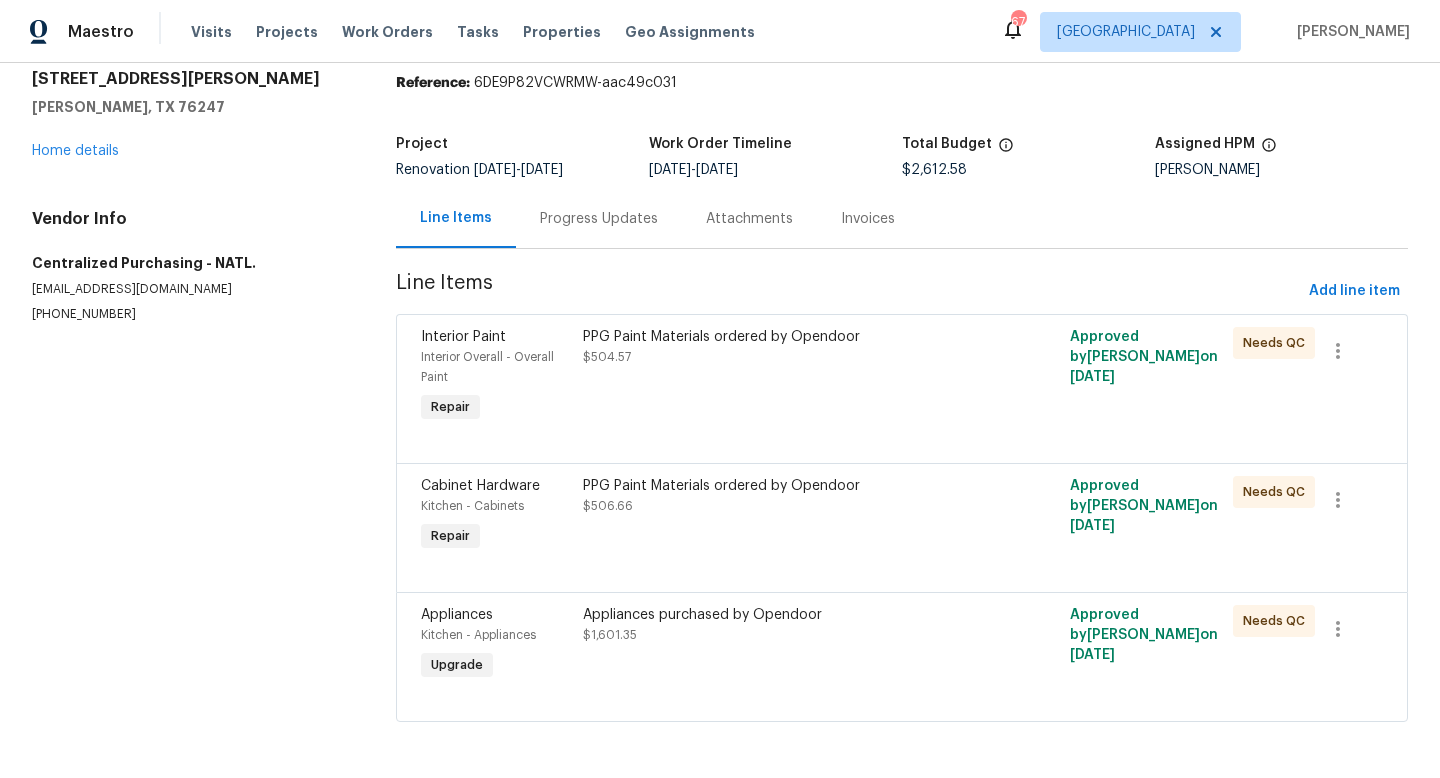 click on "Appliances purchased by Opendoor" at bounding box center (780, 615) 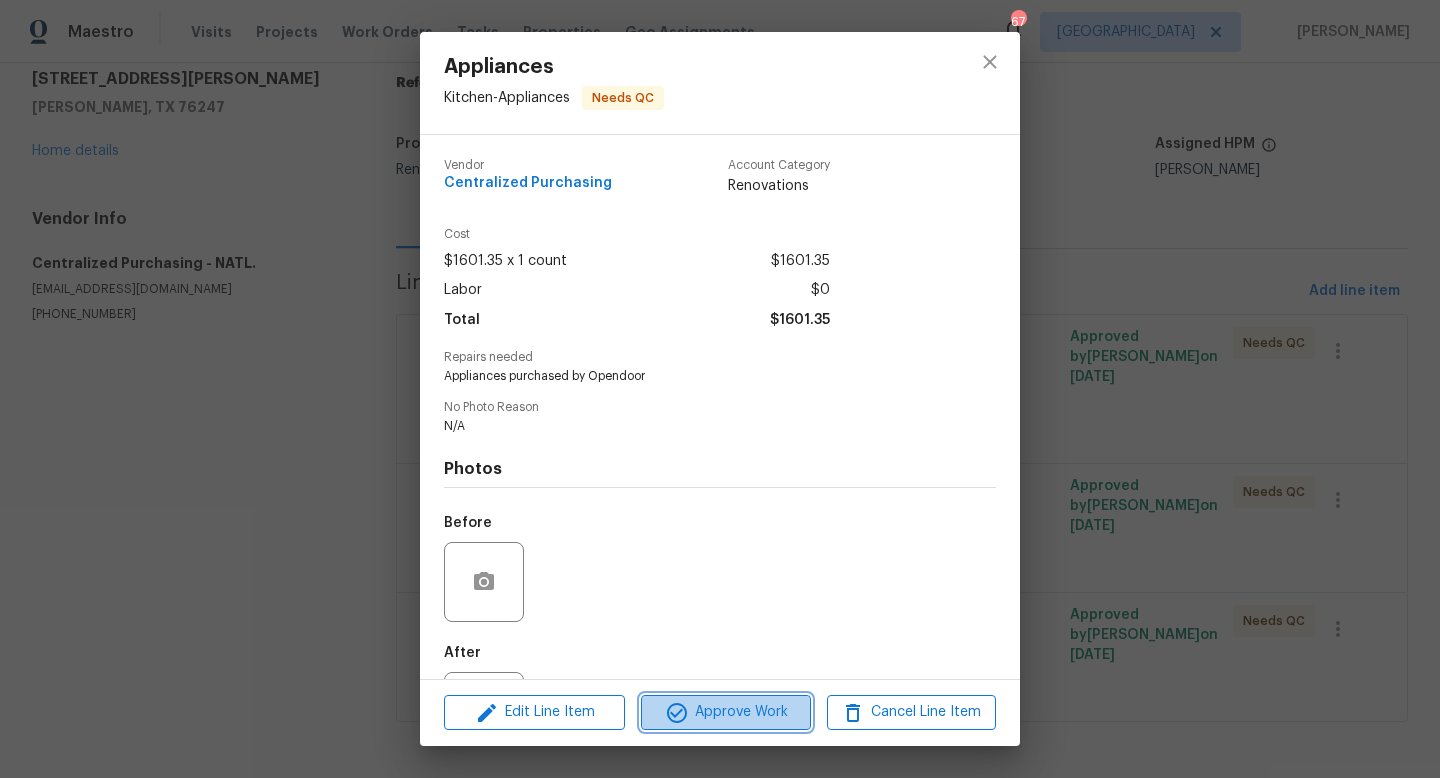 click on "Approve Work" at bounding box center [725, 712] 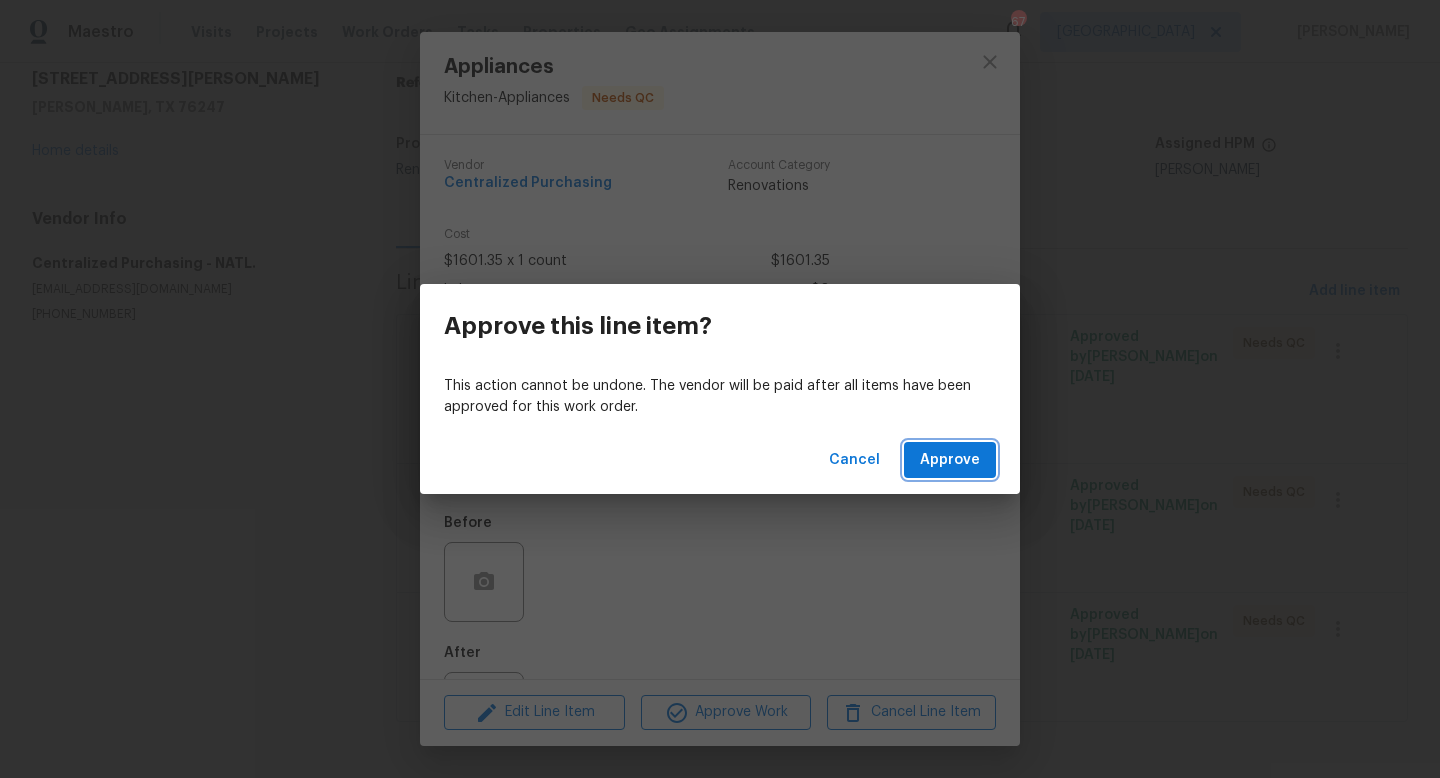 click on "Approve" at bounding box center [950, 460] 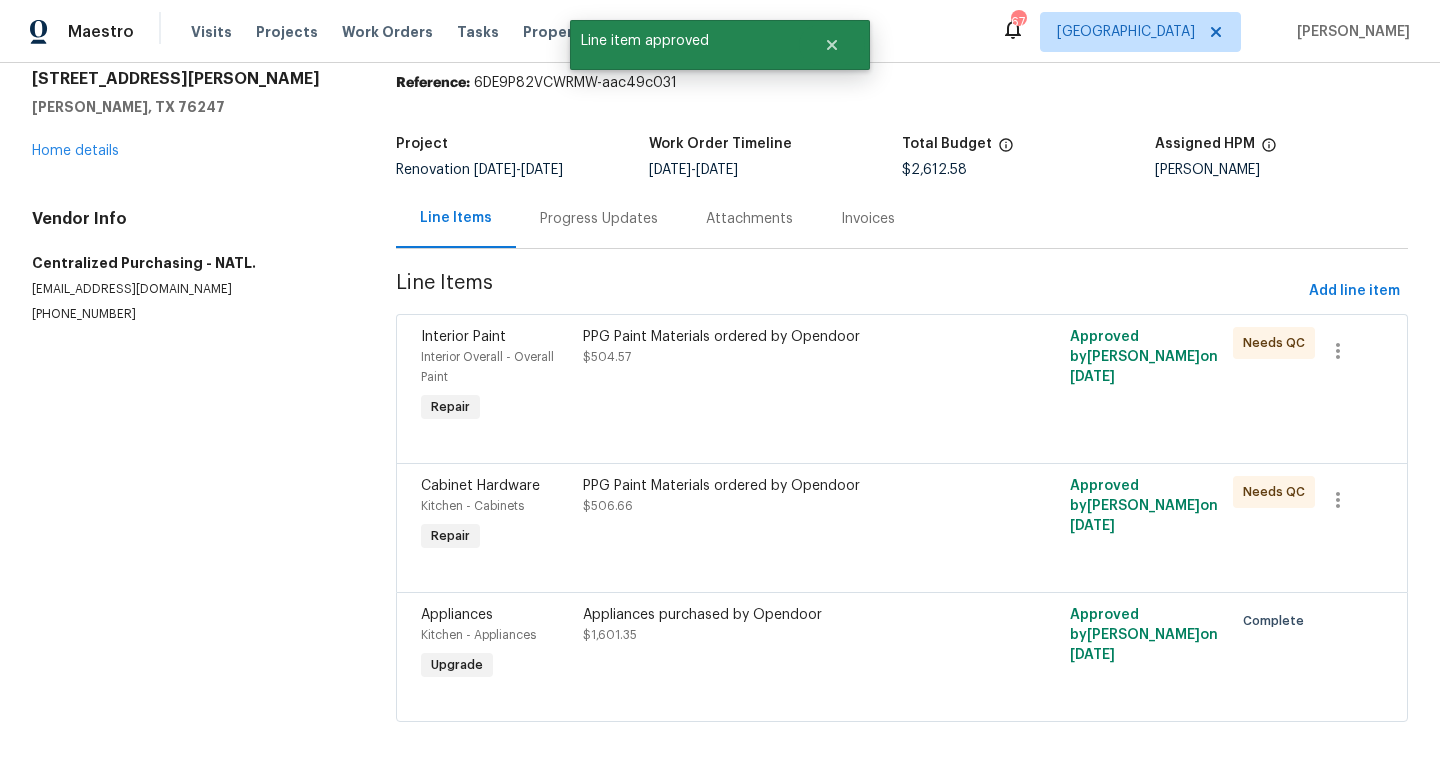 click on "PPG Paint Materials ordered by Opendoor $506.66" at bounding box center (780, 496) 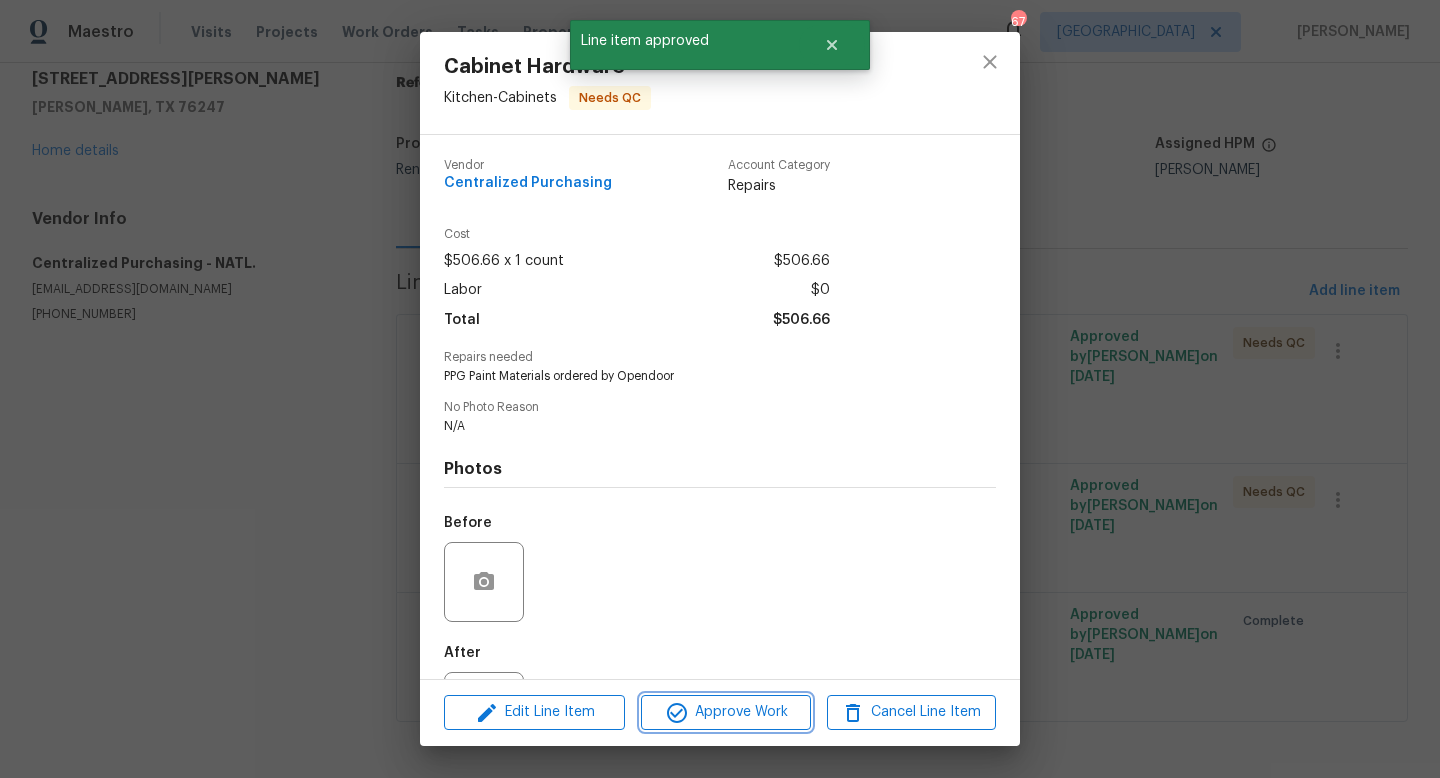 click on "Approve Work" at bounding box center (725, 712) 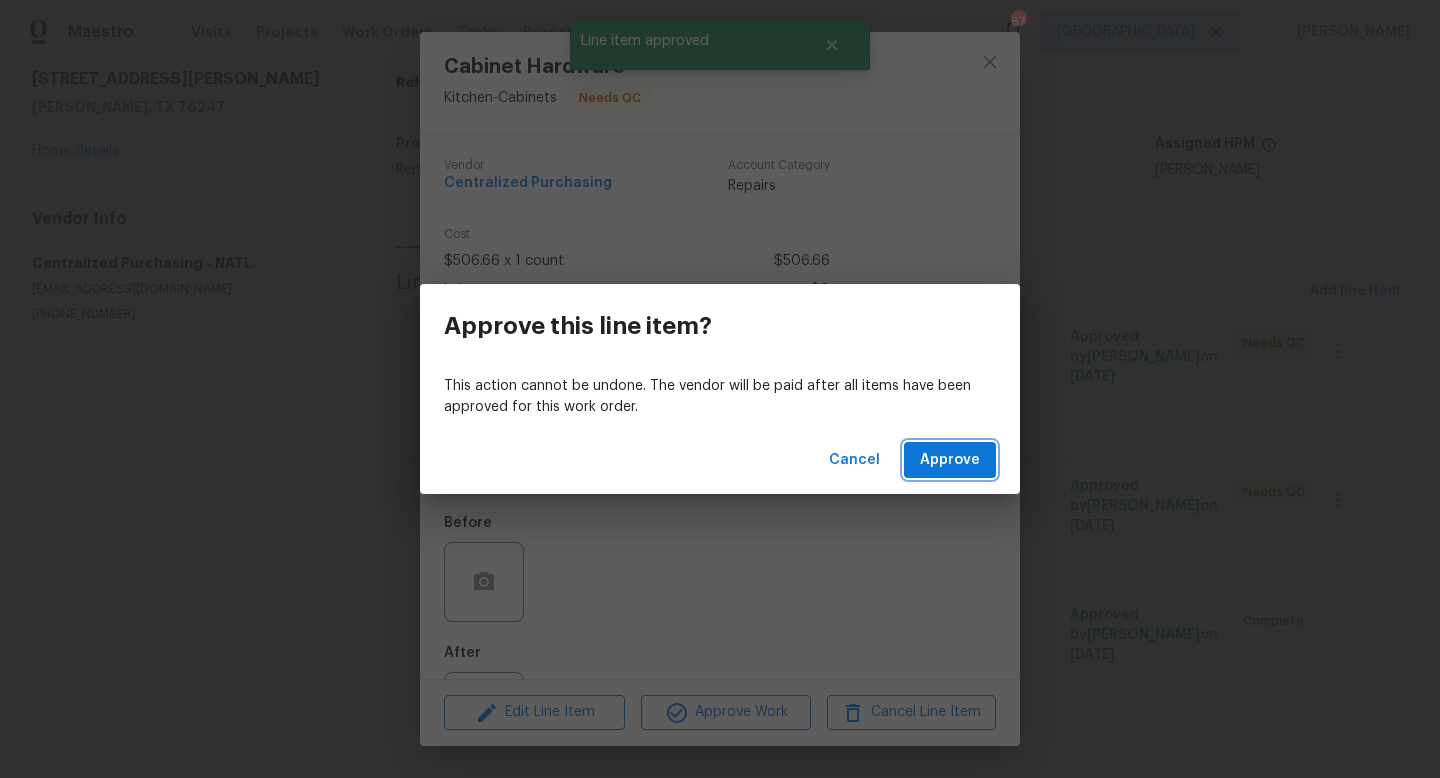 click on "Approve" at bounding box center (950, 460) 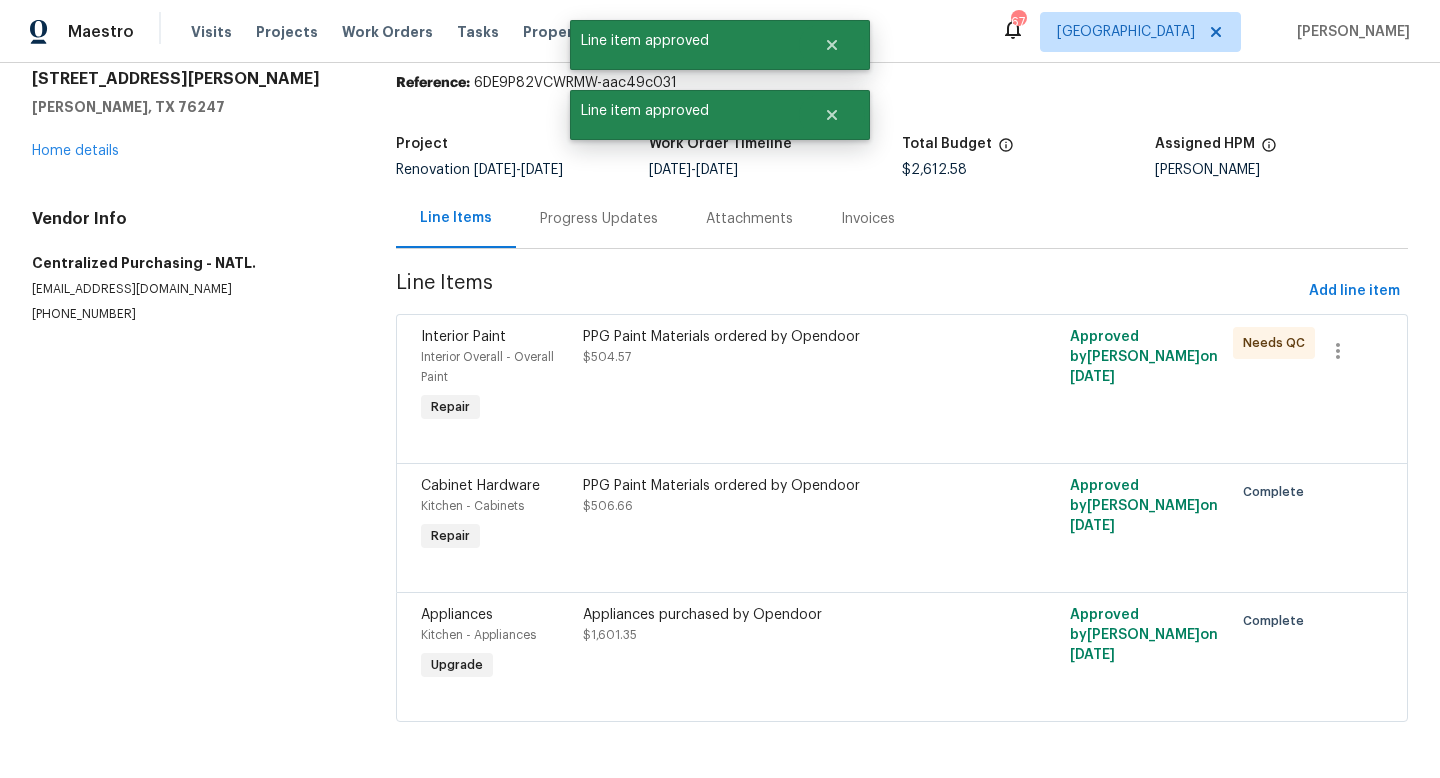 click on "PPG Paint Materials ordered by Opendoor $504.57" at bounding box center (780, 347) 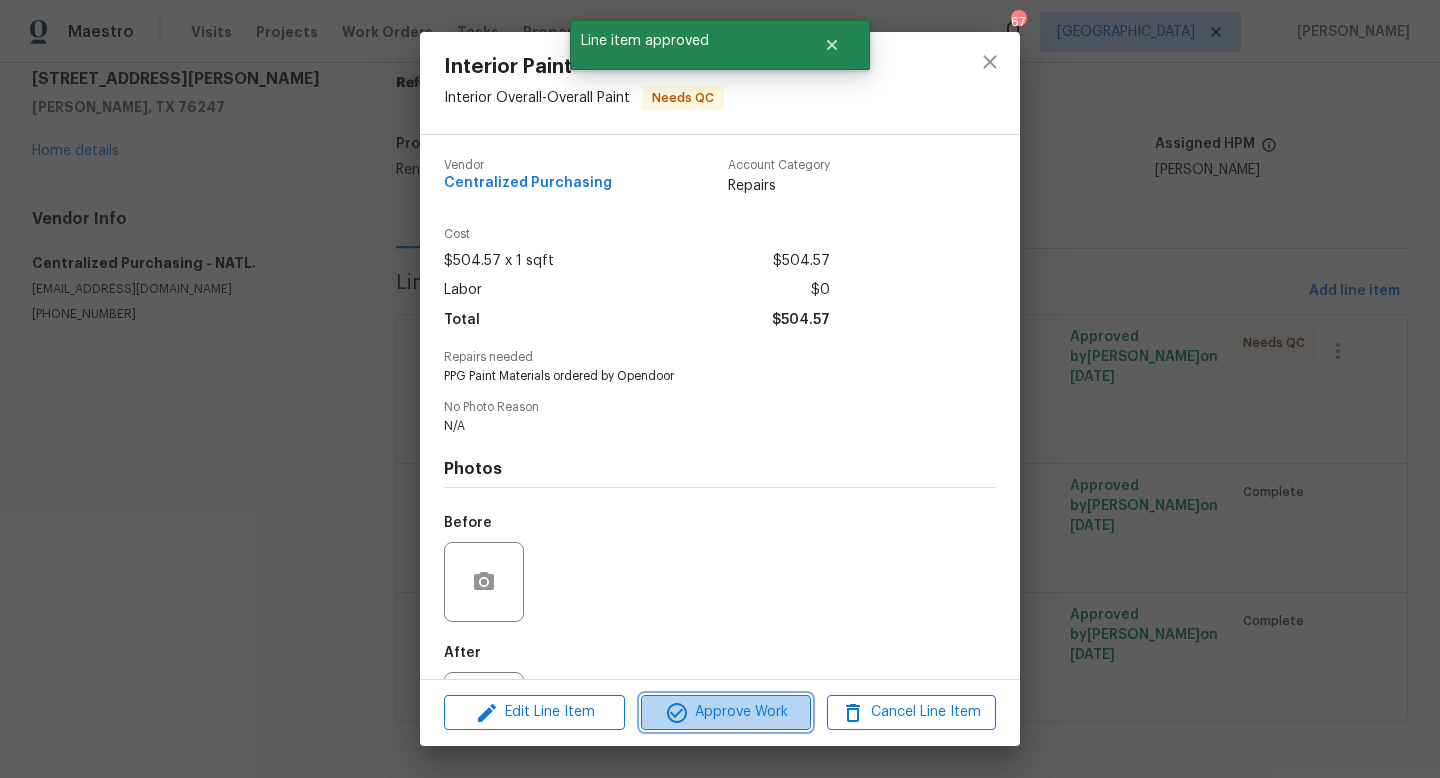 click 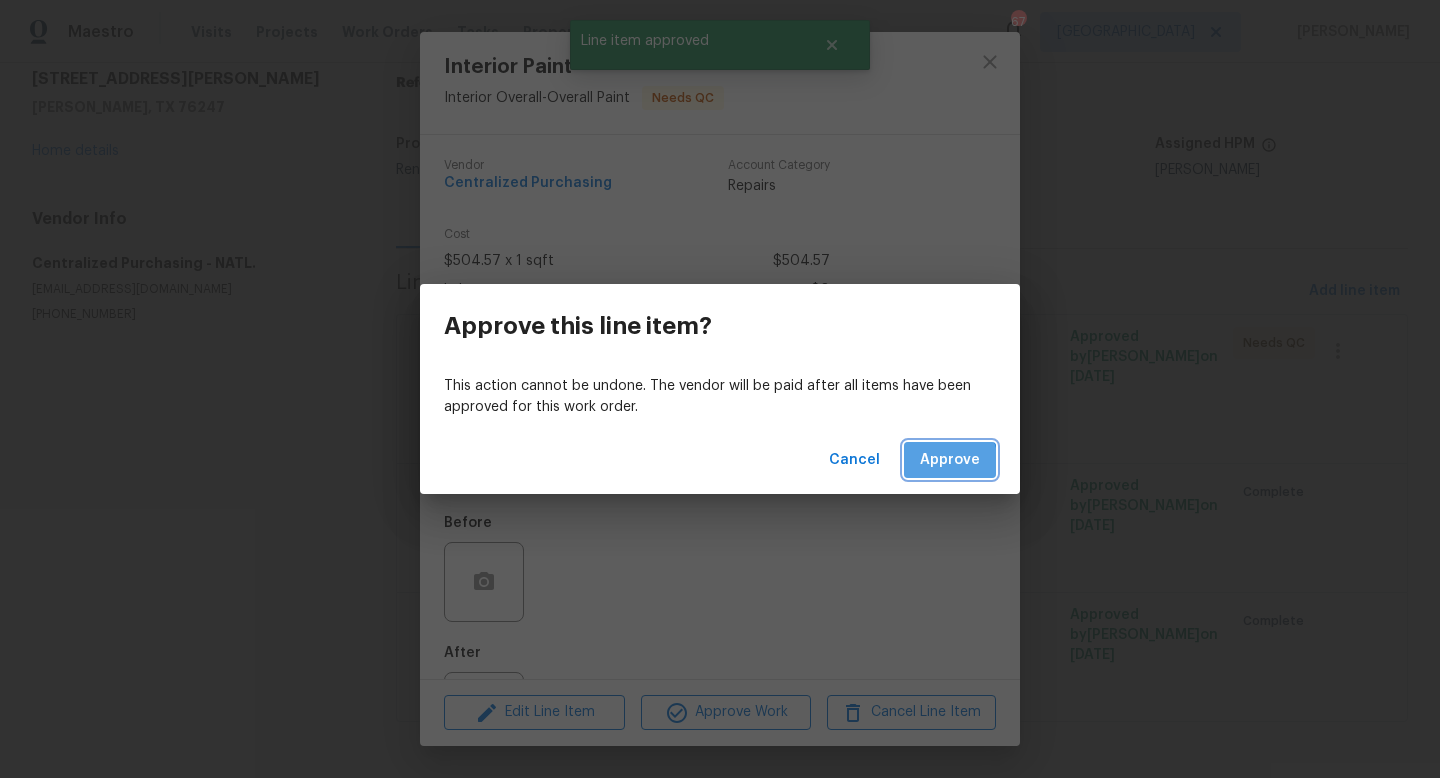click on "Approve" at bounding box center [950, 460] 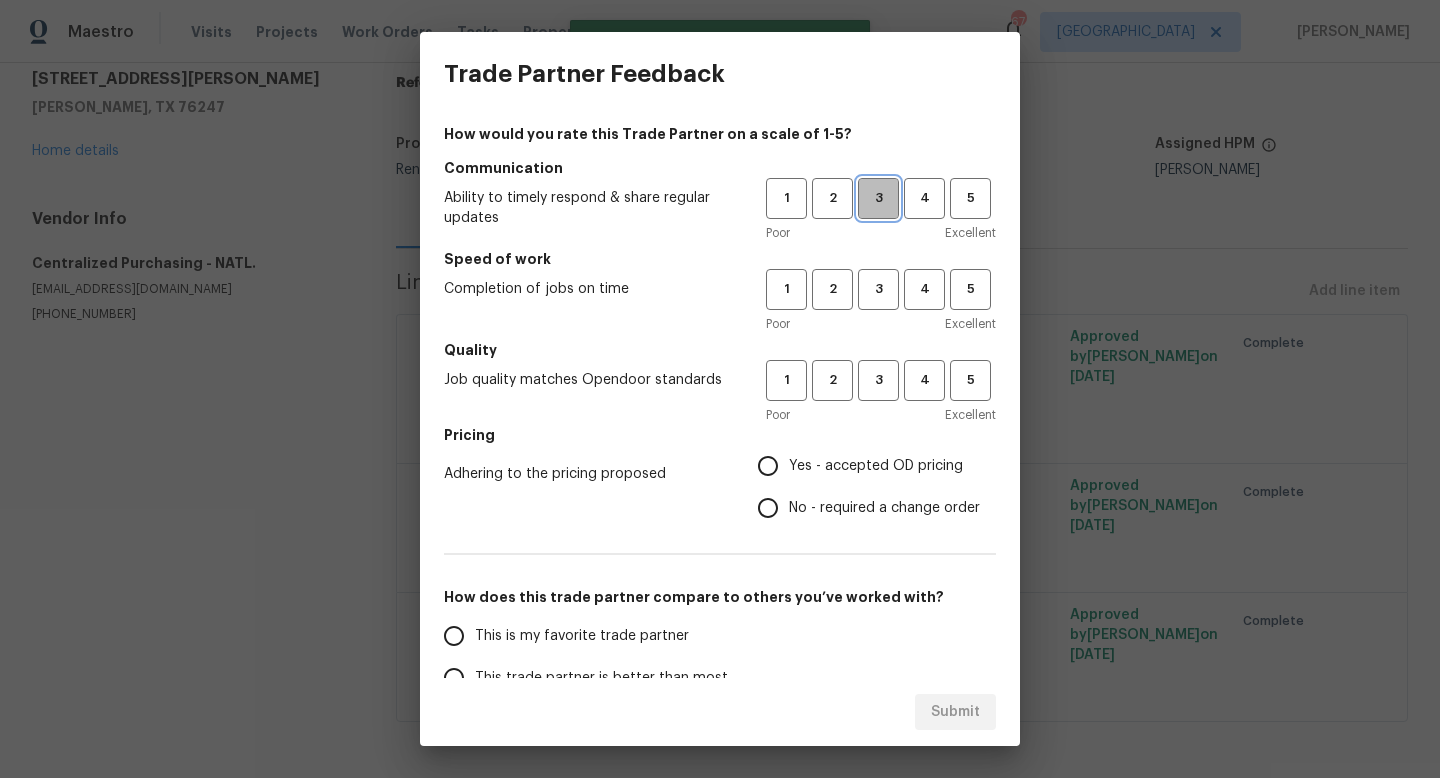 click on "3" at bounding box center (878, 198) 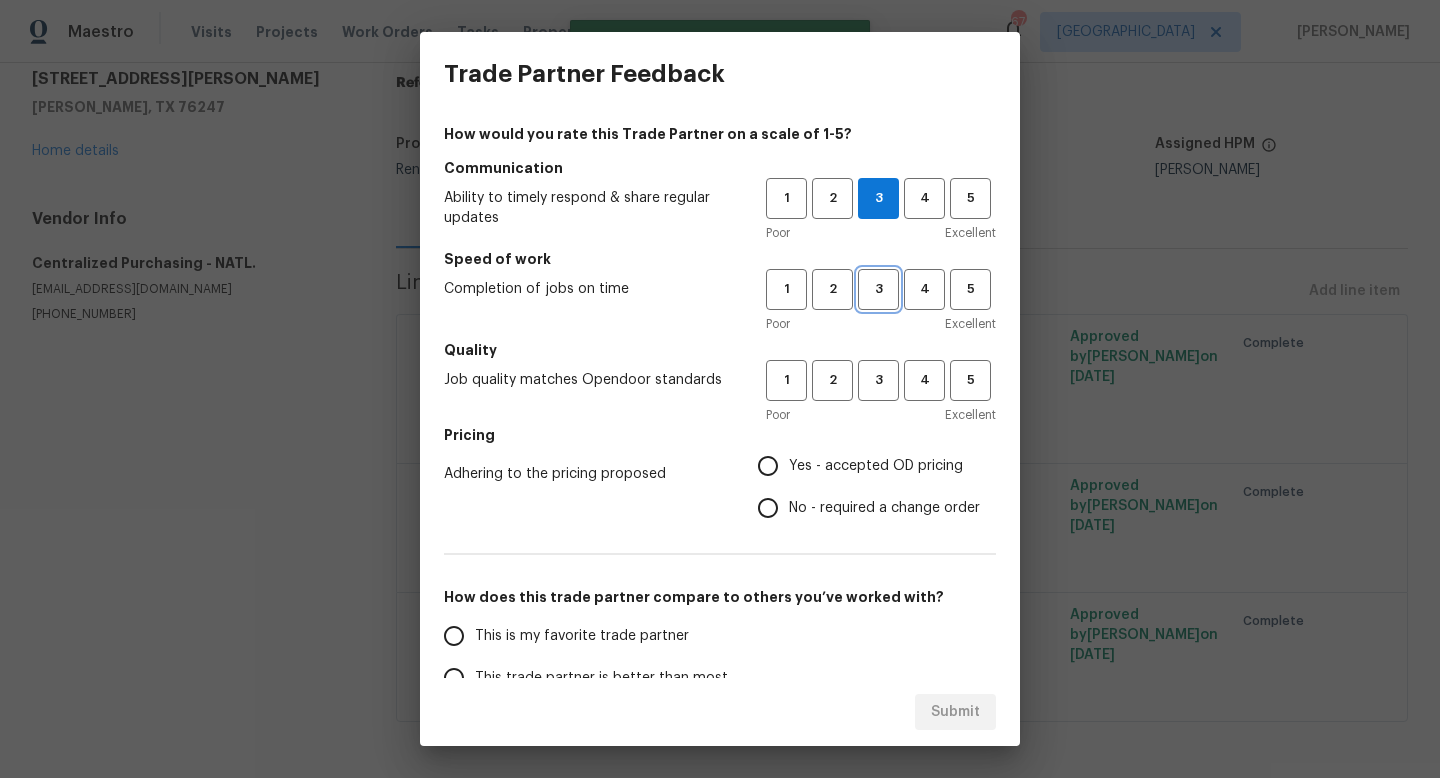 click on "3" at bounding box center [878, 289] 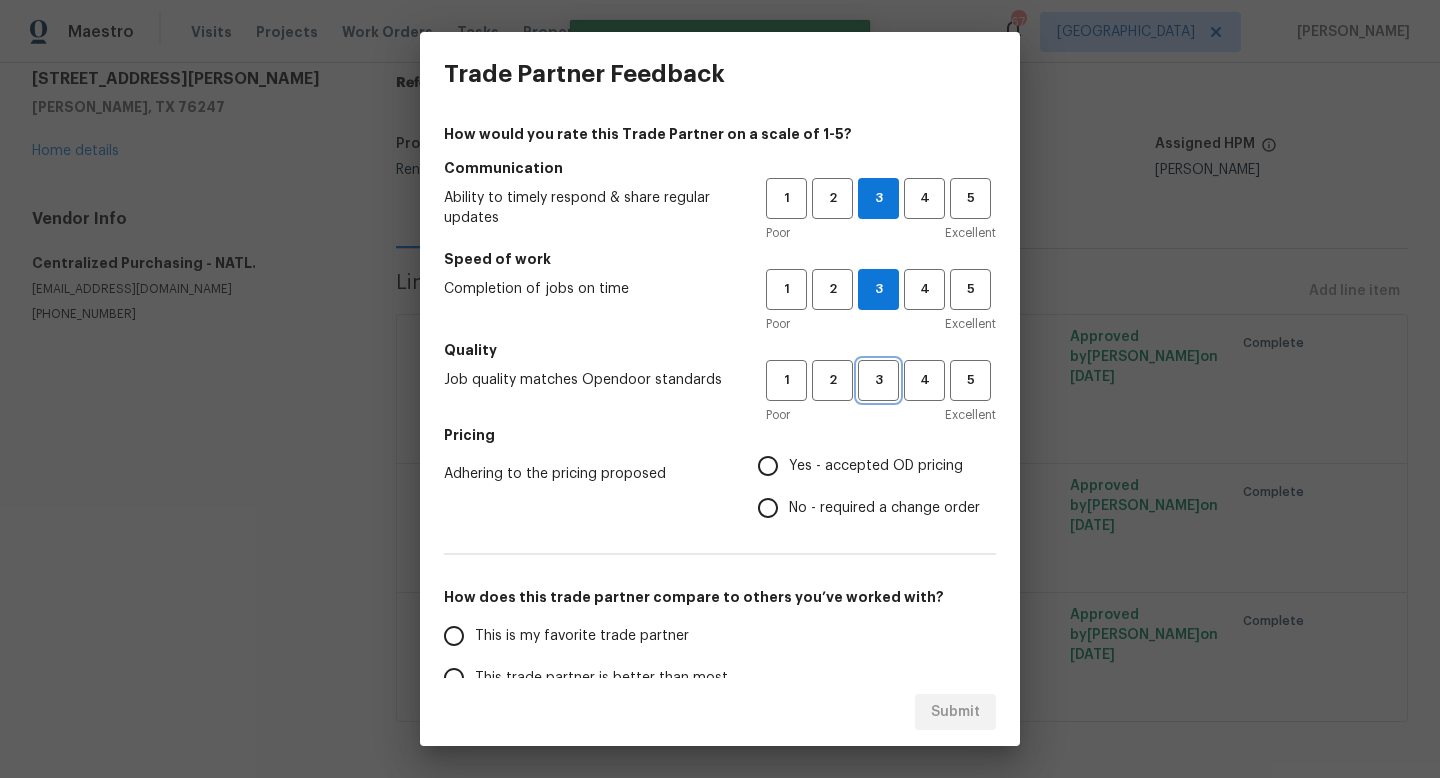 click on "3" at bounding box center (878, 380) 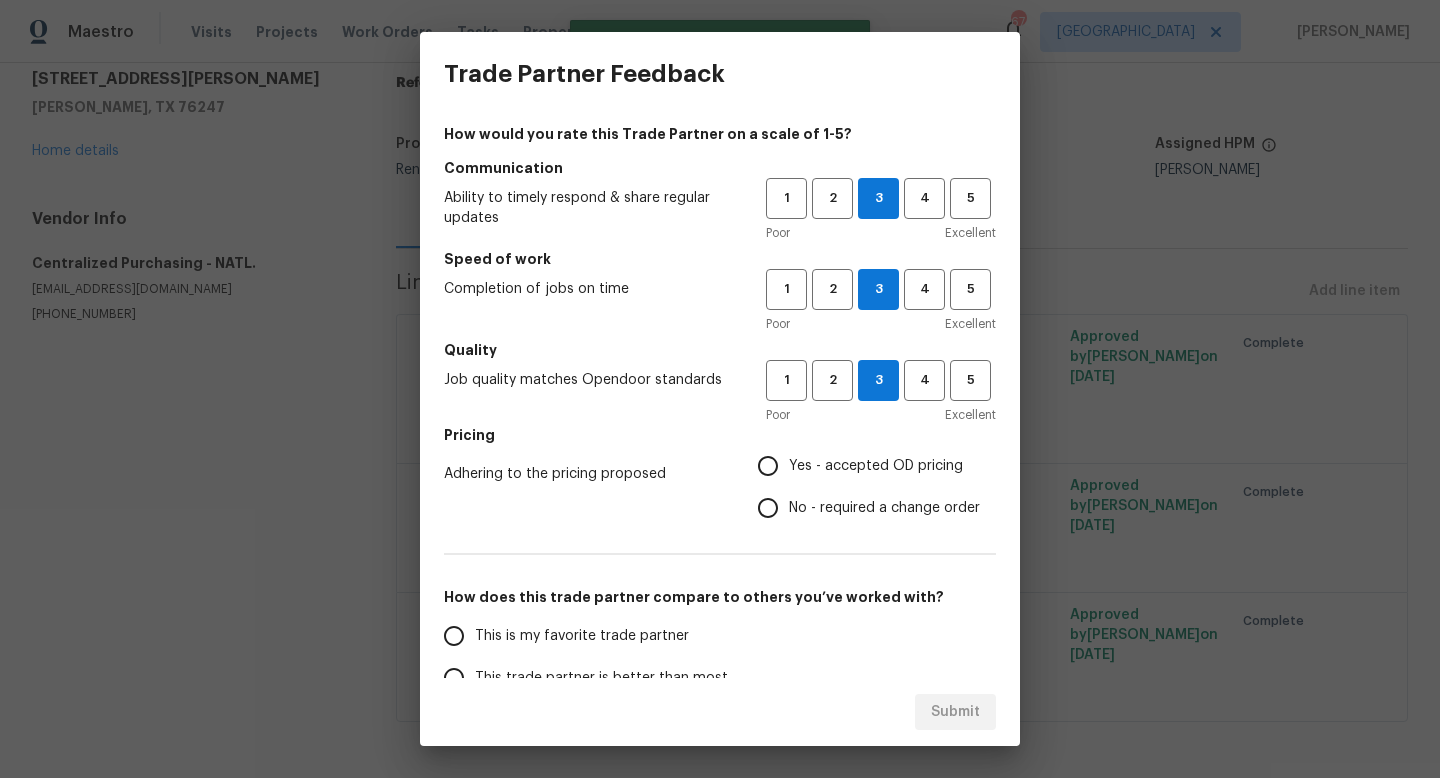 click on "Yes - accepted OD pricing" at bounding box center (768, 466) 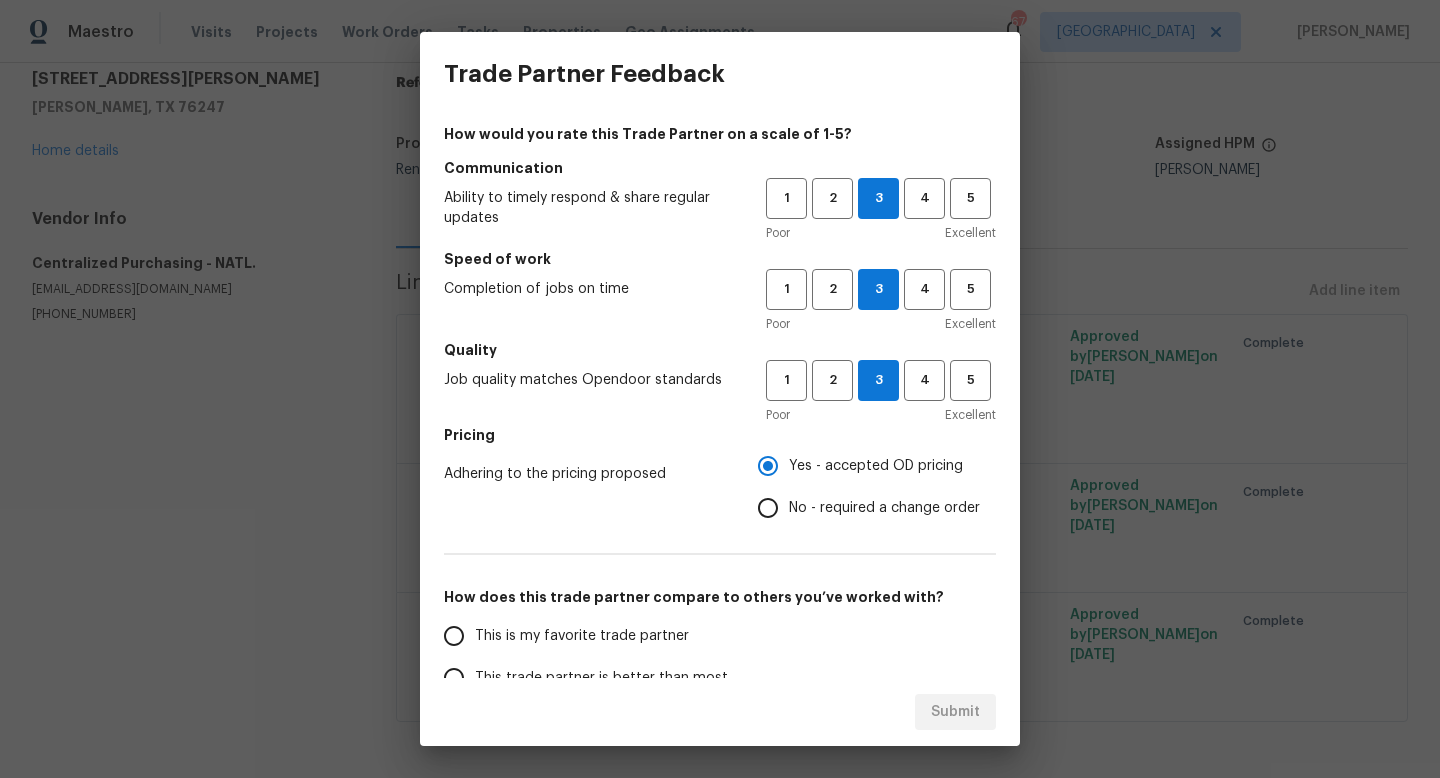 click on "This is my favorite trade partner" at bounding box center [454, 636] 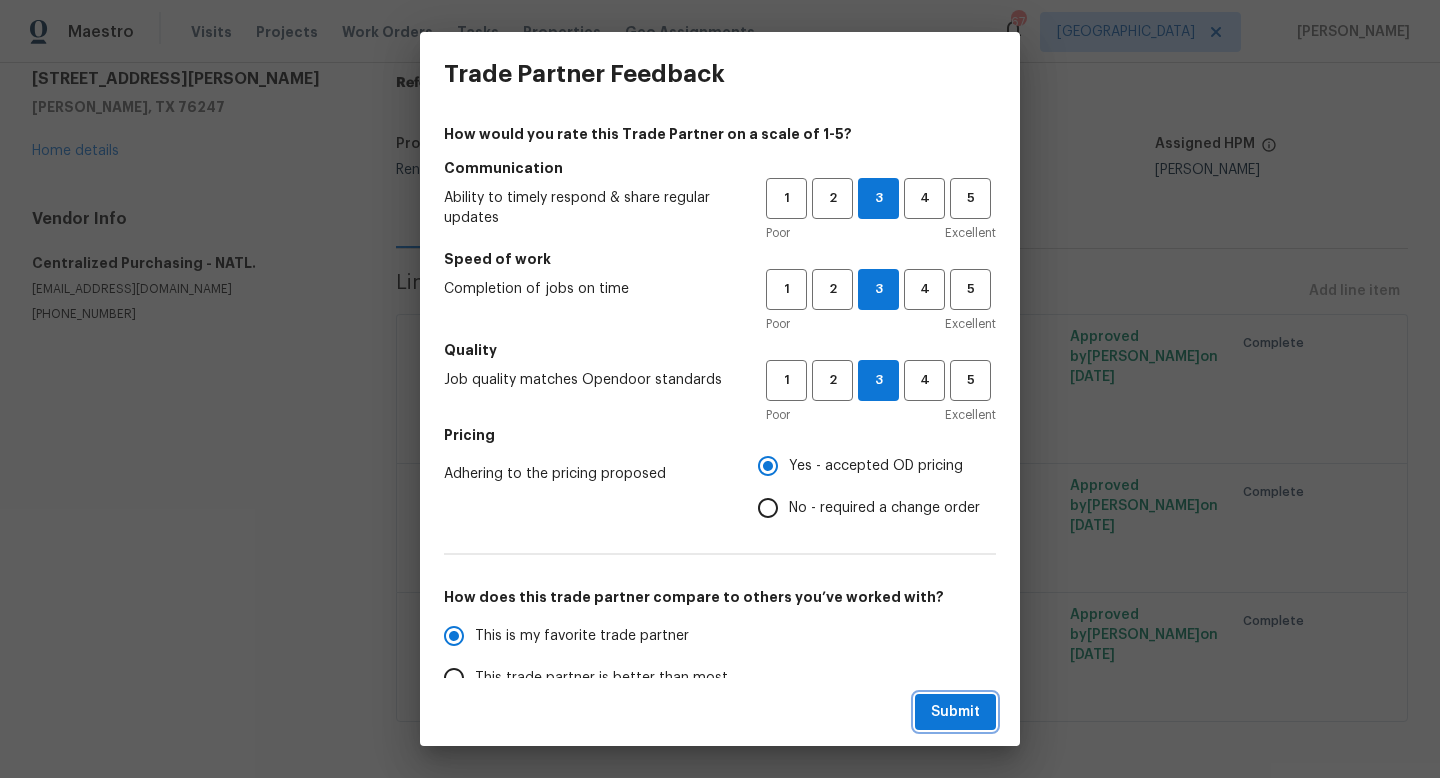 click on "Submit" at bounding box center [955, 712] 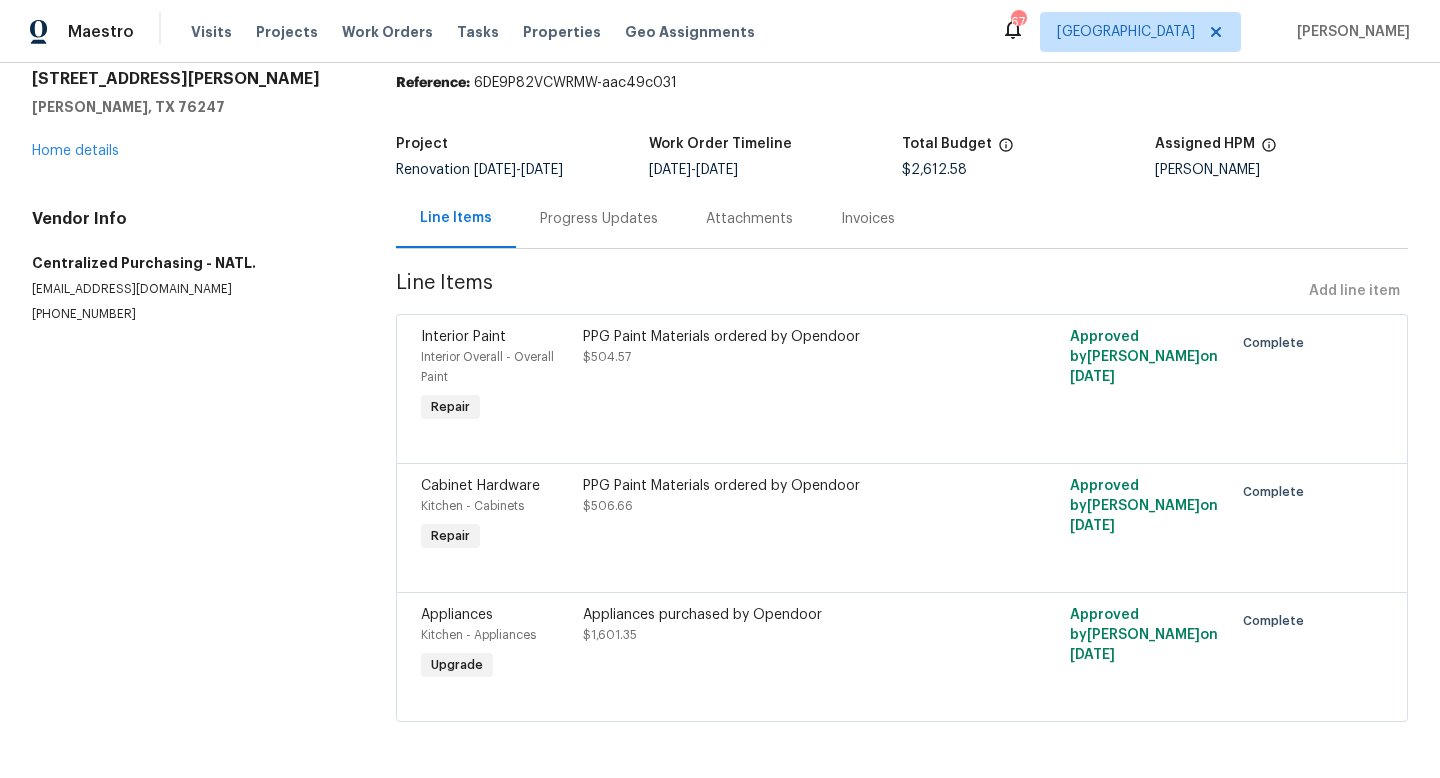 radio on "false" 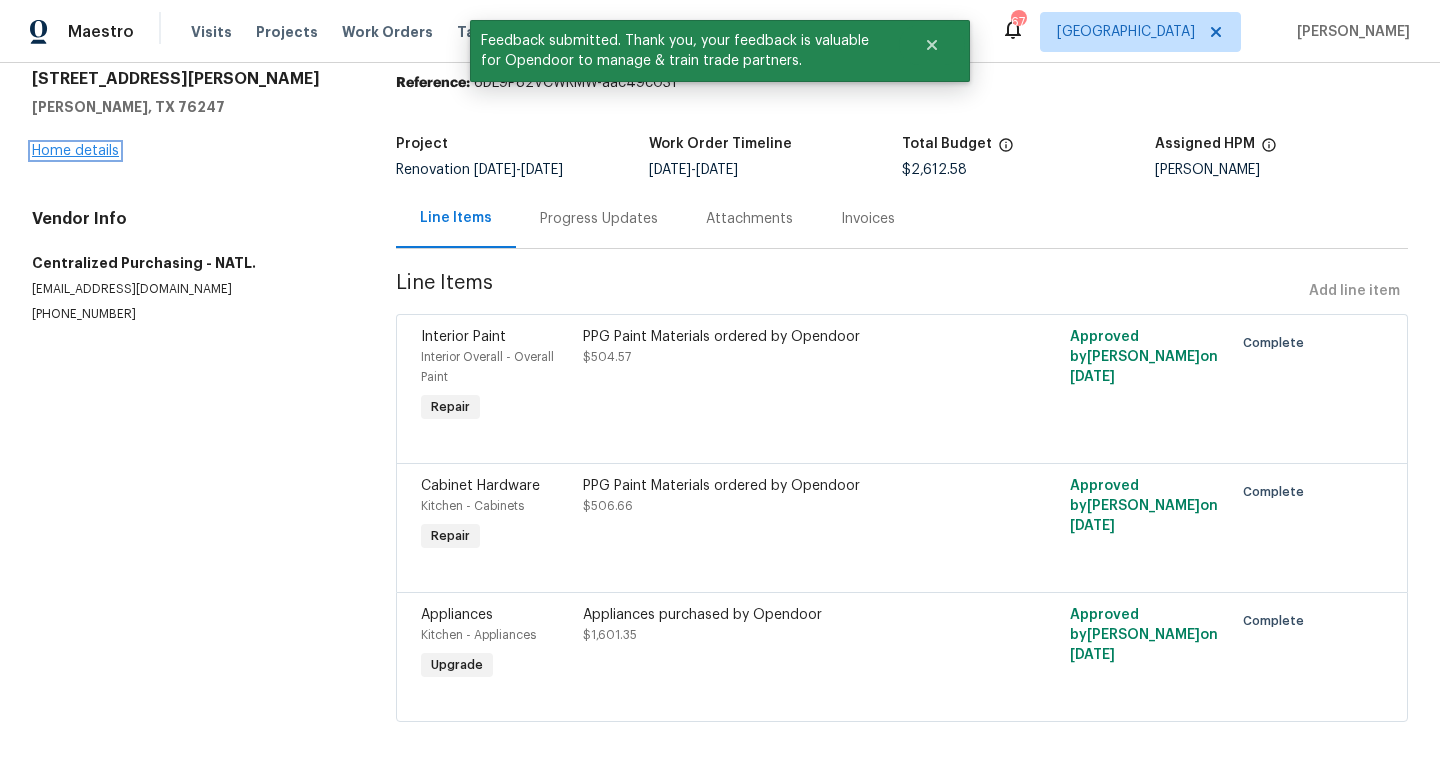 click on "Home details" at bounding box center [75, 151] 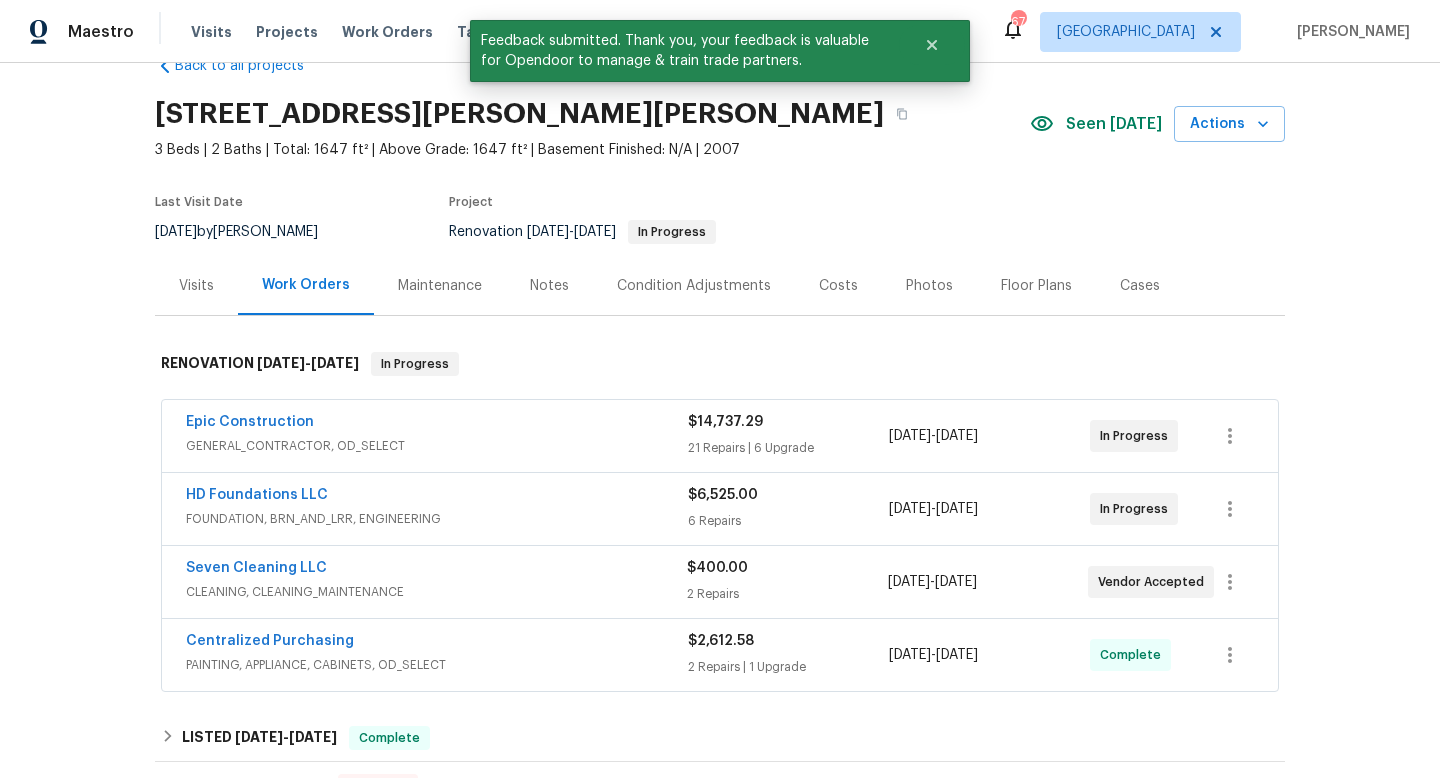 scroll, scrollTop: 49, scrollLeft: 0, axis: vertical 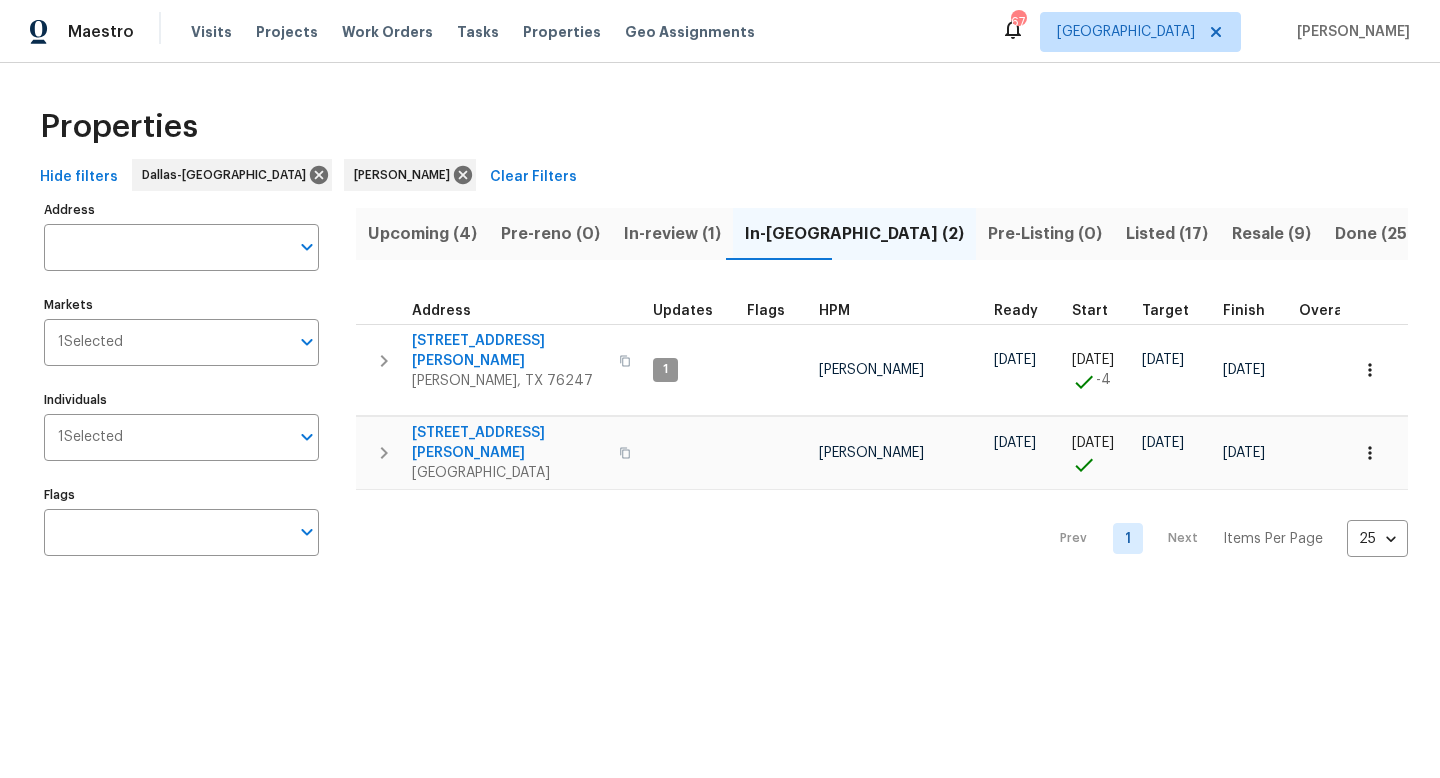 click on "Upcoming (4)" at bounding box center [422, 234] 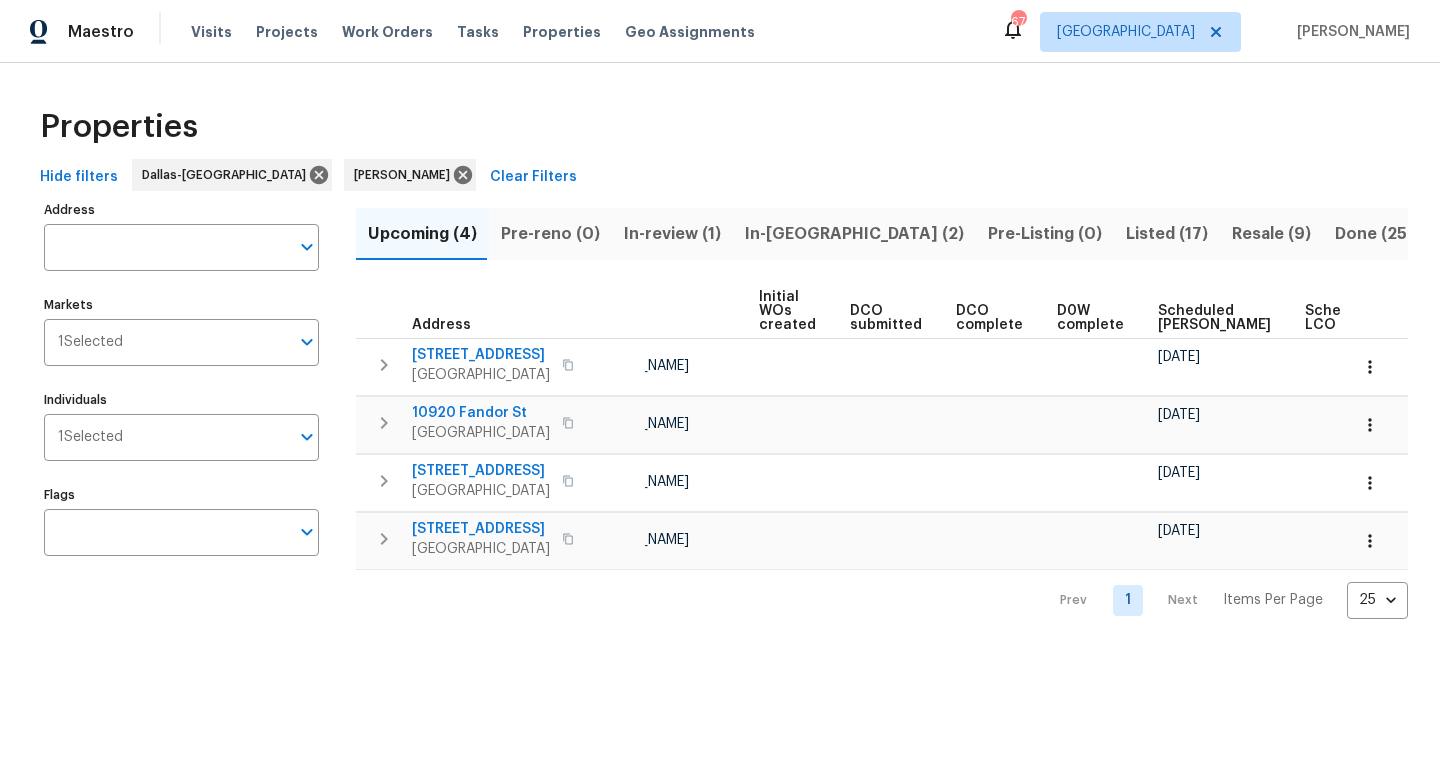 scroll, scrollTop: 0, scrollLeft: 219, axis: horizontal 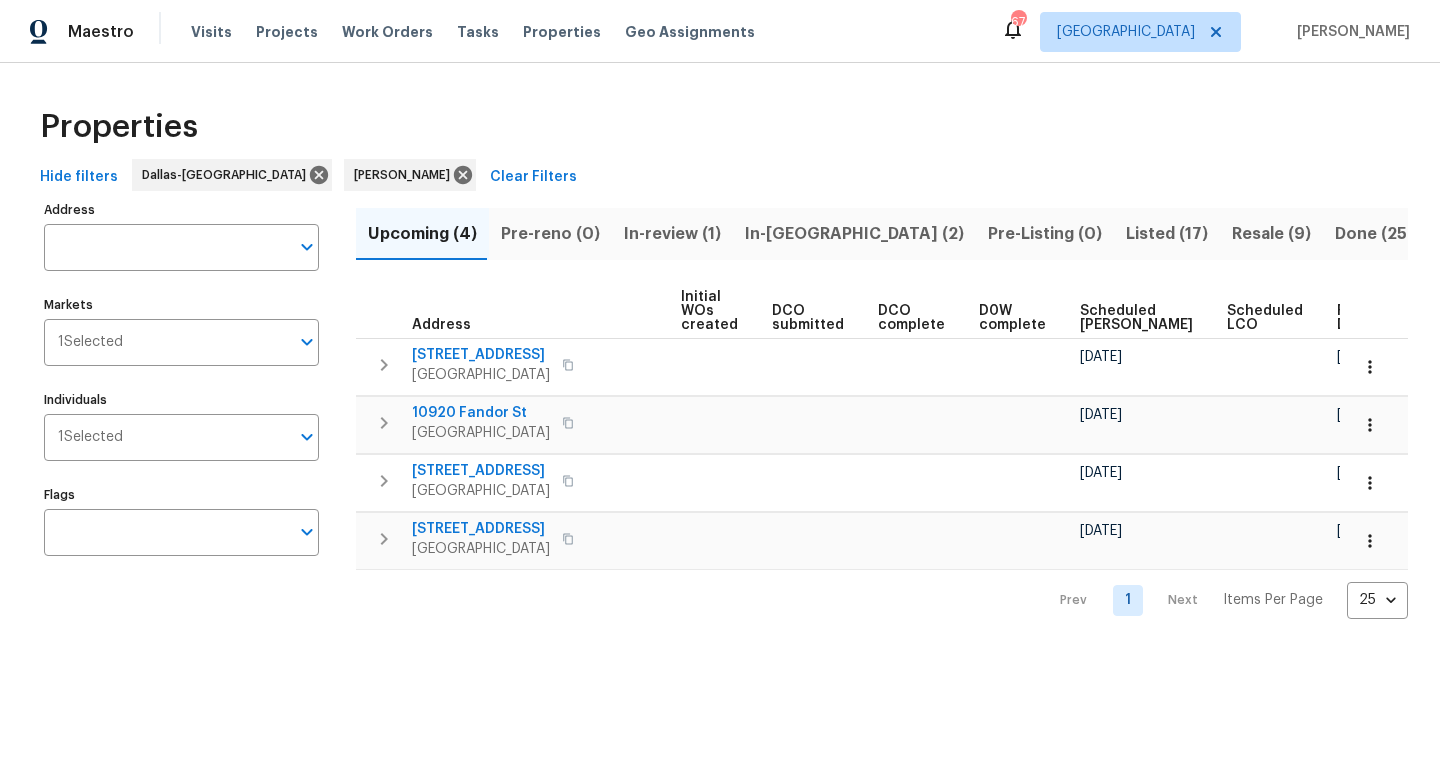 click on "Ready Date" at bounding box center (1359, 318) 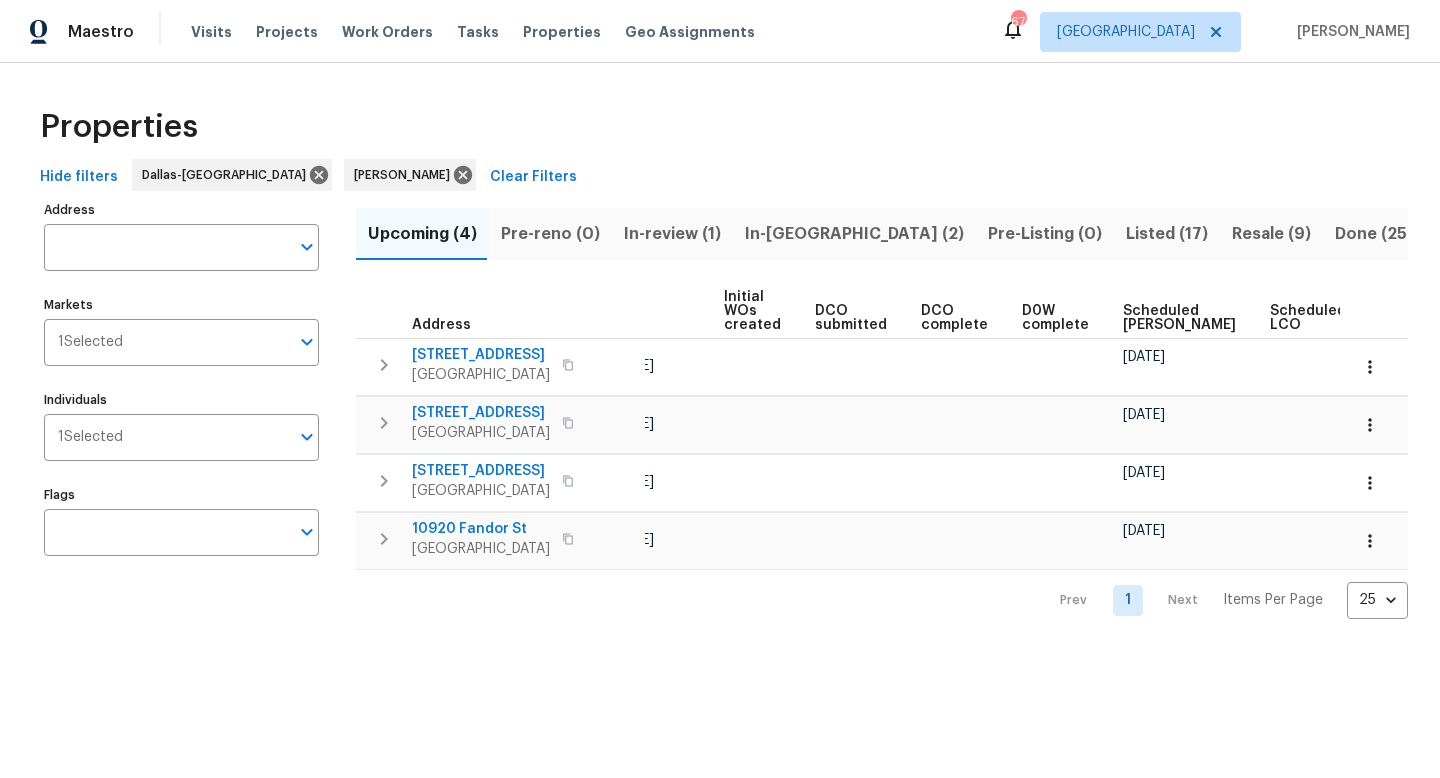 scroll, scrollTop: 0, scrollLeft: 243, axis: horizontal 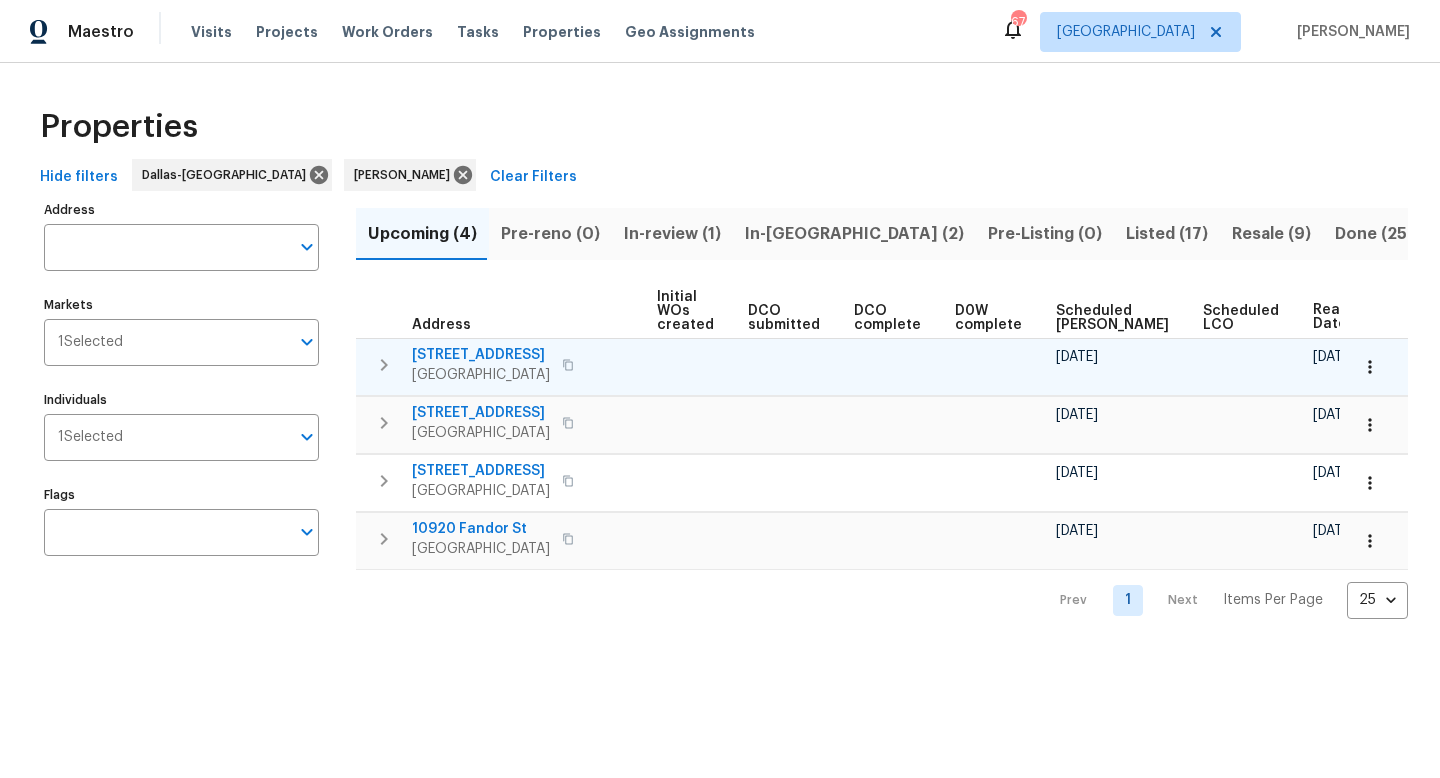 click on "[STREET_ADDRESS]" at bounding box center [481, 355] 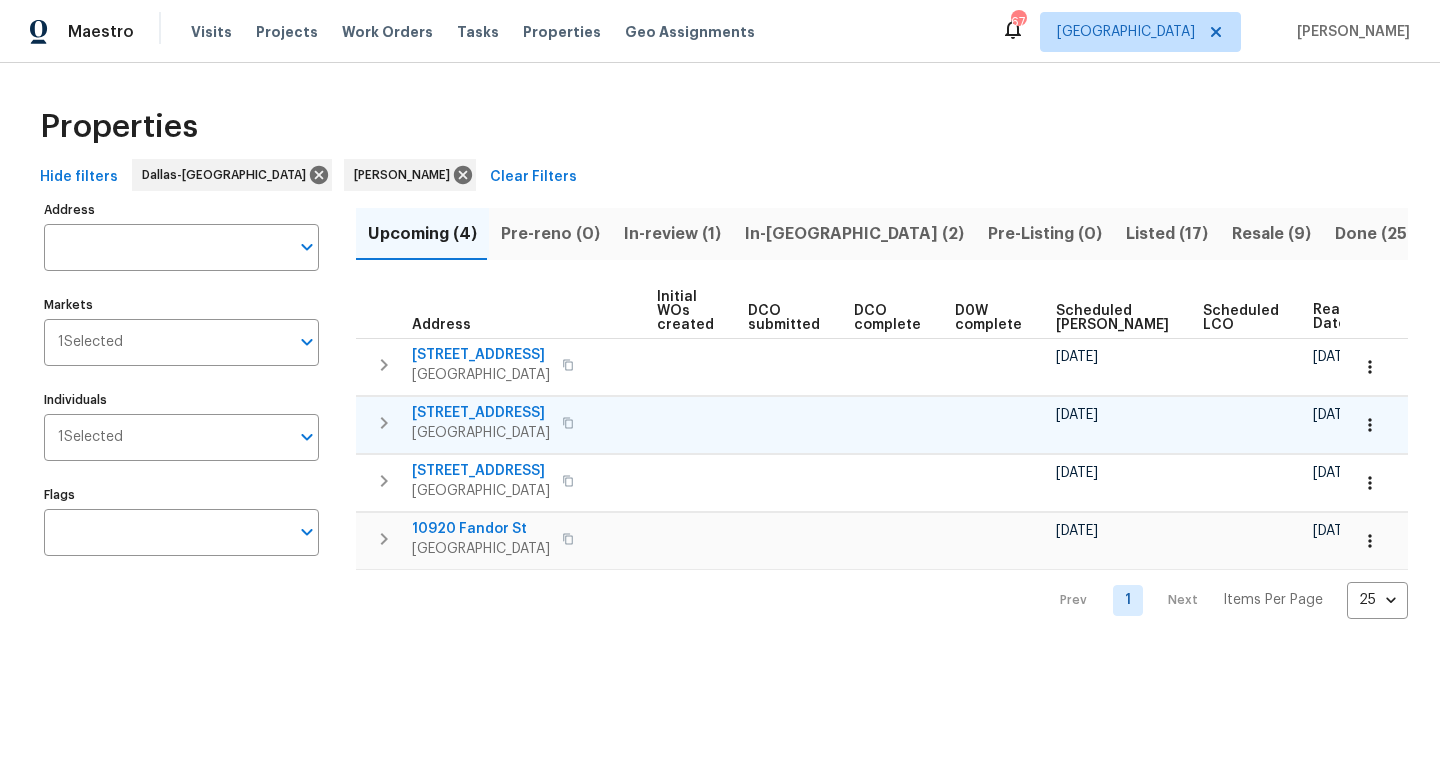 click on "[STREET_ADDRESS]" at bounding box center (481, 413) 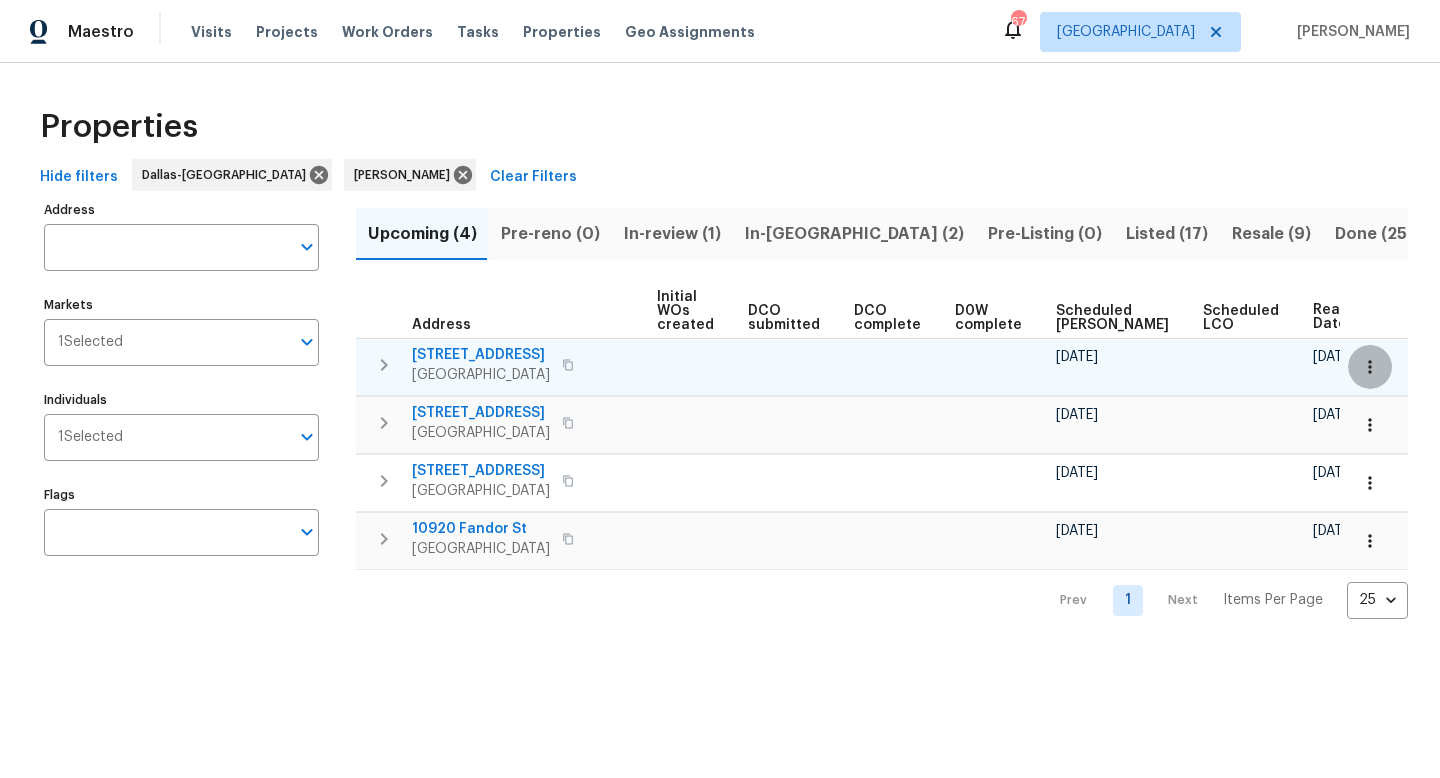 click 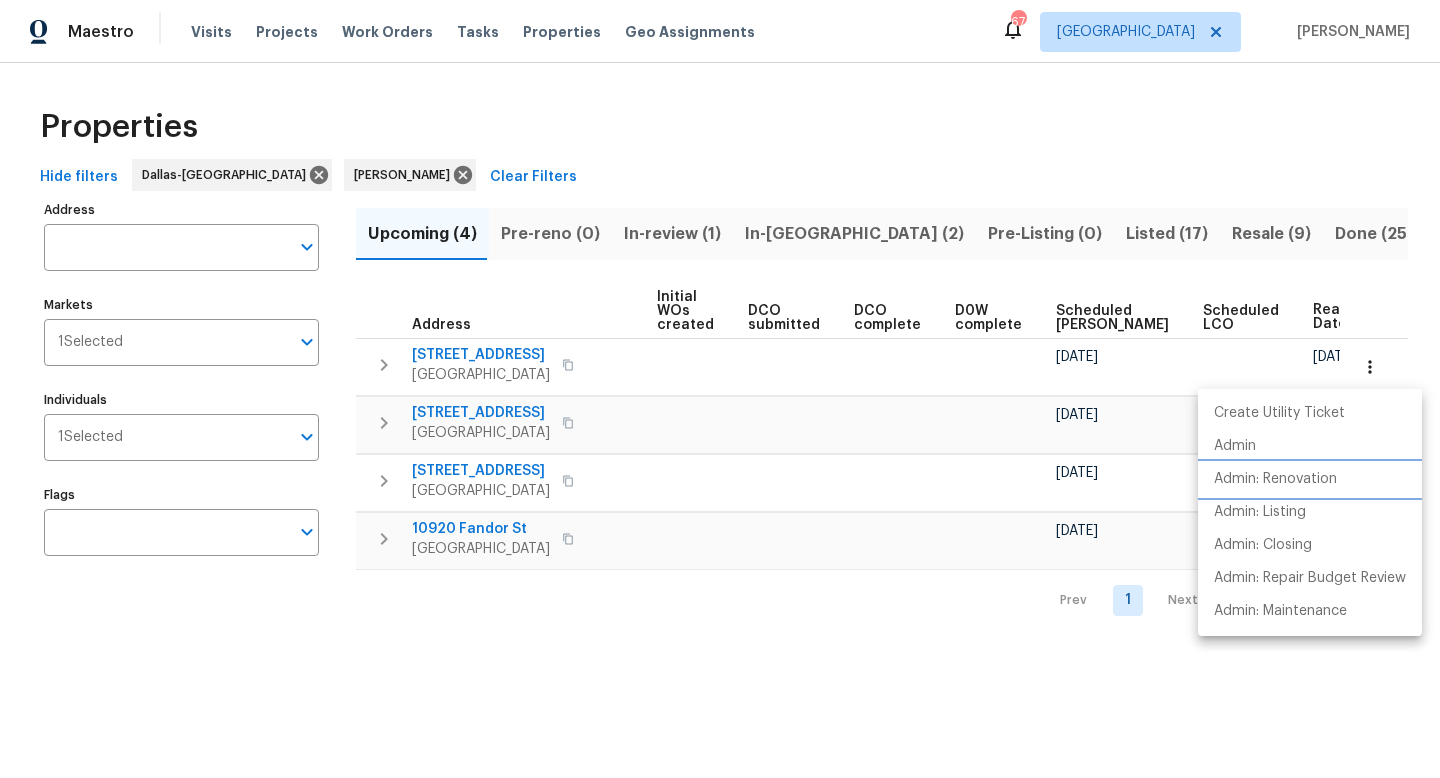 click on "Admin: Renovation" at bounding box center [1275, 479] 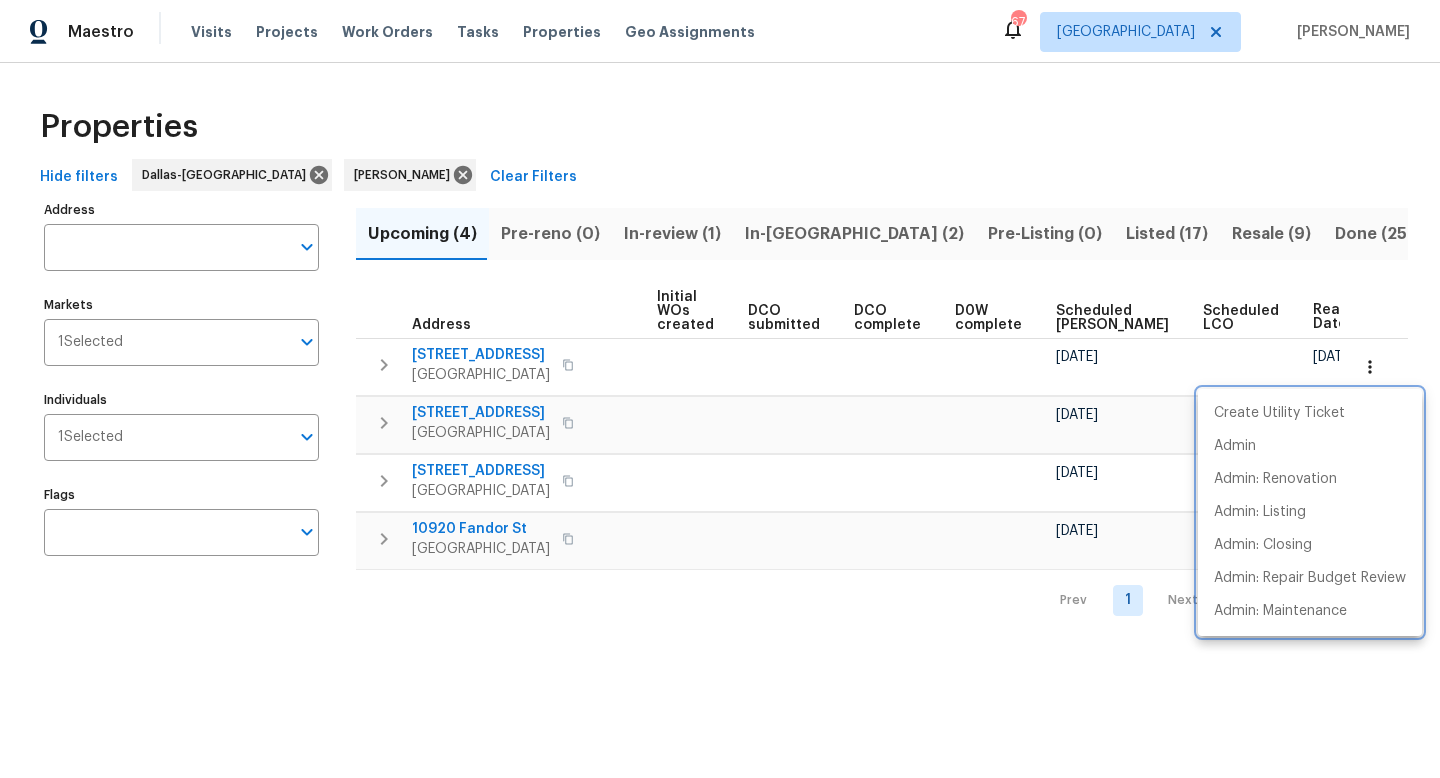 click at bounding box center [720, 389] 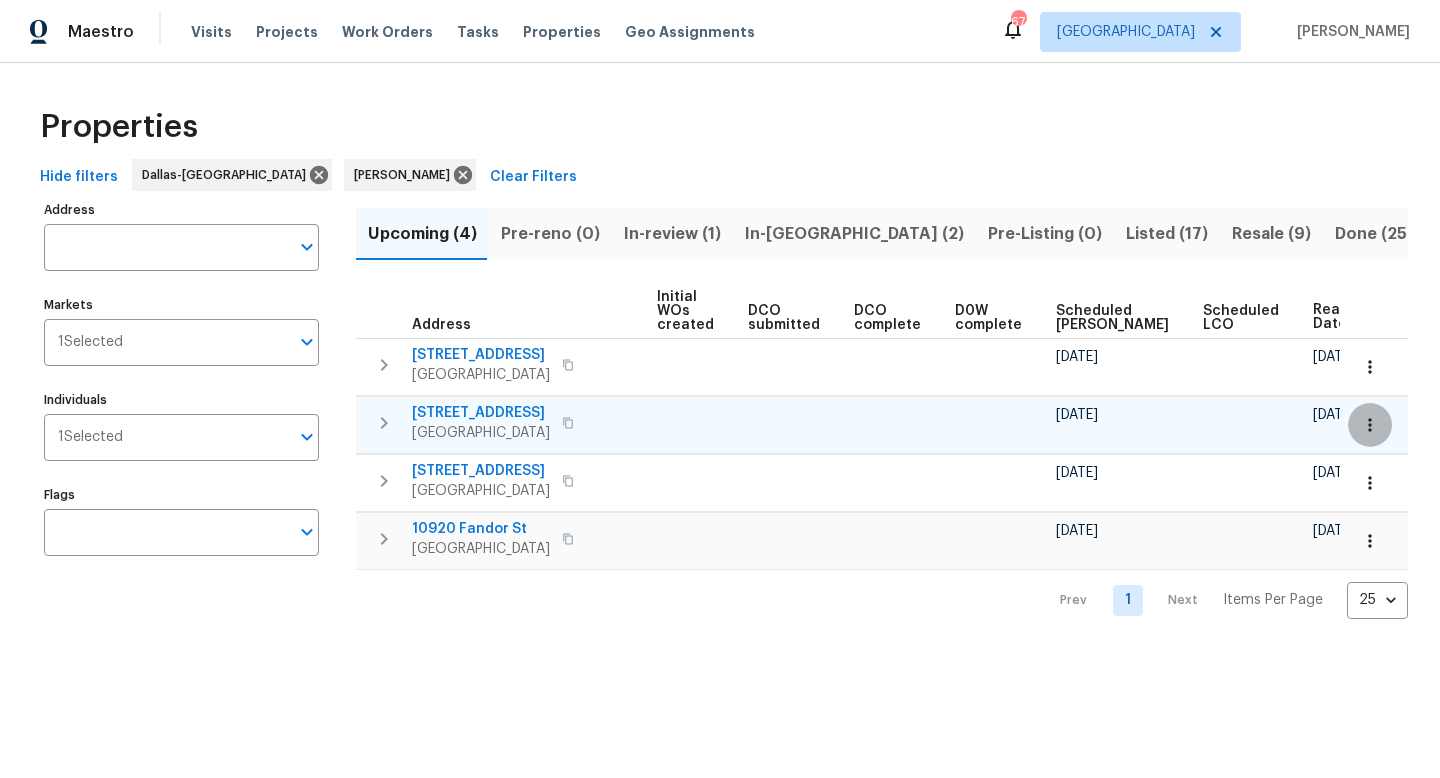 click 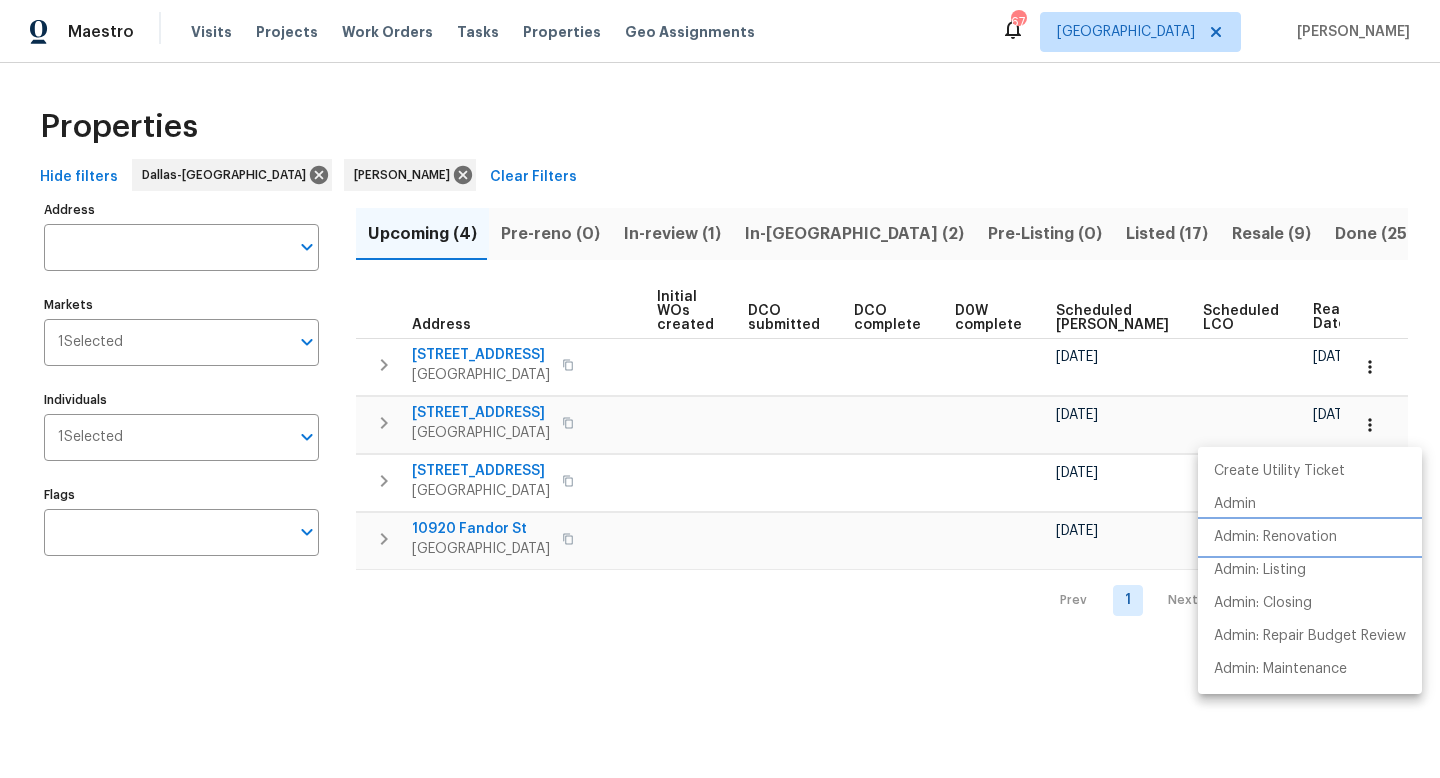 click on "Admin: Renovation" at bounding box center (1275, 537) 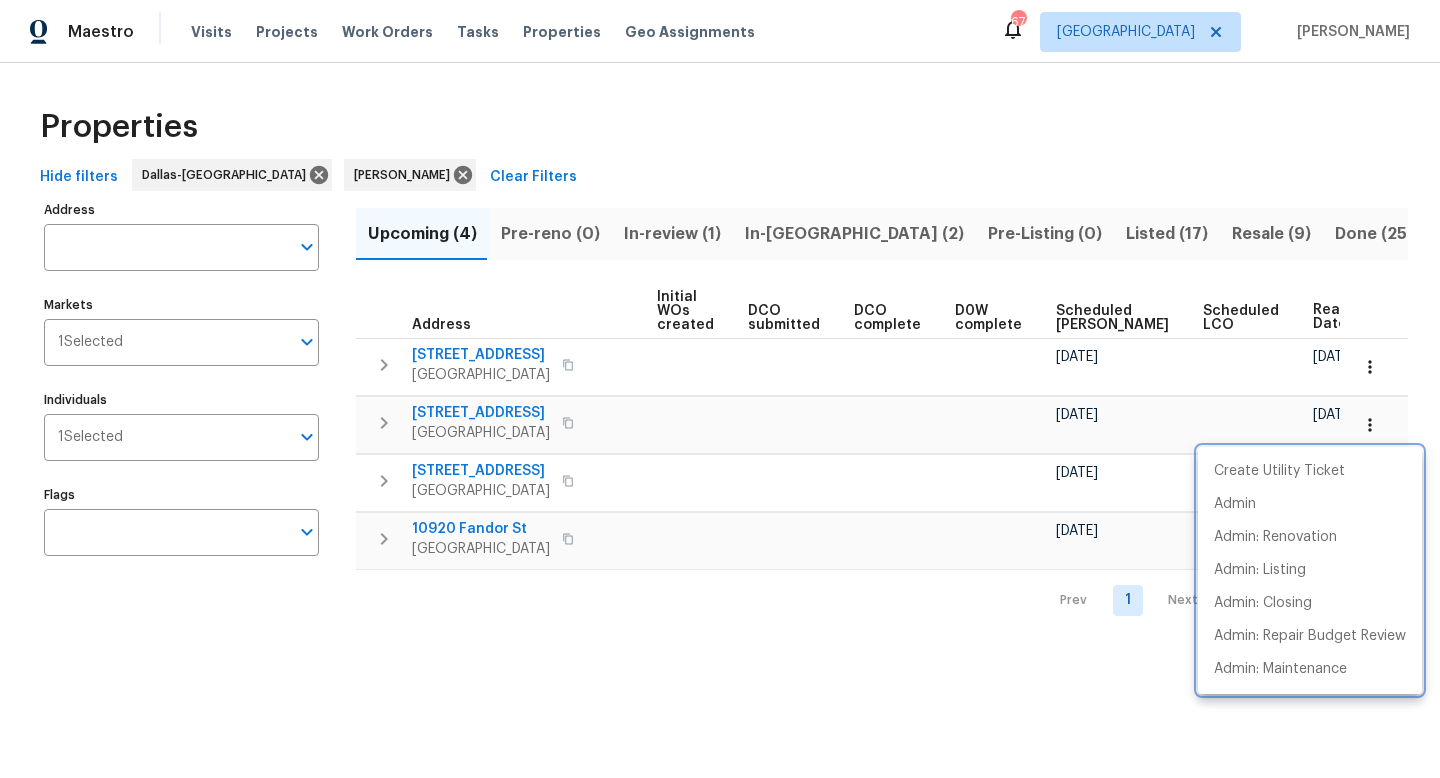 click at bounding box center [720, 389] 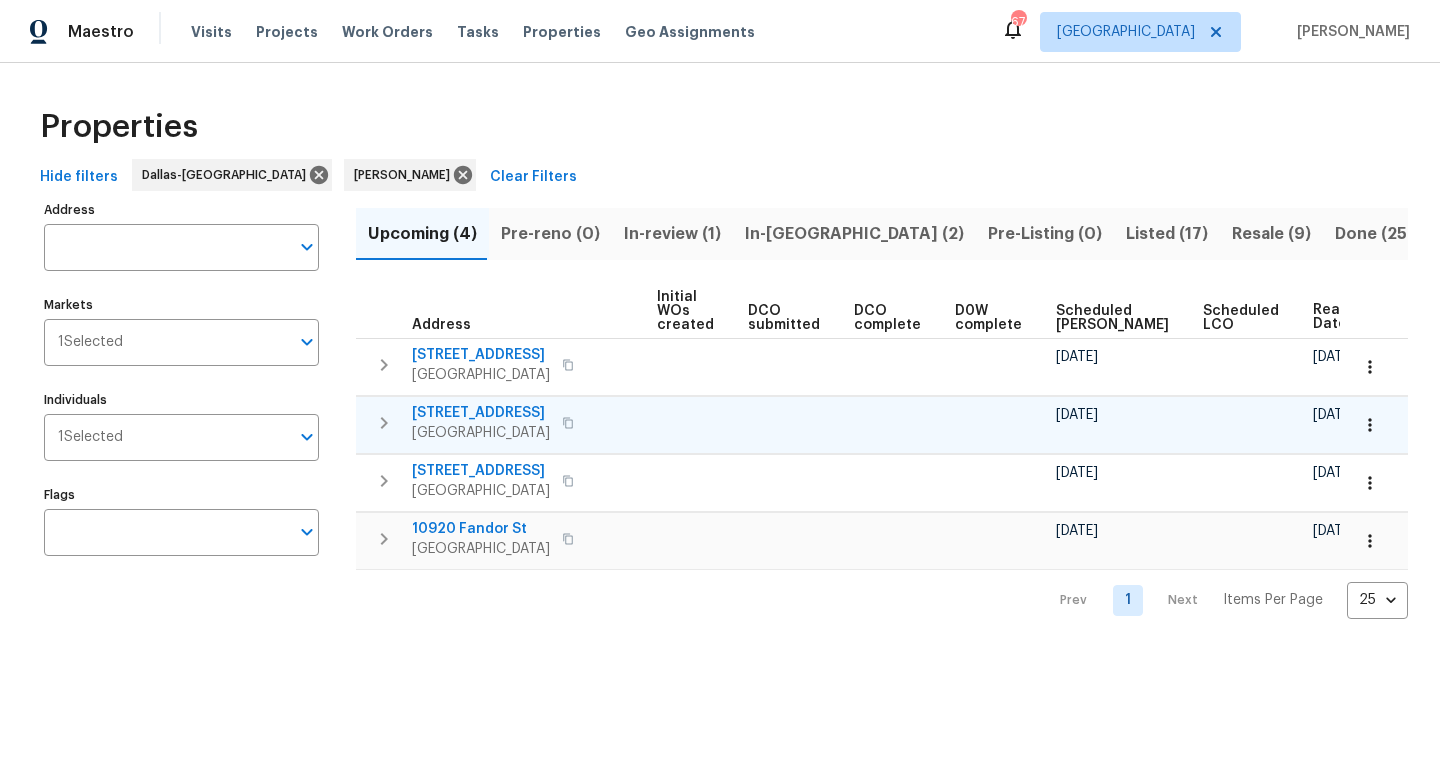 type 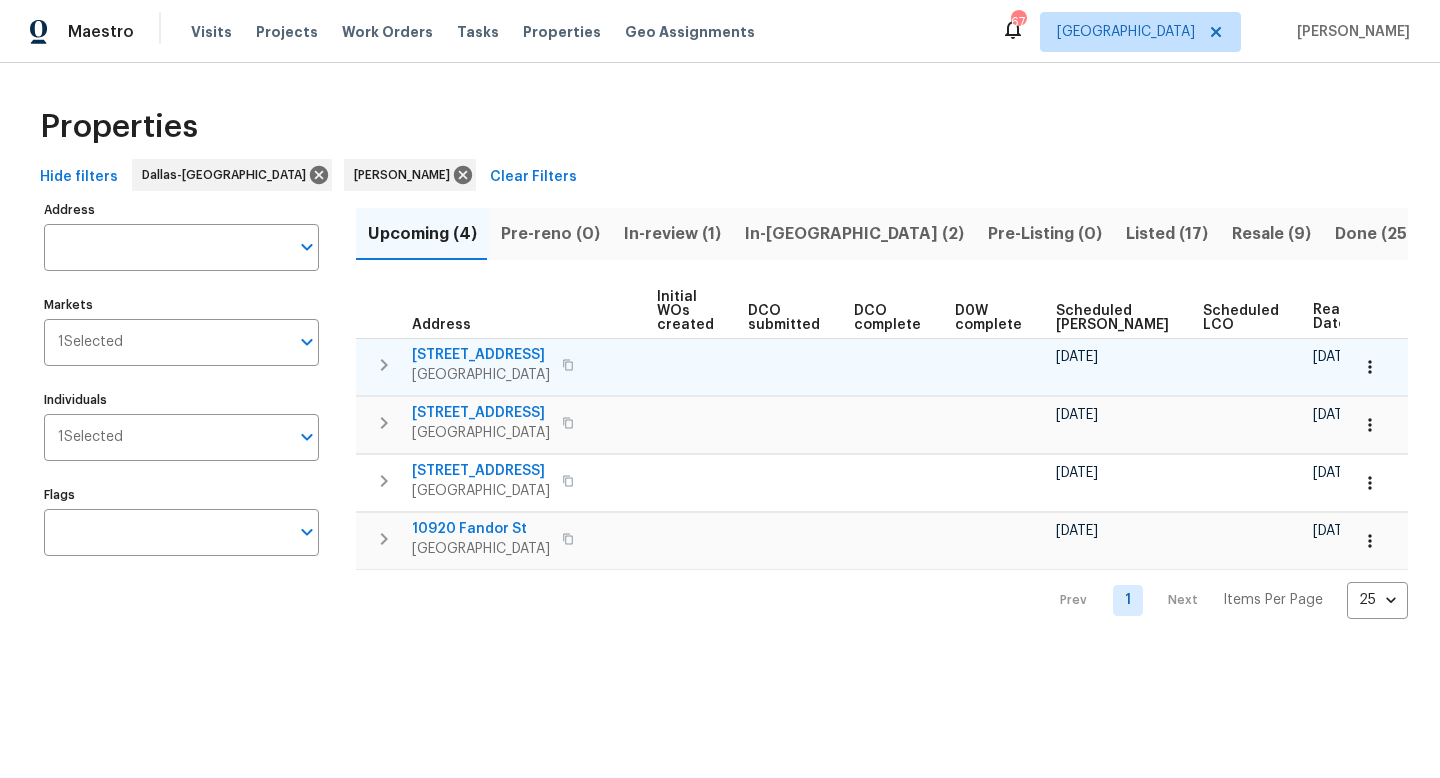 click on "5200 New Castleton Ct" at bounding box center [481, 355] 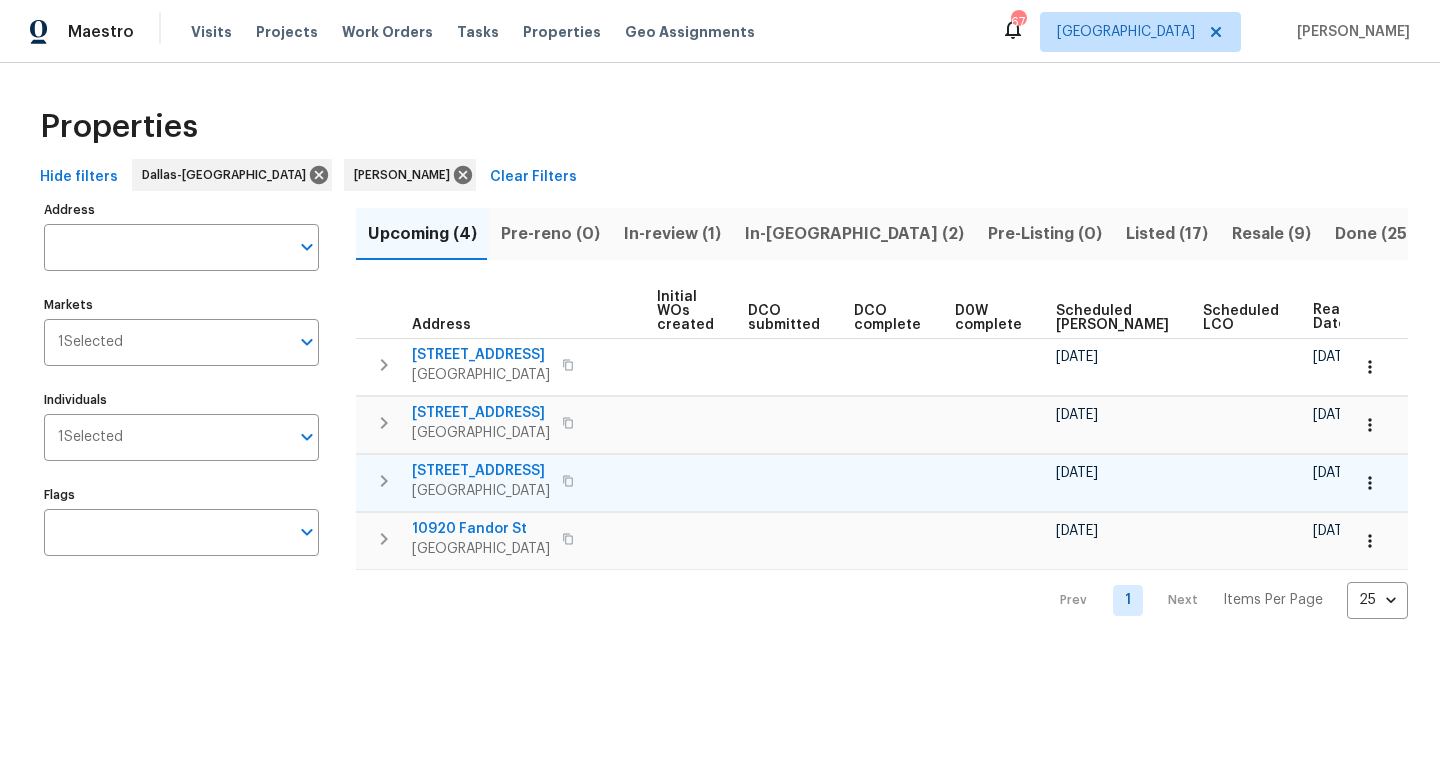 click on "1225 Diamond Back Ln" at bounding box center (481, 471) 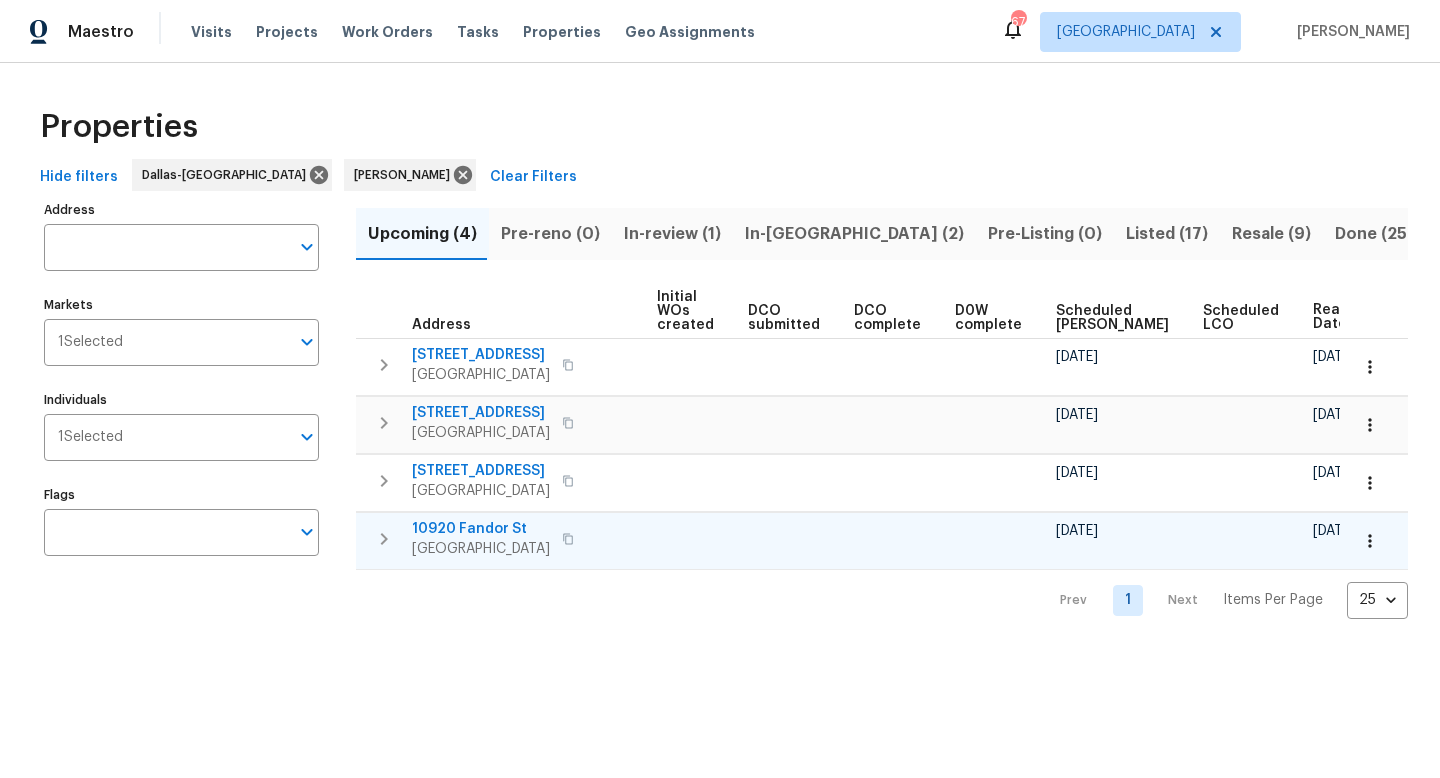 click on "10920 Fandor St" at bounding box center (481, 529) 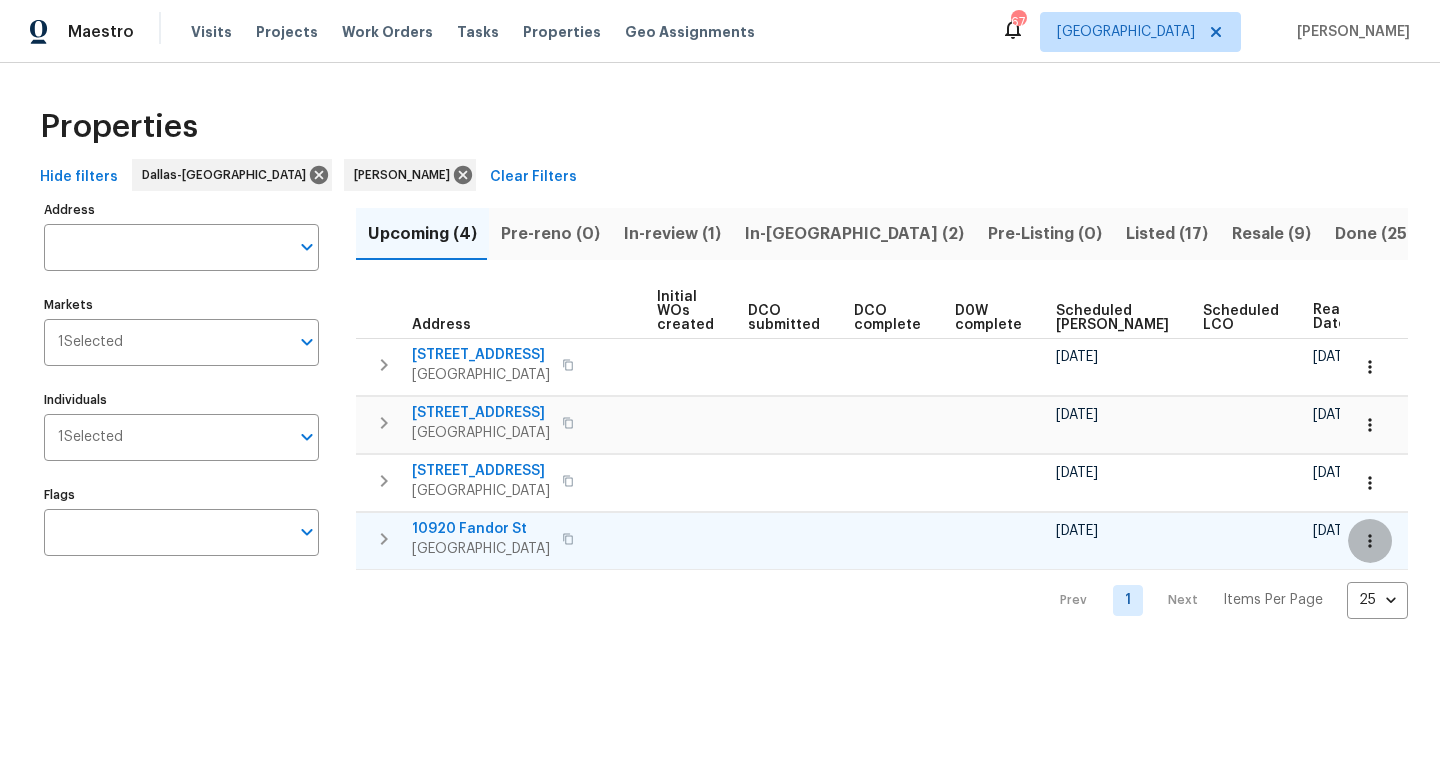 click 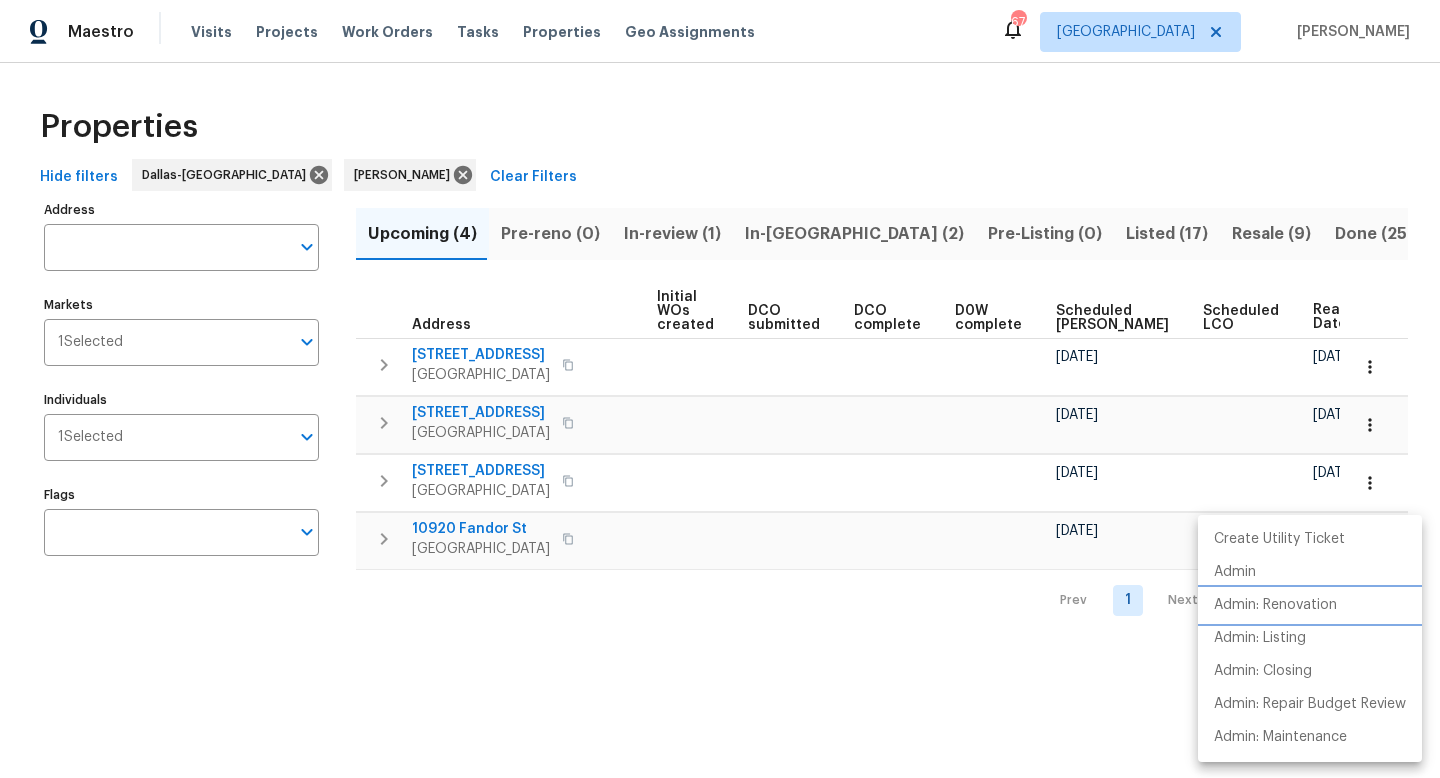 click on "Admin: Renovation" at bounding box center (1275, 605) 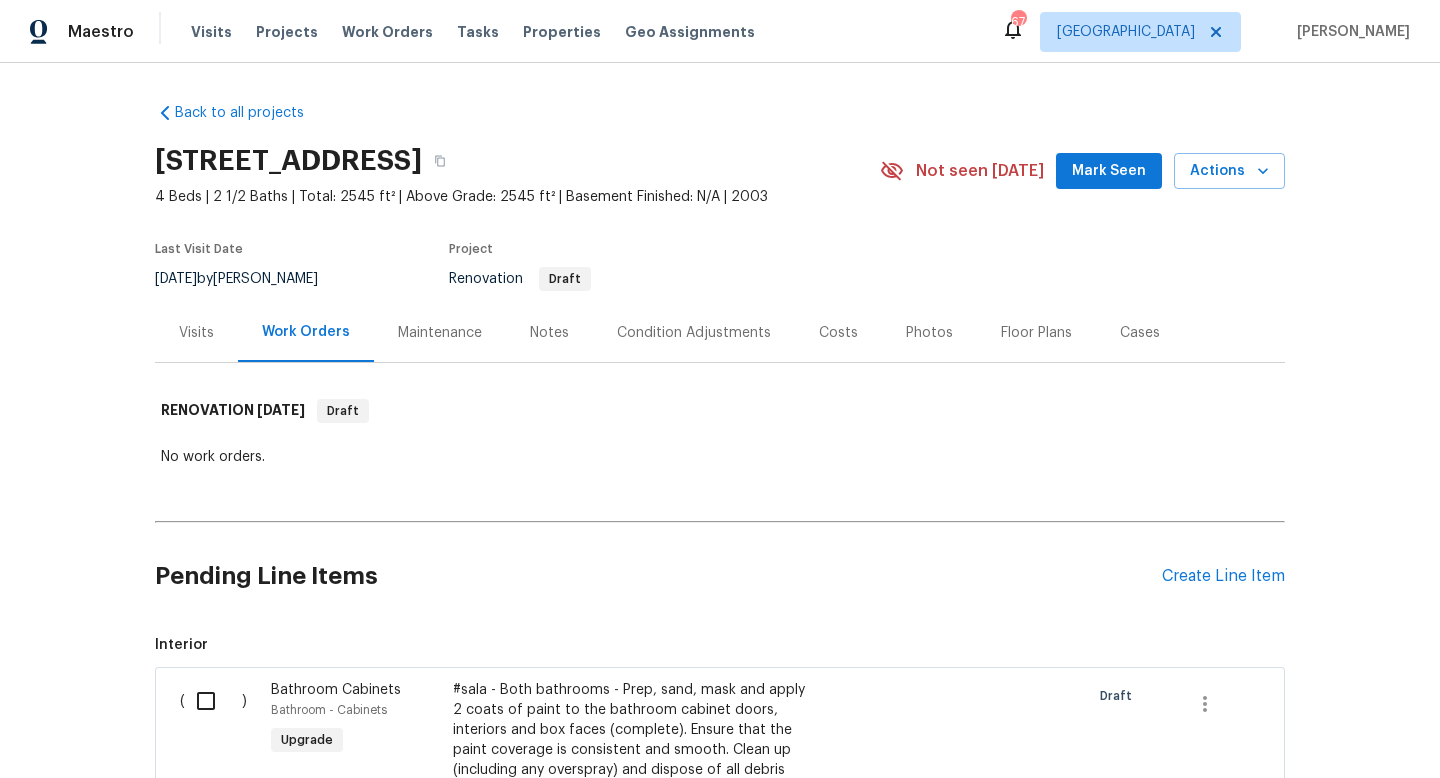 scroll, scrollTop: 0, scrollLeft: 0, axis: both 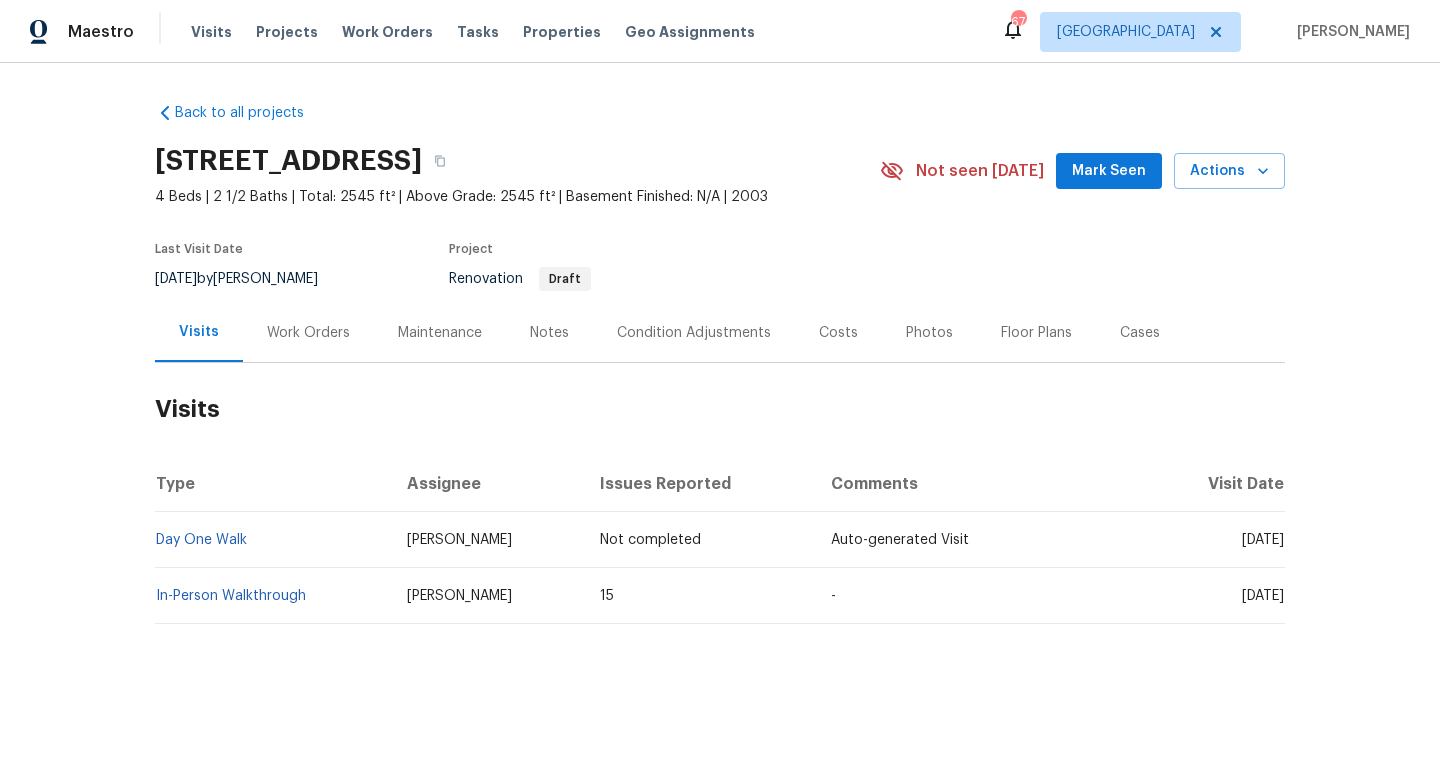 click on "Condition Adjustments" at bounding box center [694, 333] 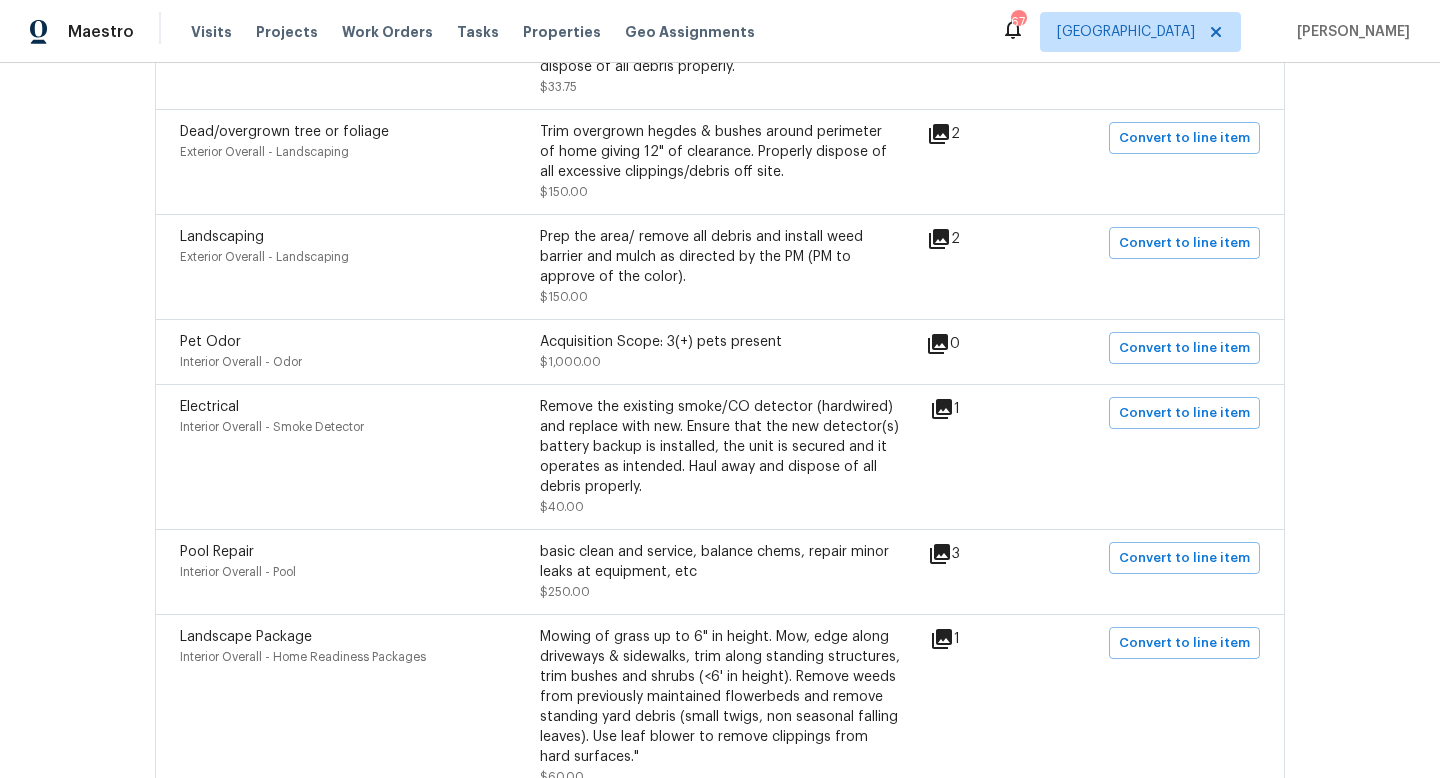 scroll, scrollTop: 1627, scrollLeft: 0, axis: vertical 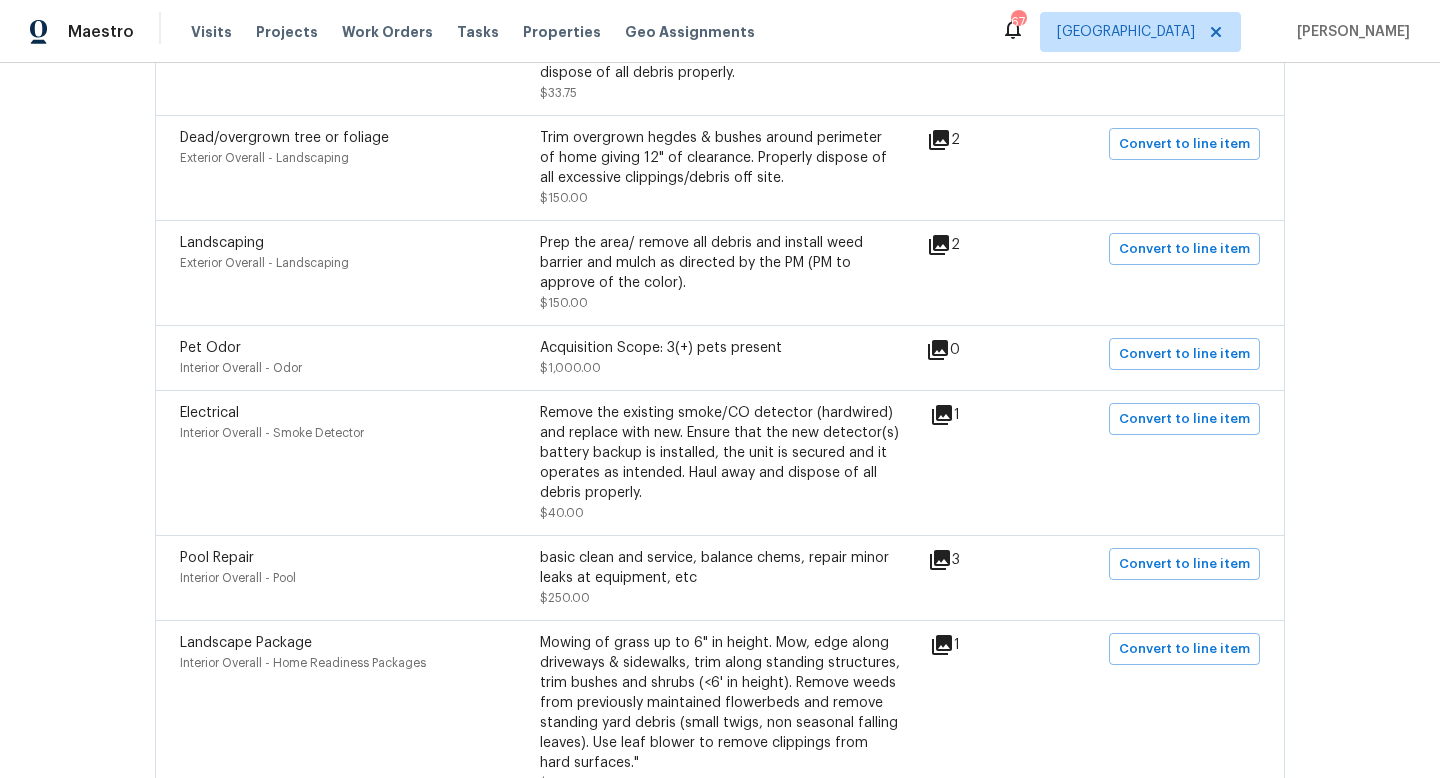click 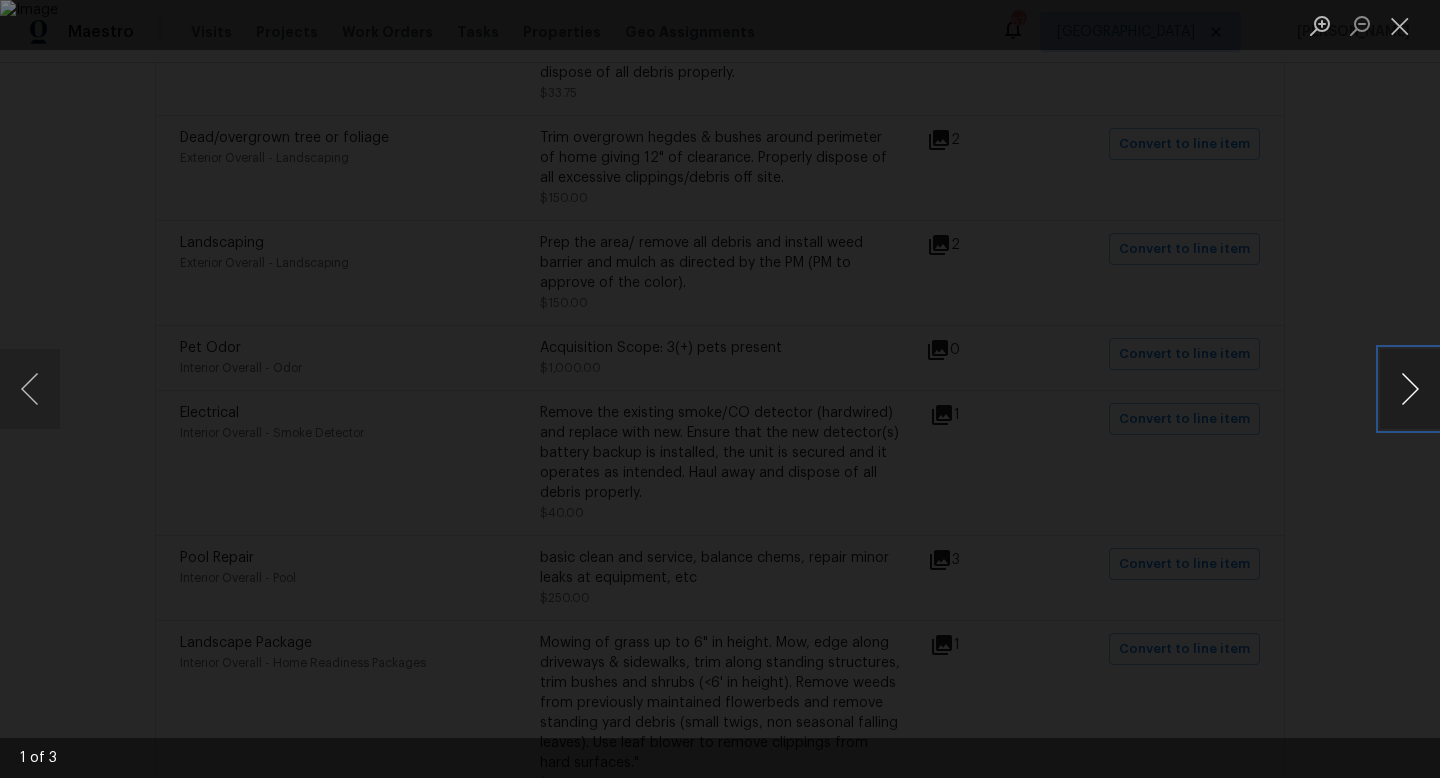 click at bounding box center (1410, 389) 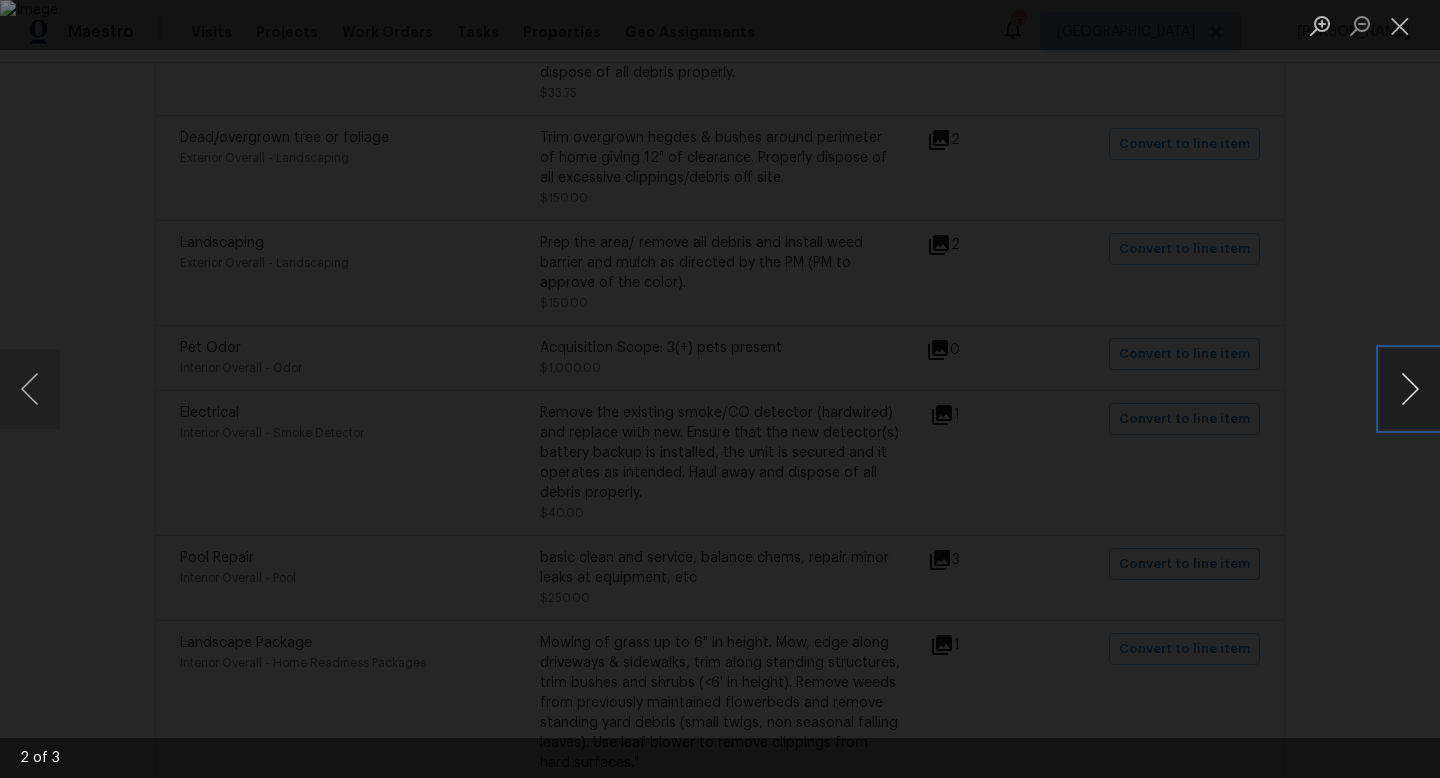click at bounding box center (1410, 389) 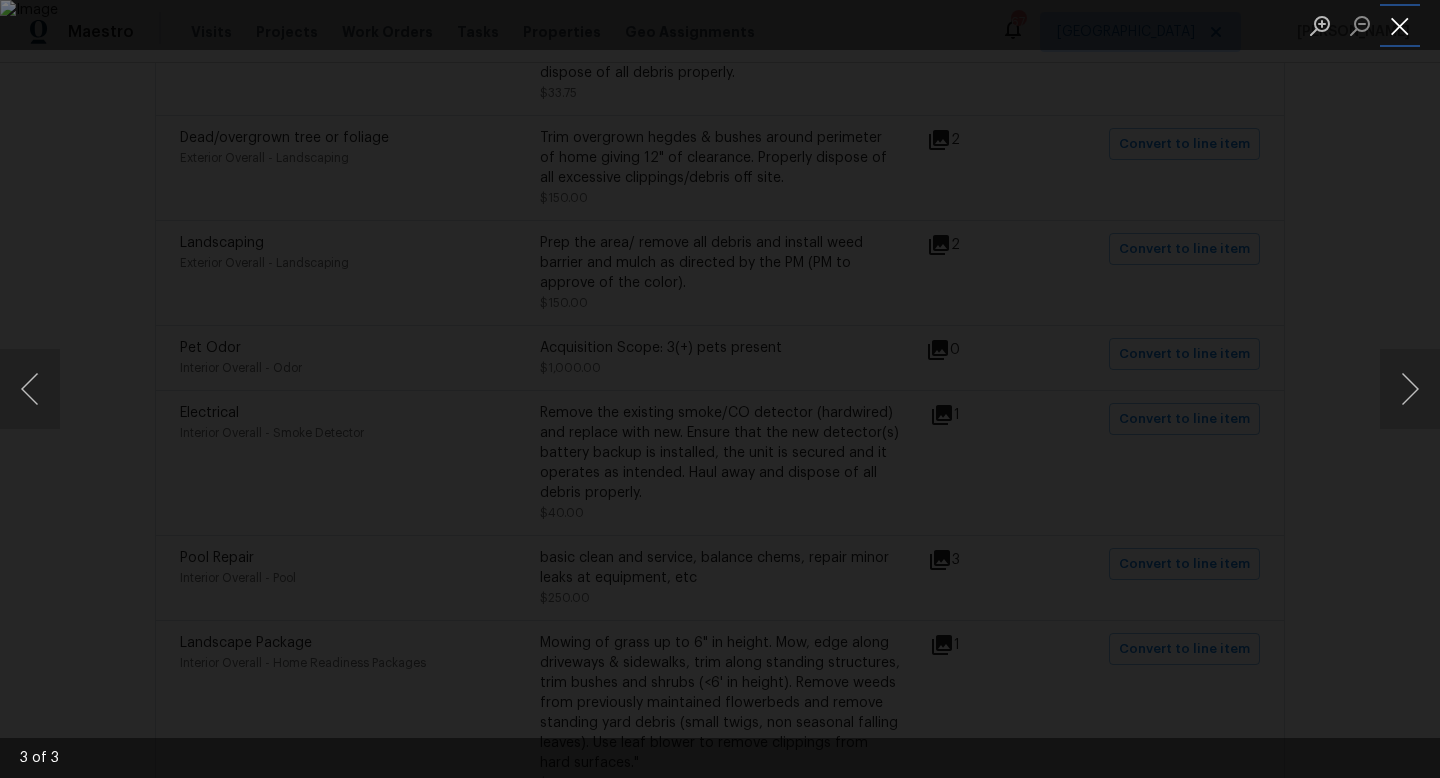 click at bounding box center [1400, 25] 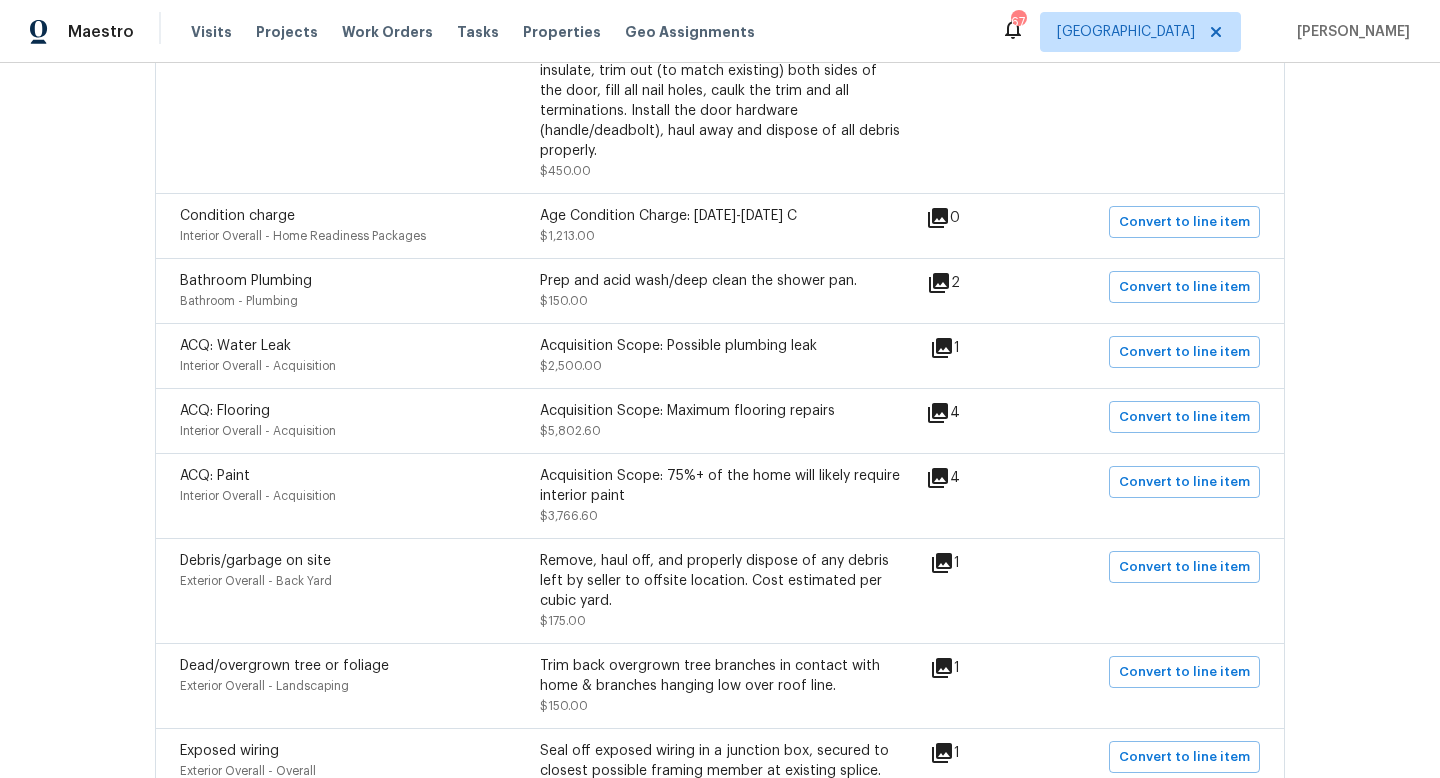scroll, scrollTop: 0, scrollLeft: 0, axis: both 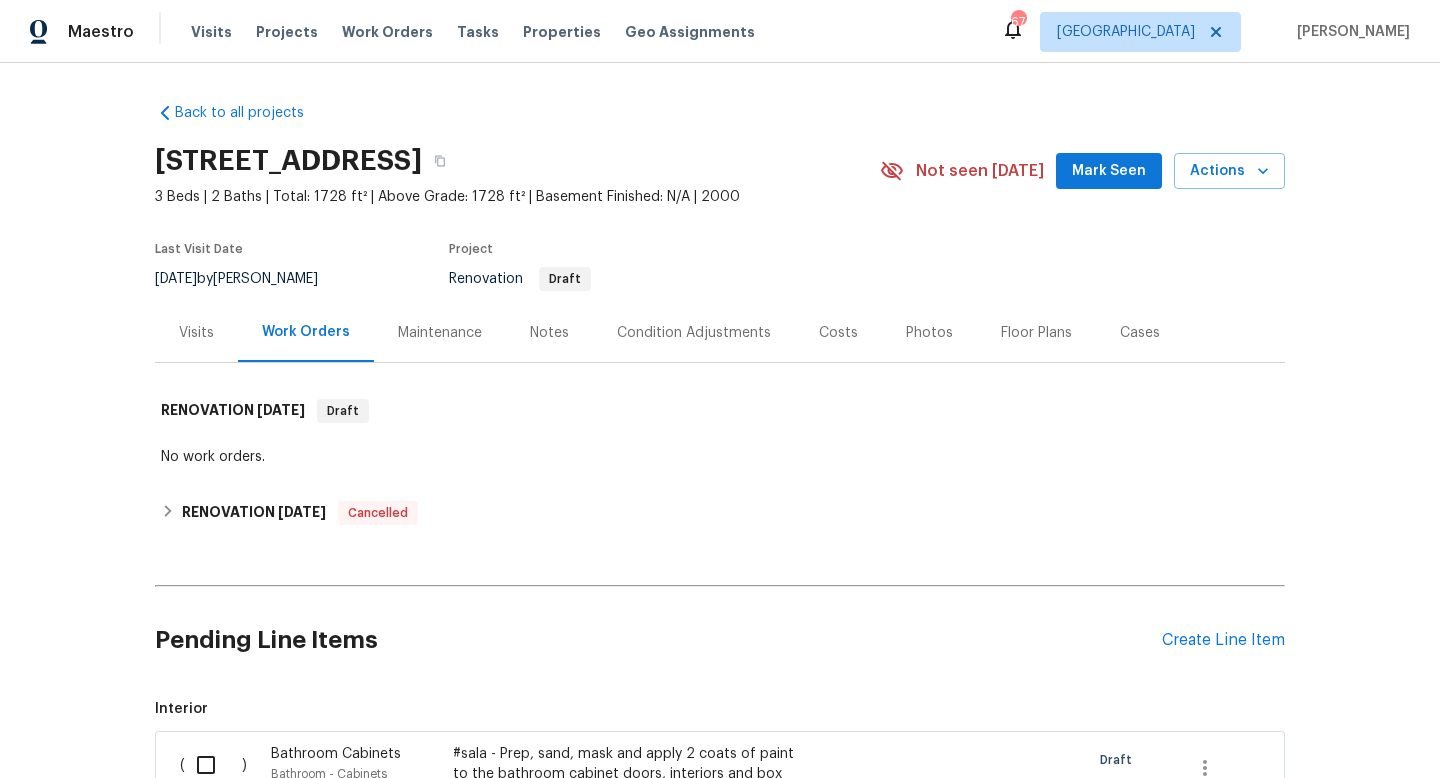 click on "Condition Adjustments" at bounding box center (694, 333) 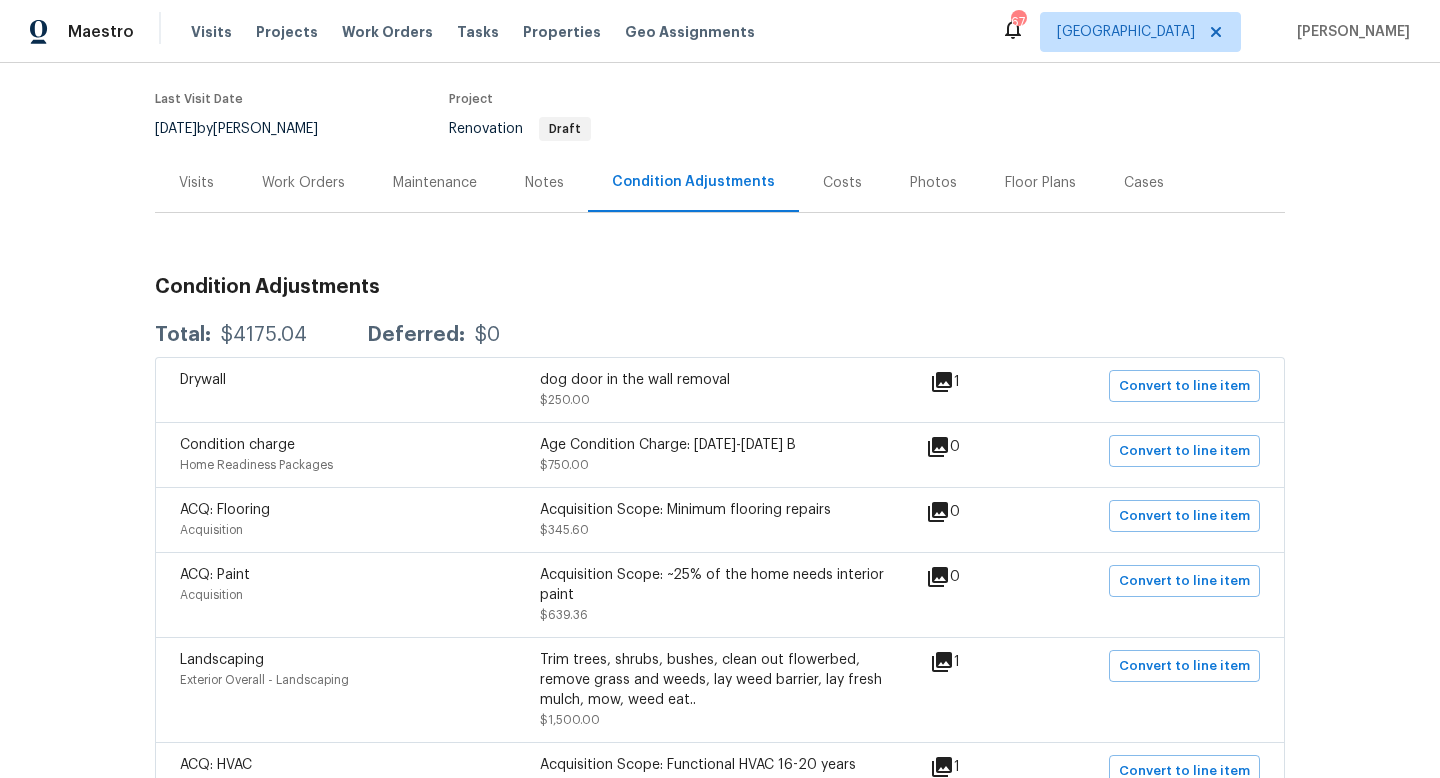 scroll, scrollTop: 135, scrollLeft: 0, axis: vertical 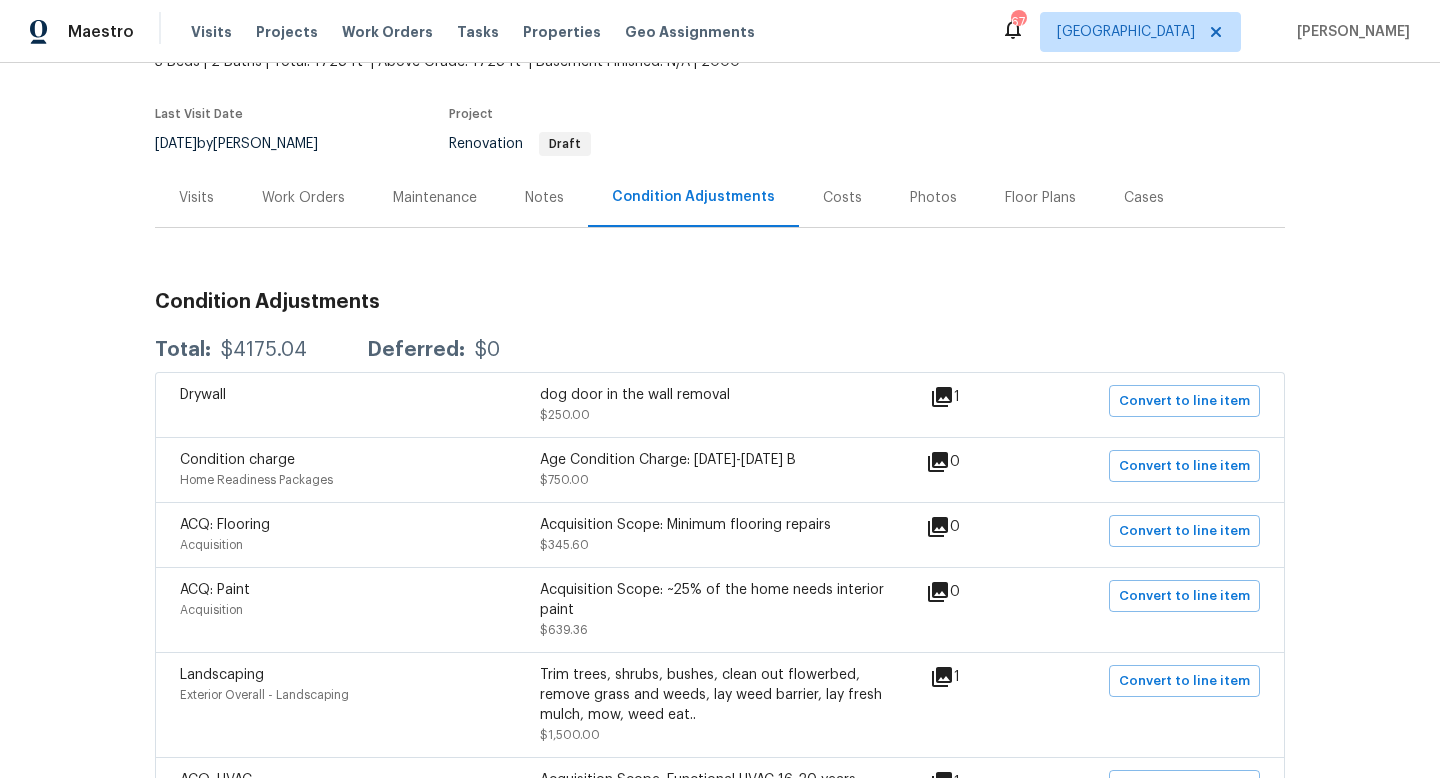 click on "Visits" at bounding box center [196, 198] 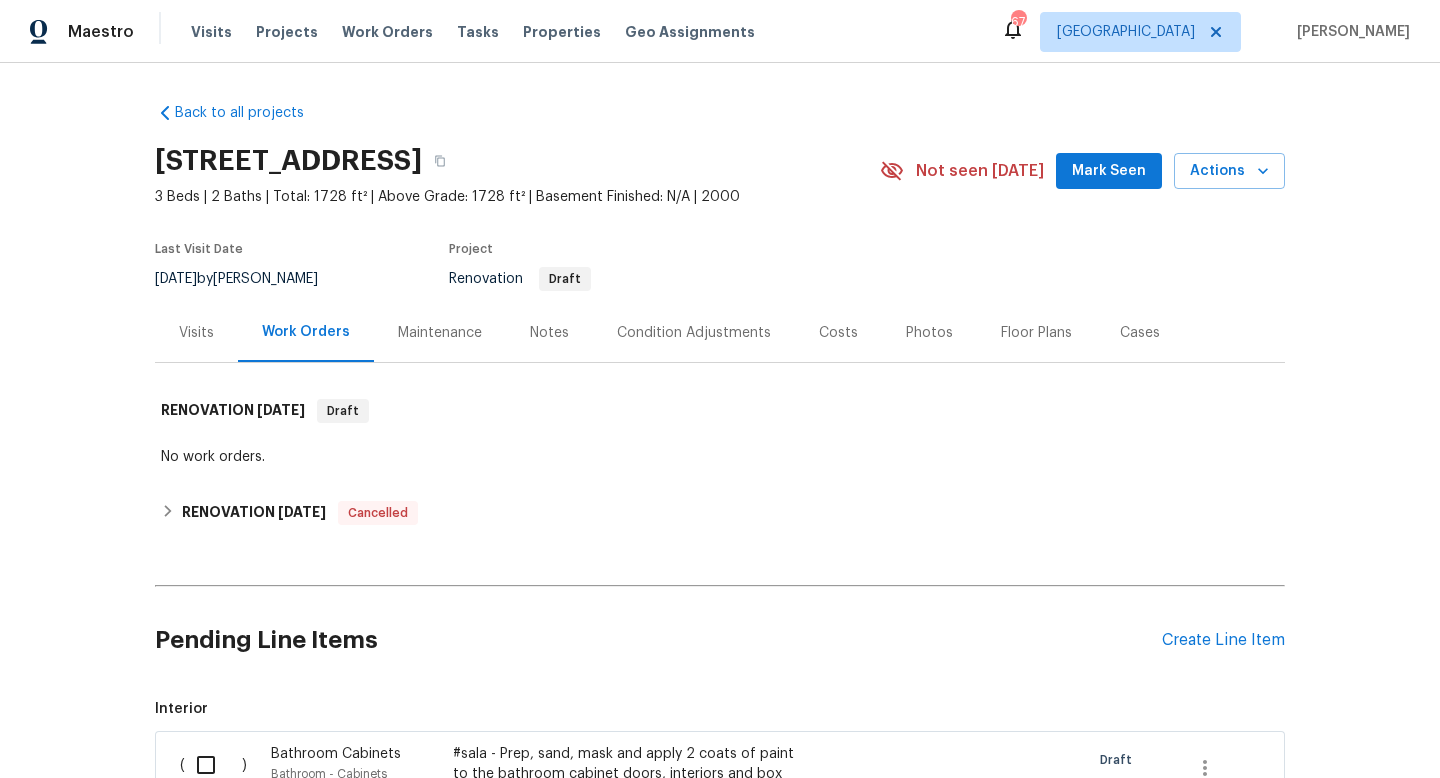 scroll, scrollTop: 0, scrollLeft: 0, axis: both 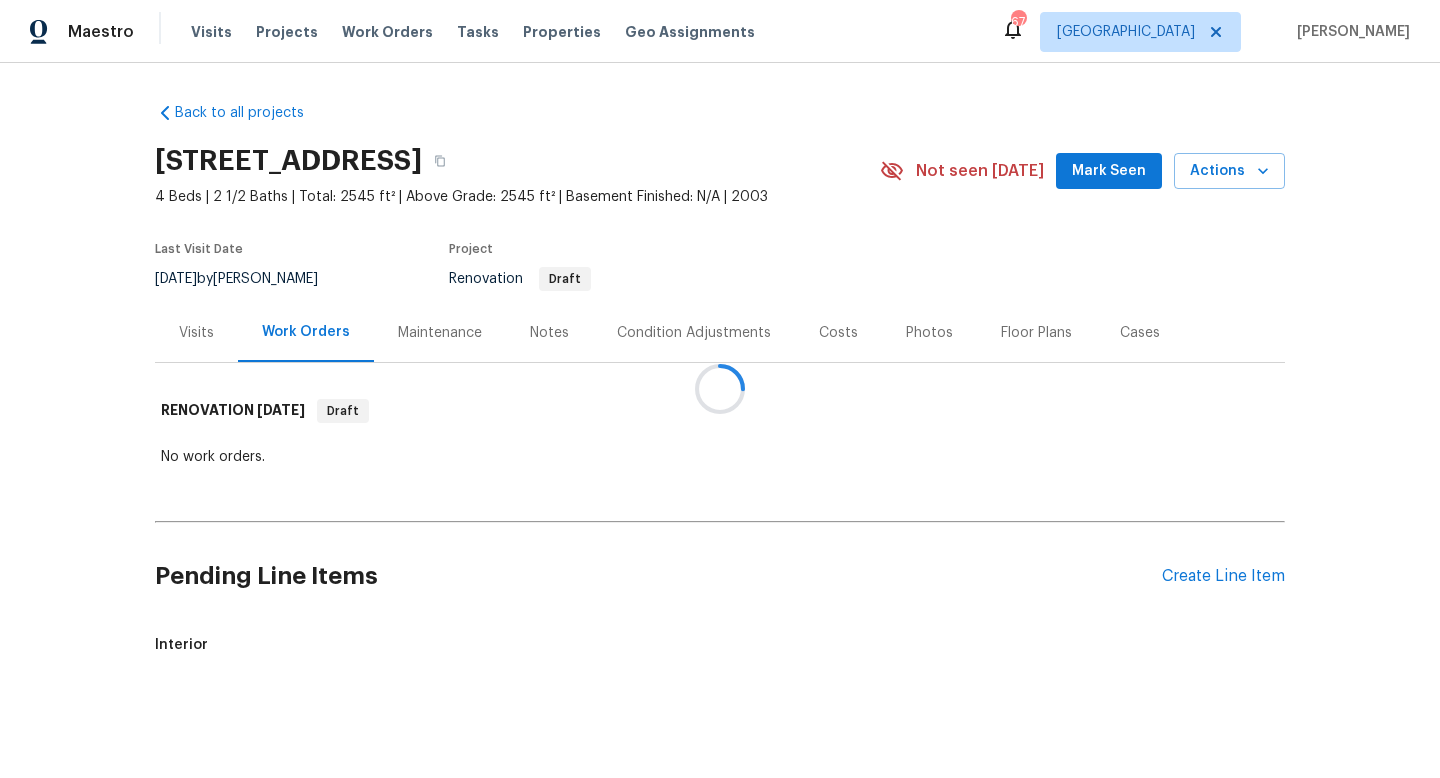 click at bounding box center (720, 389) 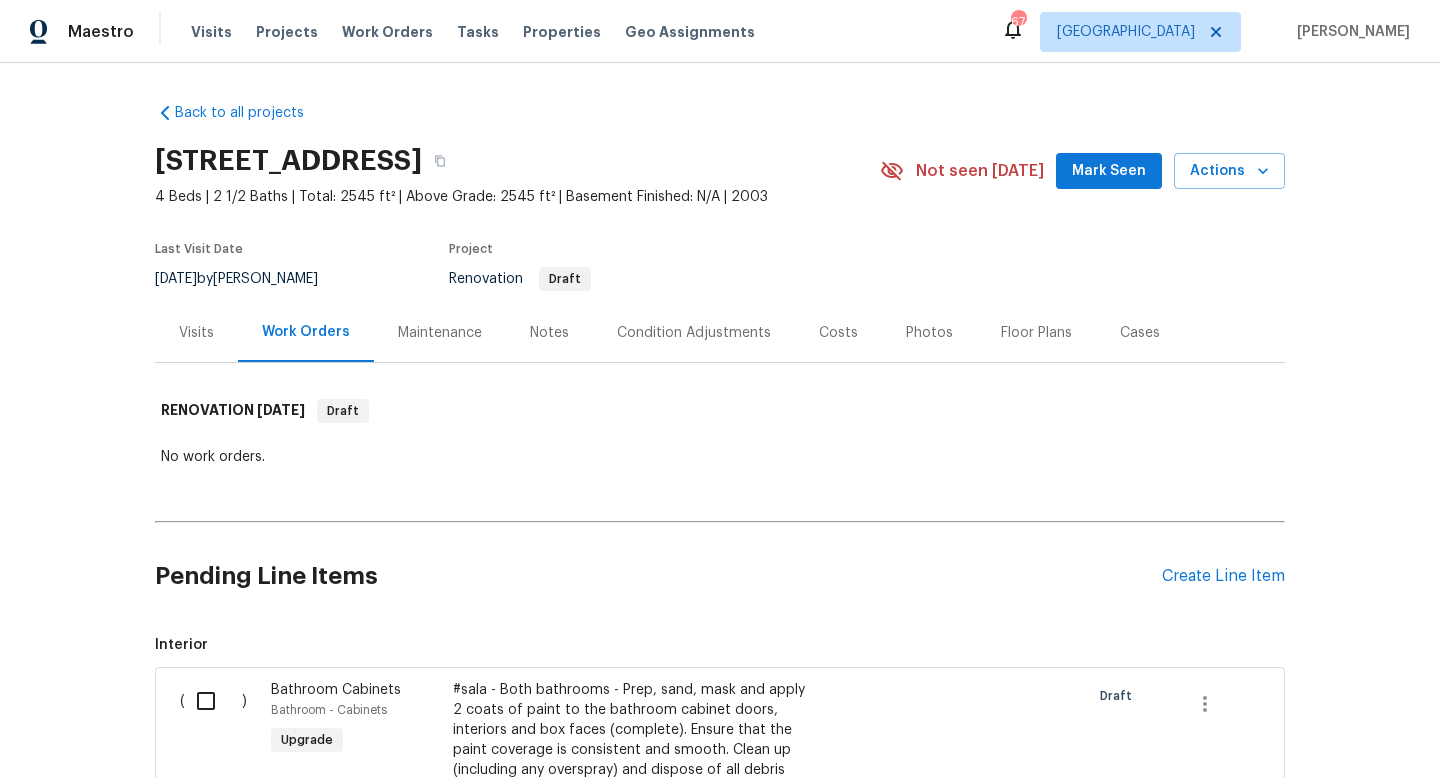 click on "Condition Adjustments" at bounding box center (694, 333) 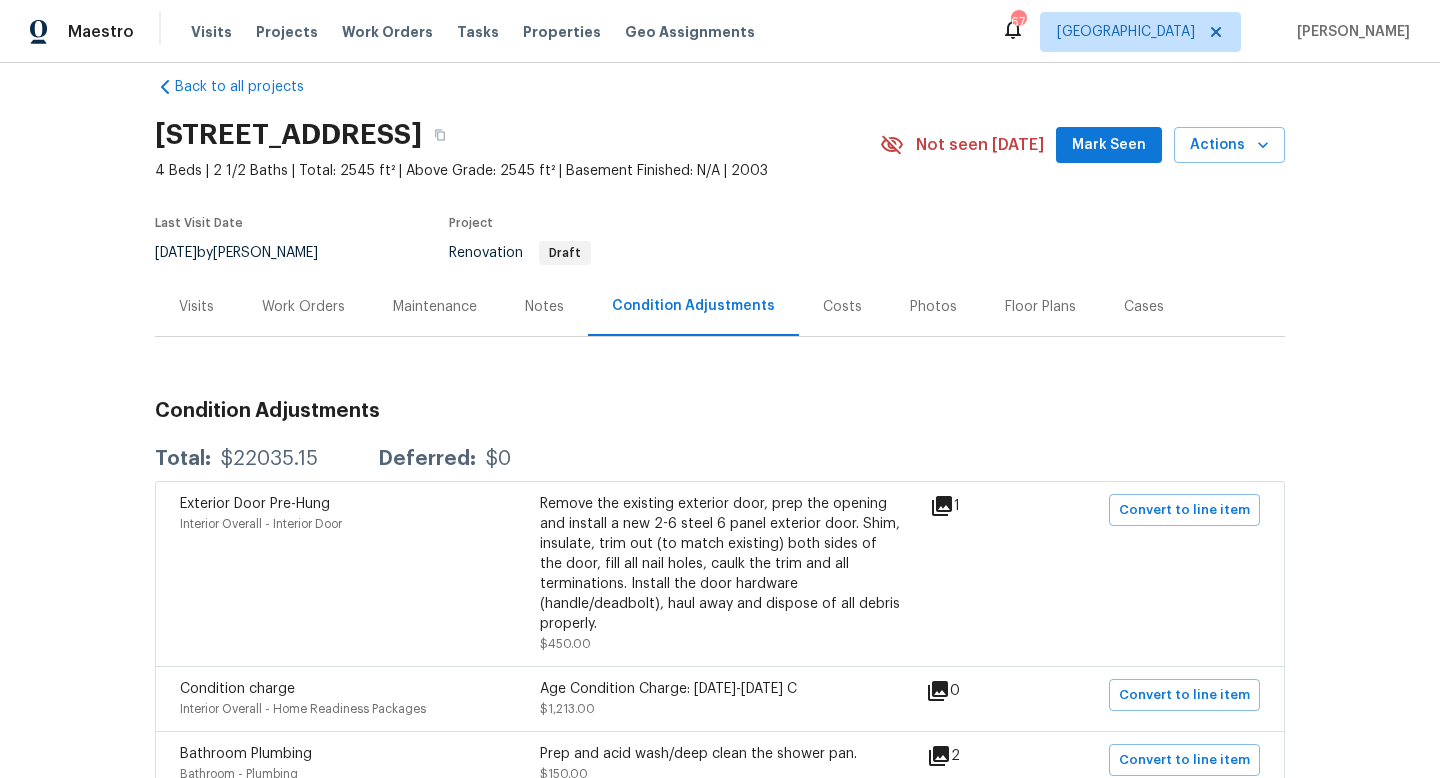 scroll, scrollTop: 0, scrollLeft: 0, axis: both 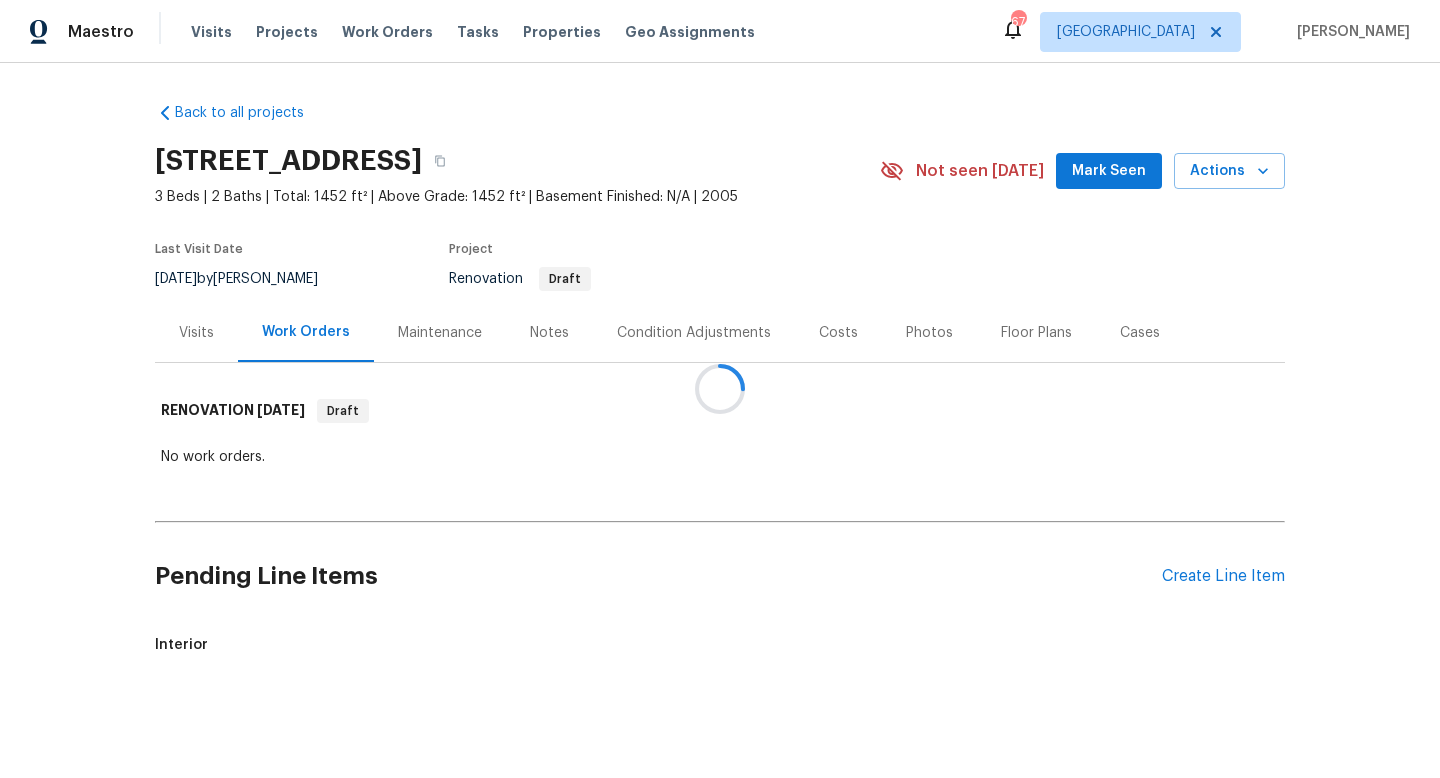click at bounding box center [720, 389] 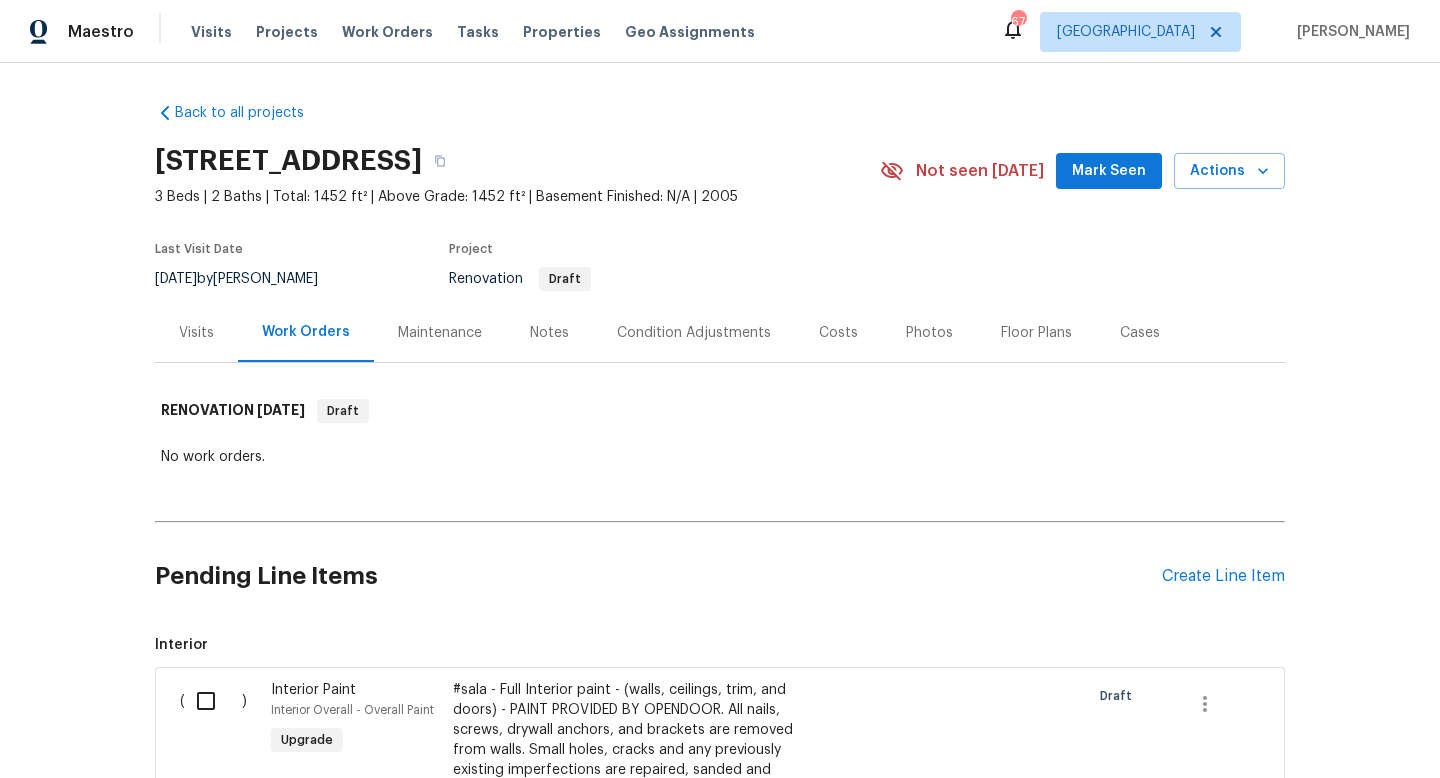click on "Condition Adjustments" at bounding box center [694, 333] 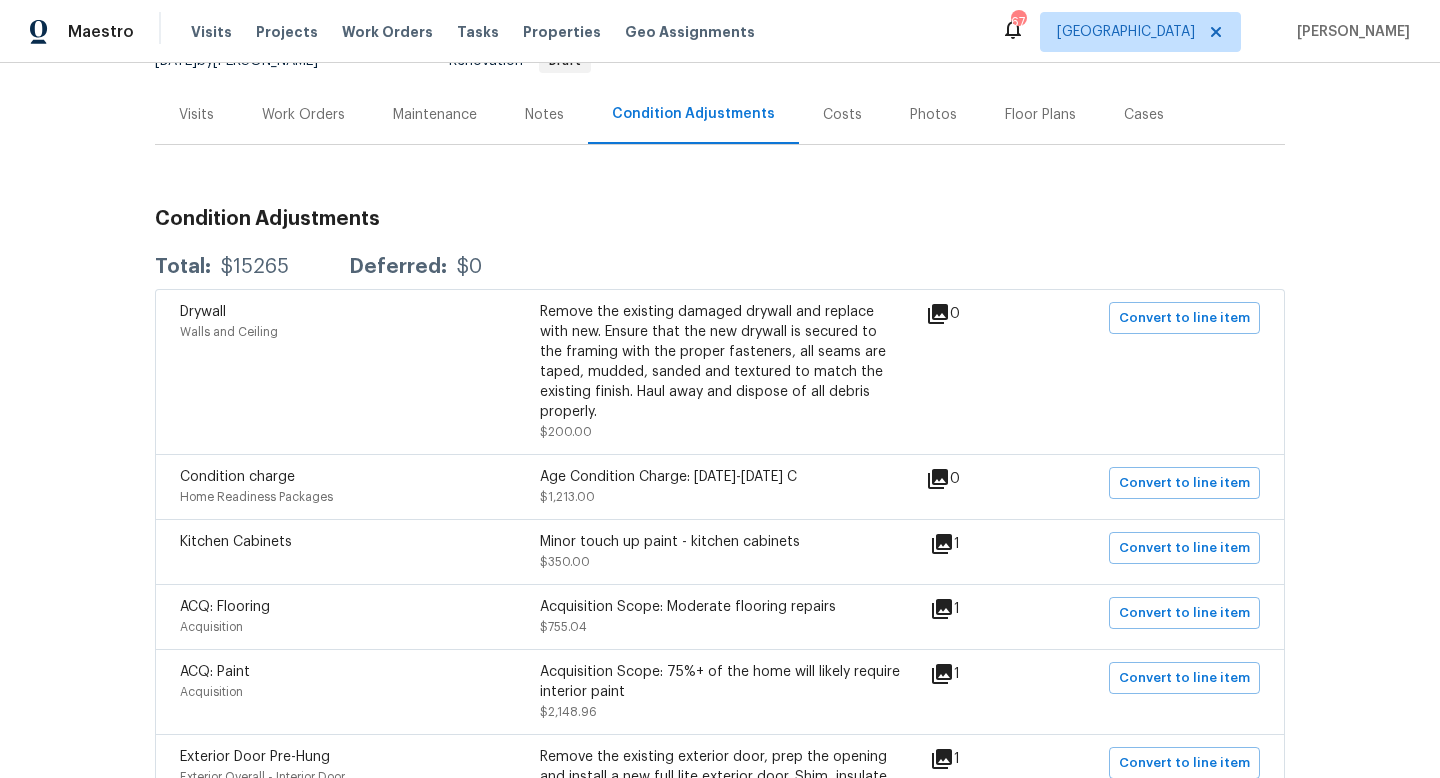 scroll, scrollTop: 243, scrollLeft: 0, axis: vertical 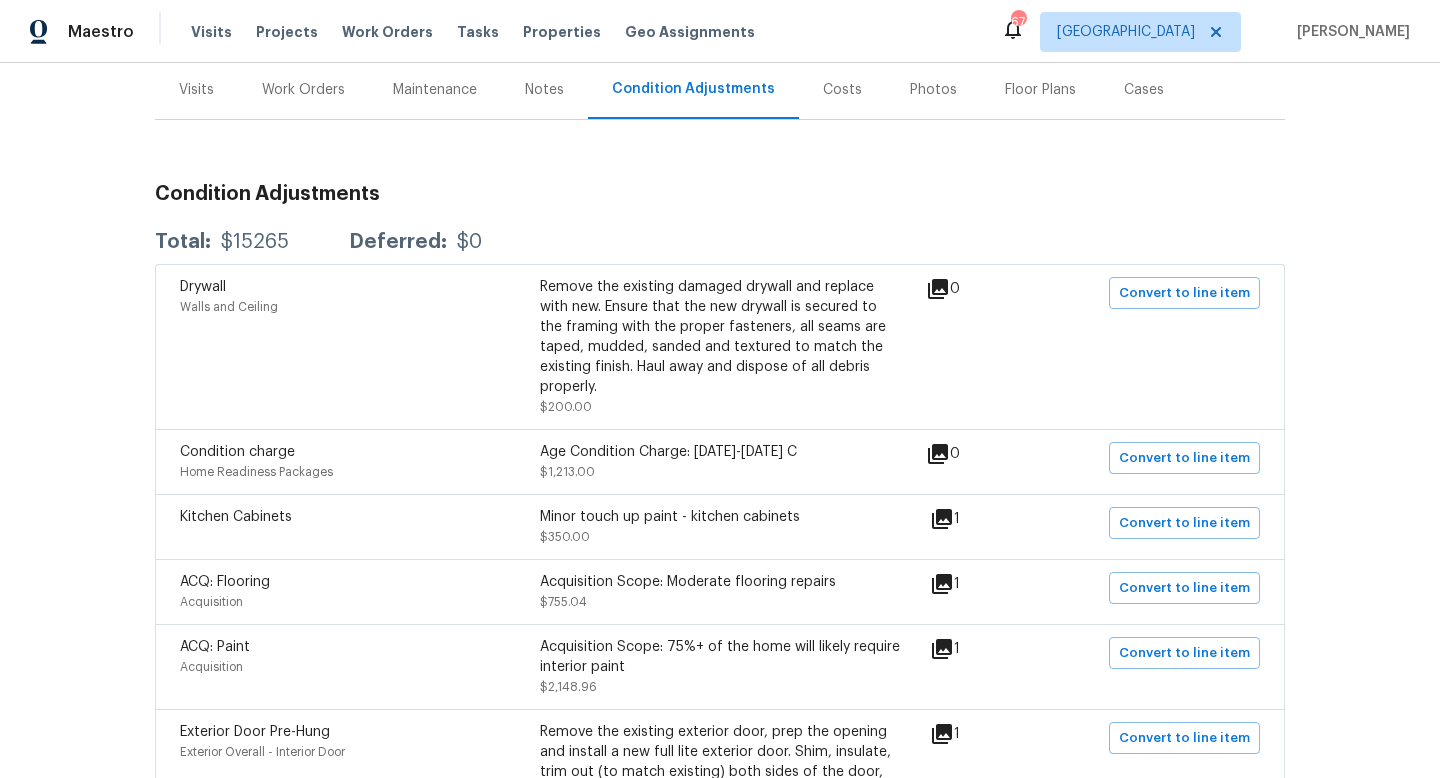 click on "Work Orders" at bounding box center (303, 90) 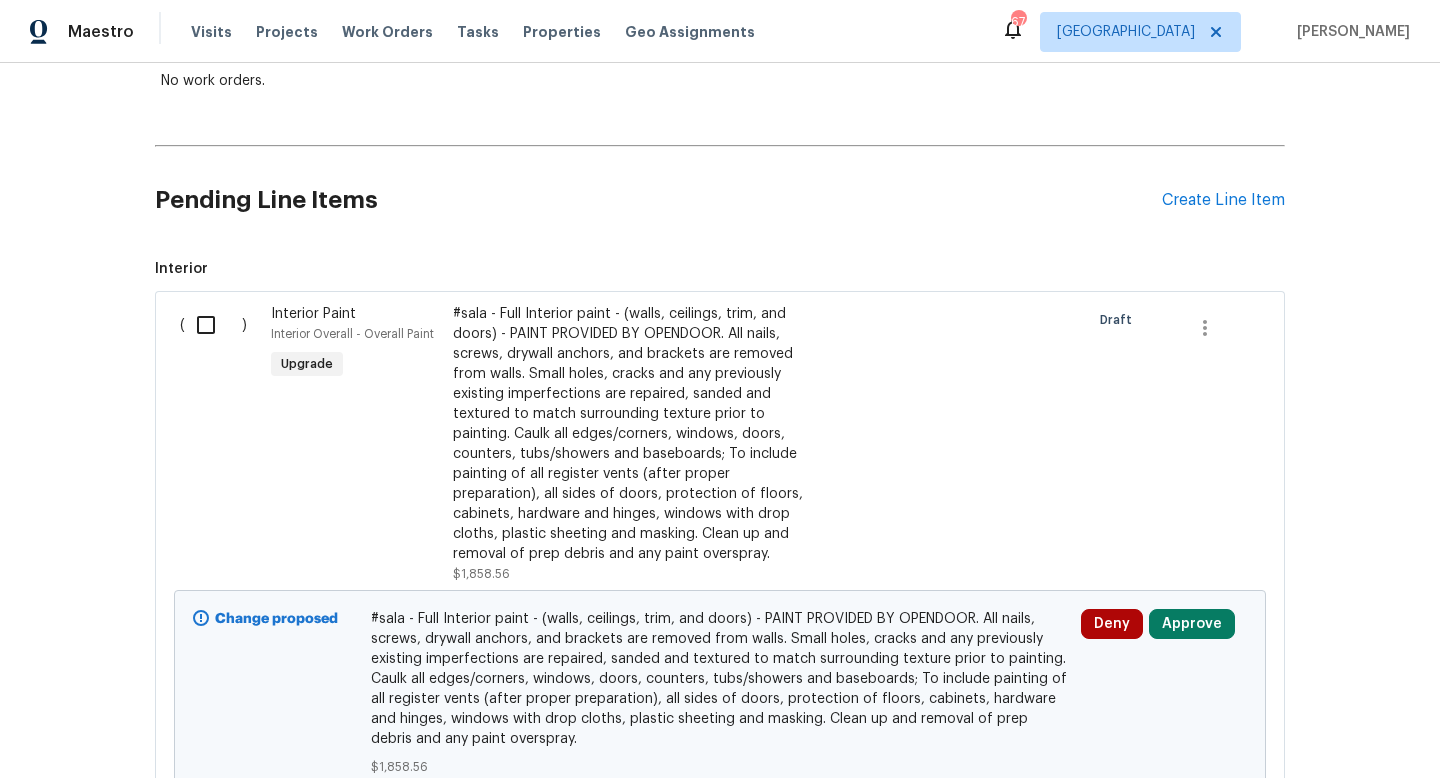 scroll, scrollTop: 0, scrollLeft: 0, axis: both 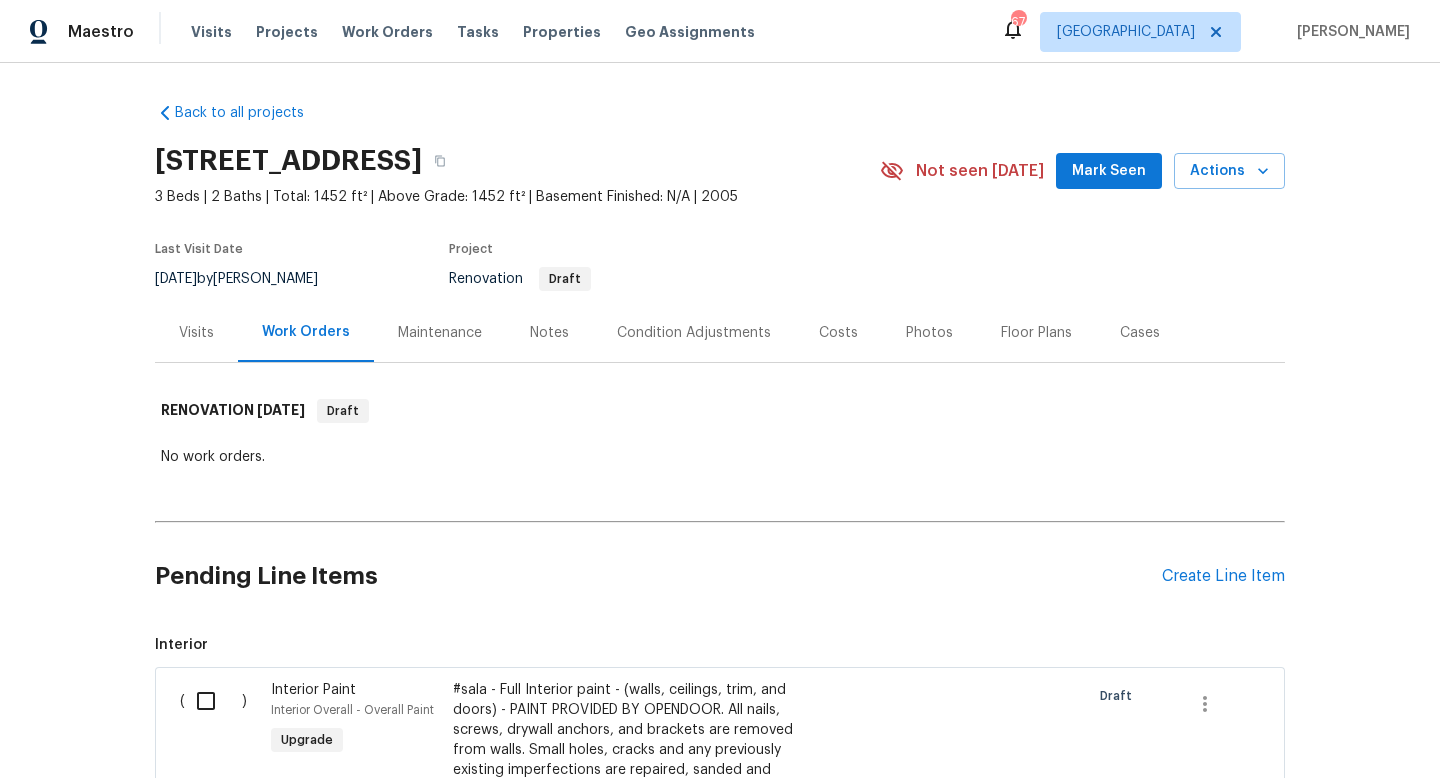 click on "Condition Adjustments" at bounding box center [694, 333] 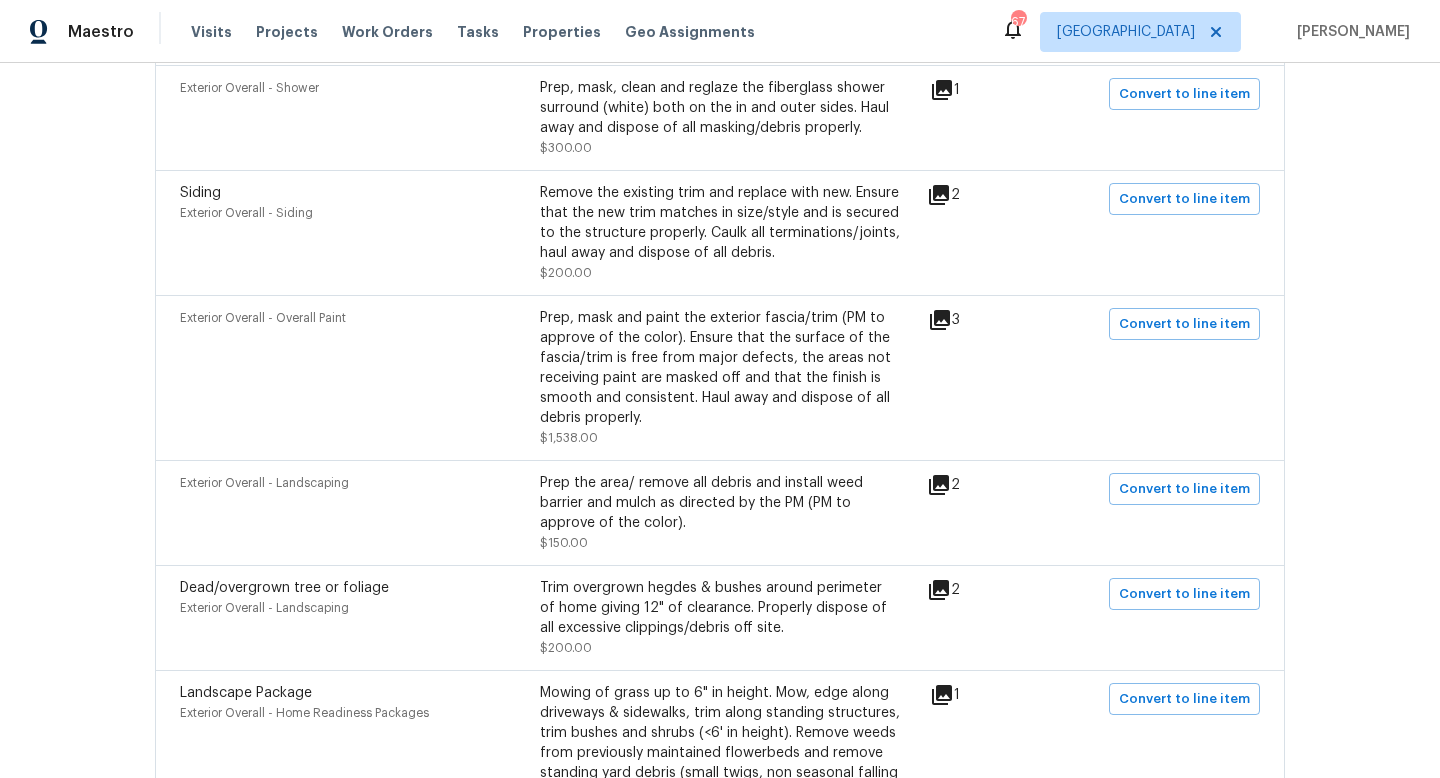 scroll, scrollTop: 1759, scrollLeft: 0, axis: vertical 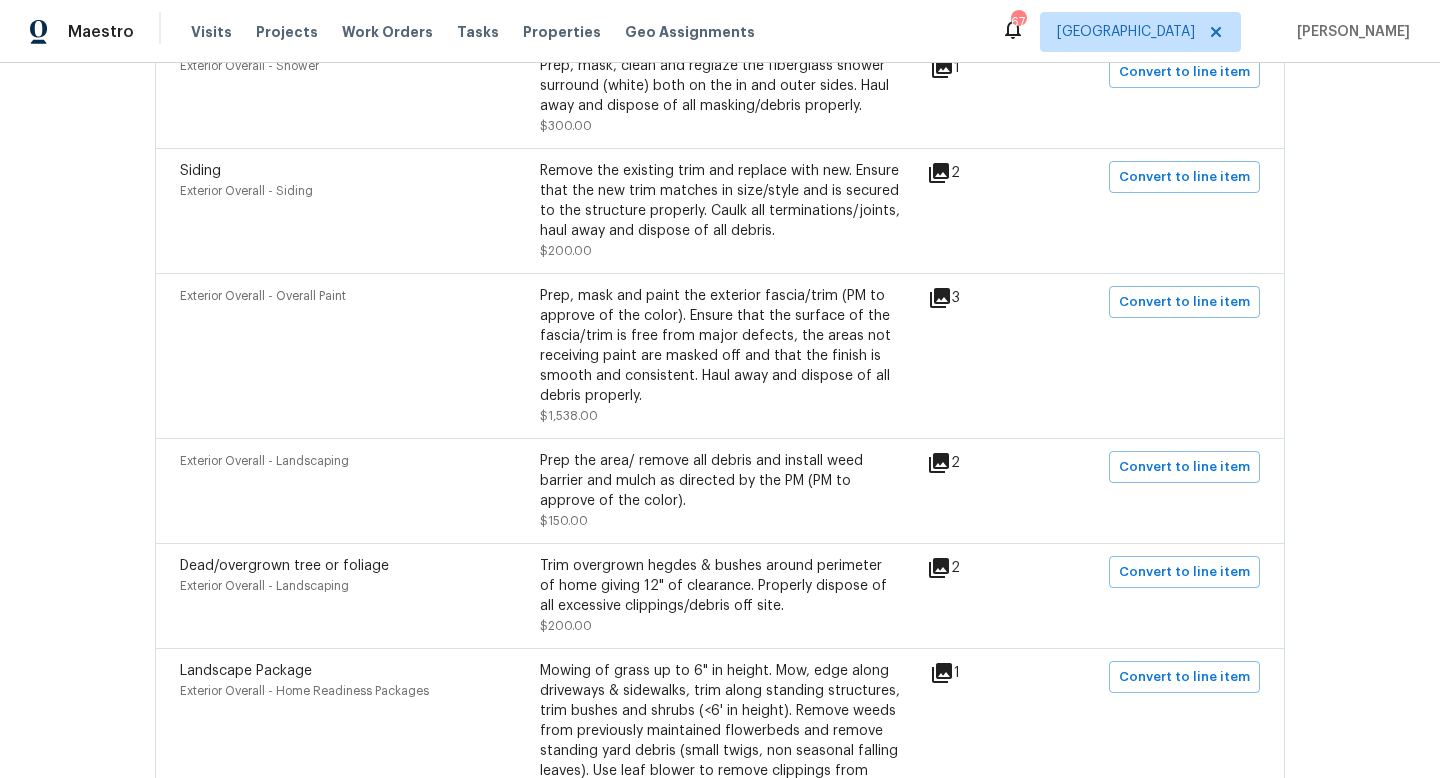 click 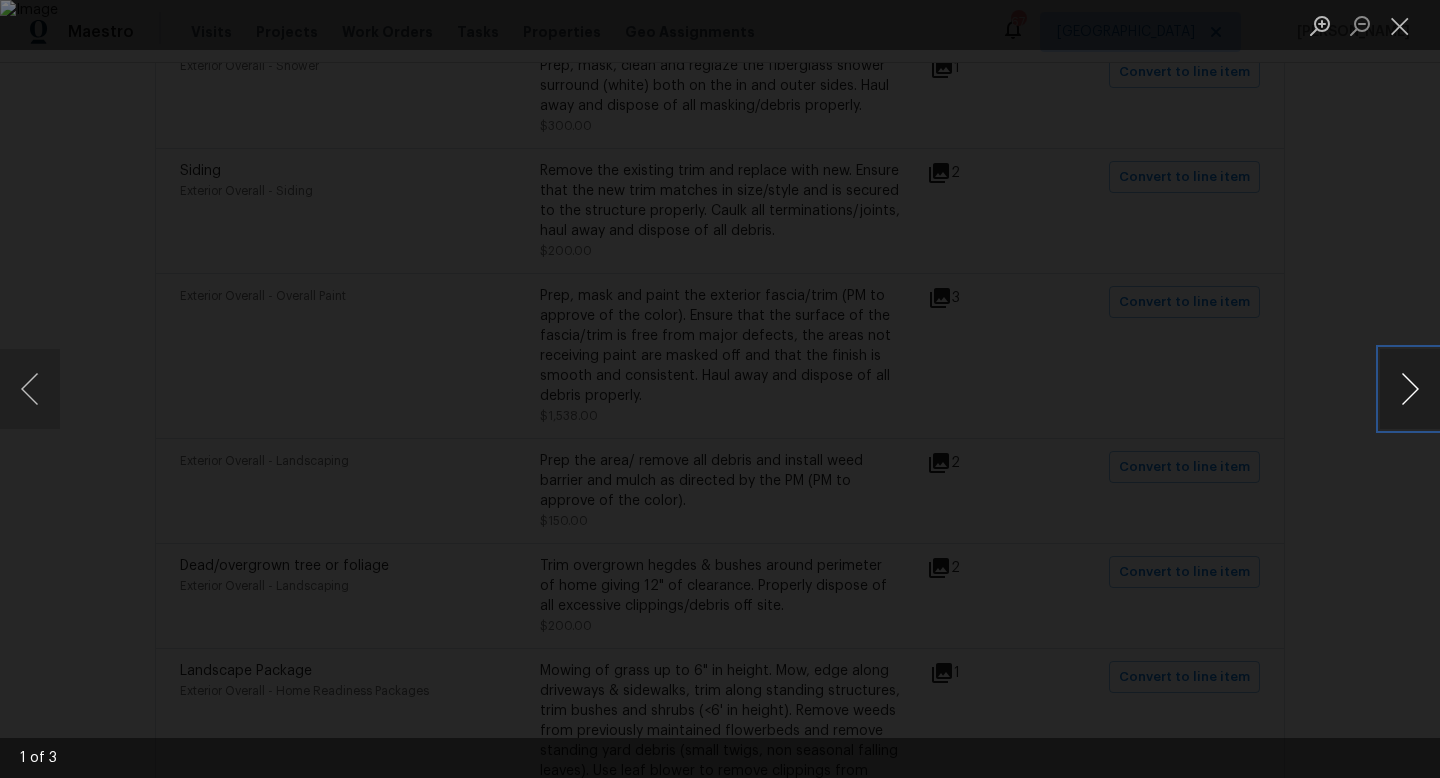 click at bounding box center [1410, 389] 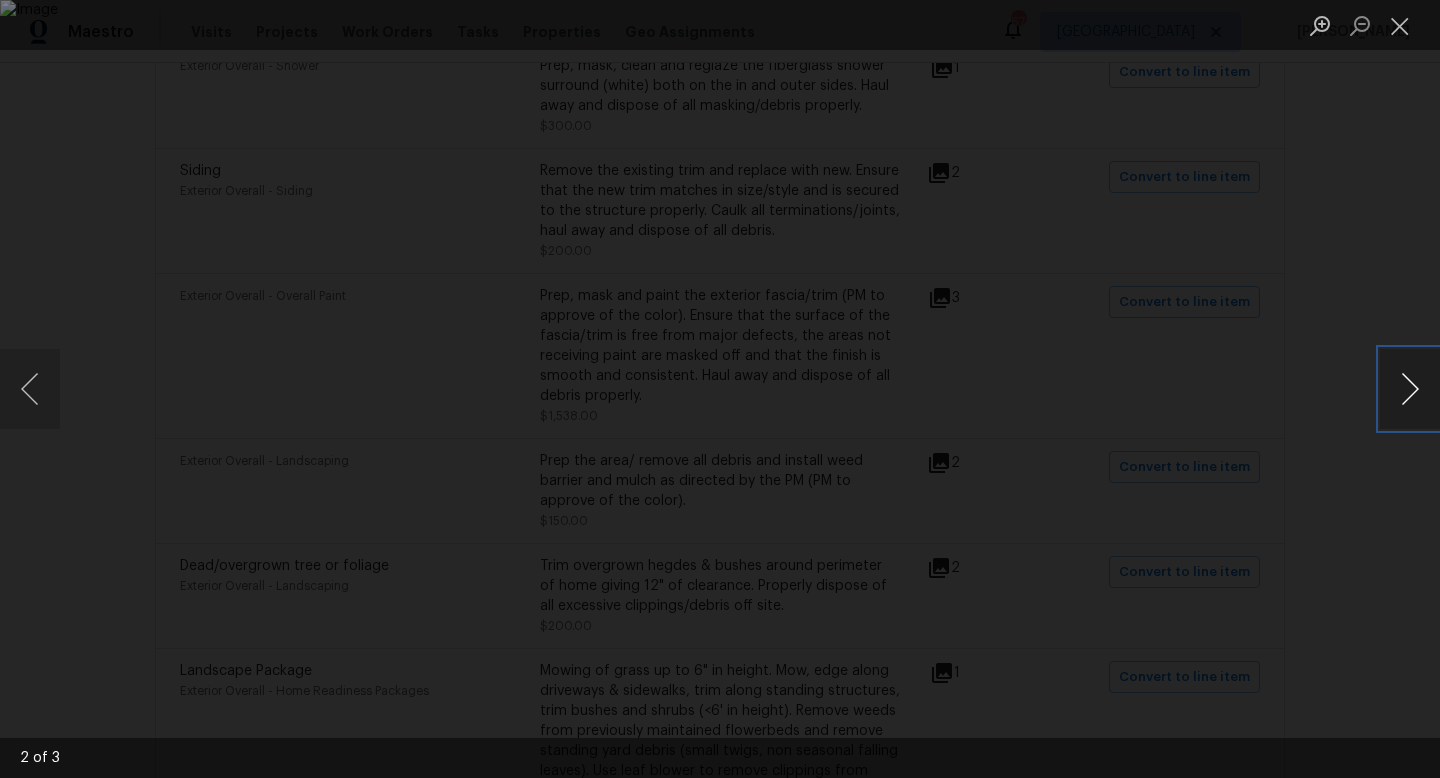 click at bounding box center [1410, 389] 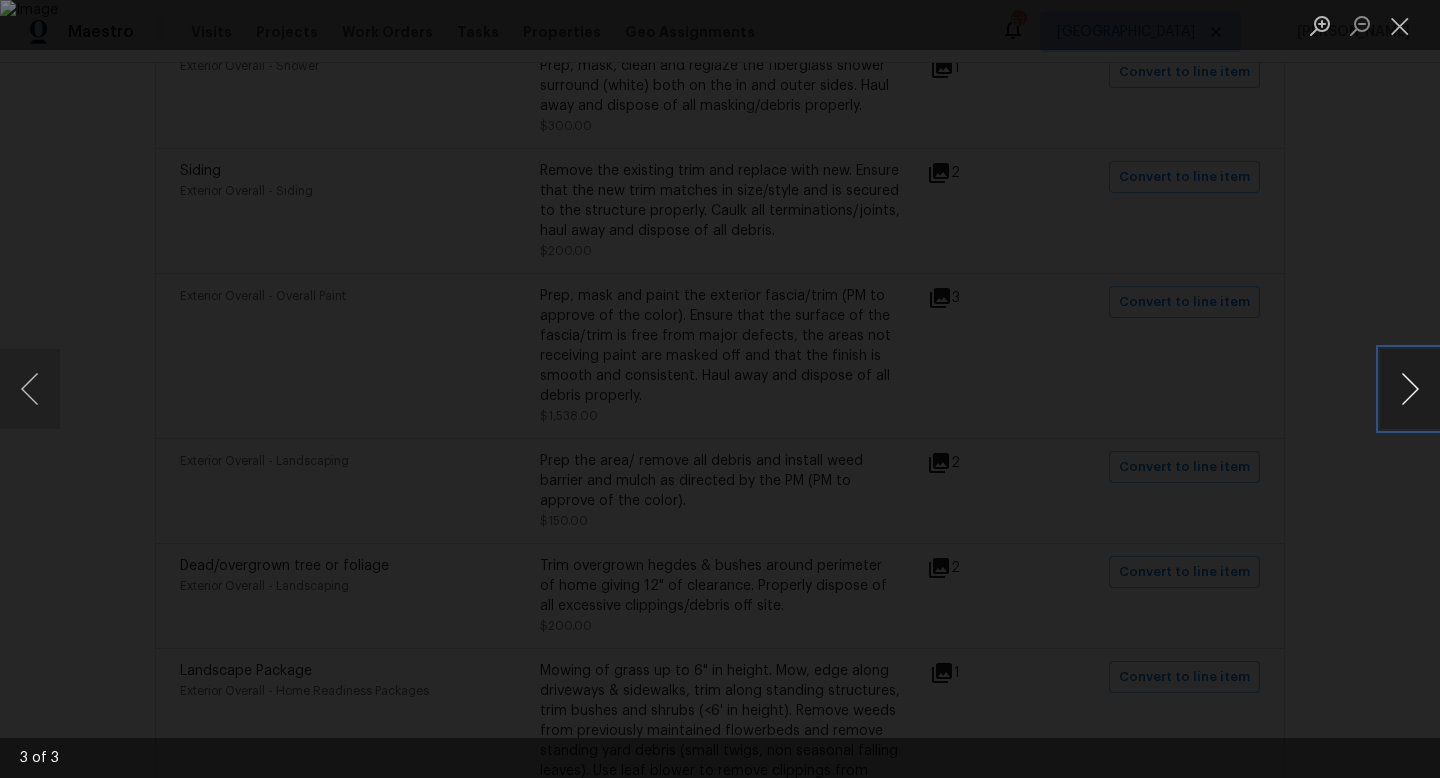 click at bounding box center [1410, 389] 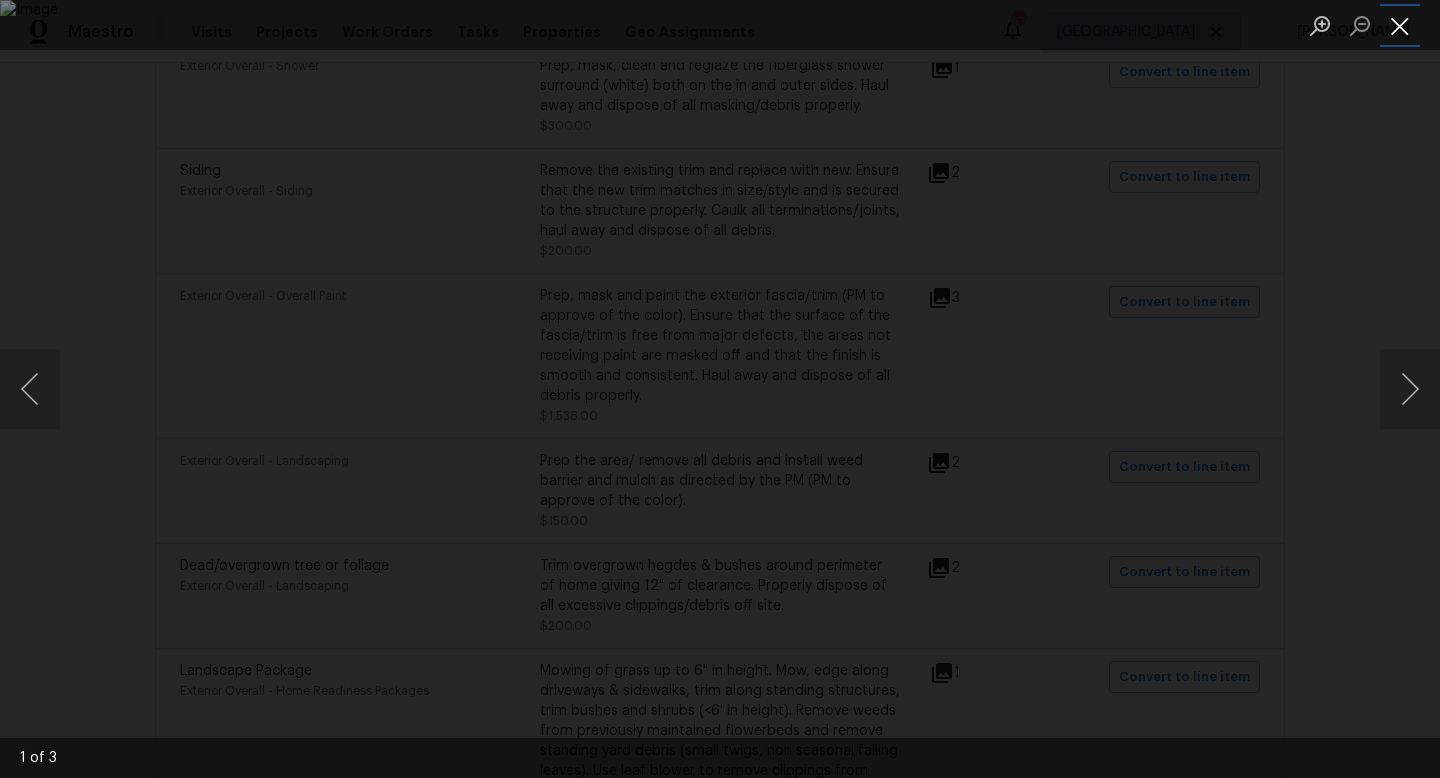 click at bounding box center (1400, 25) 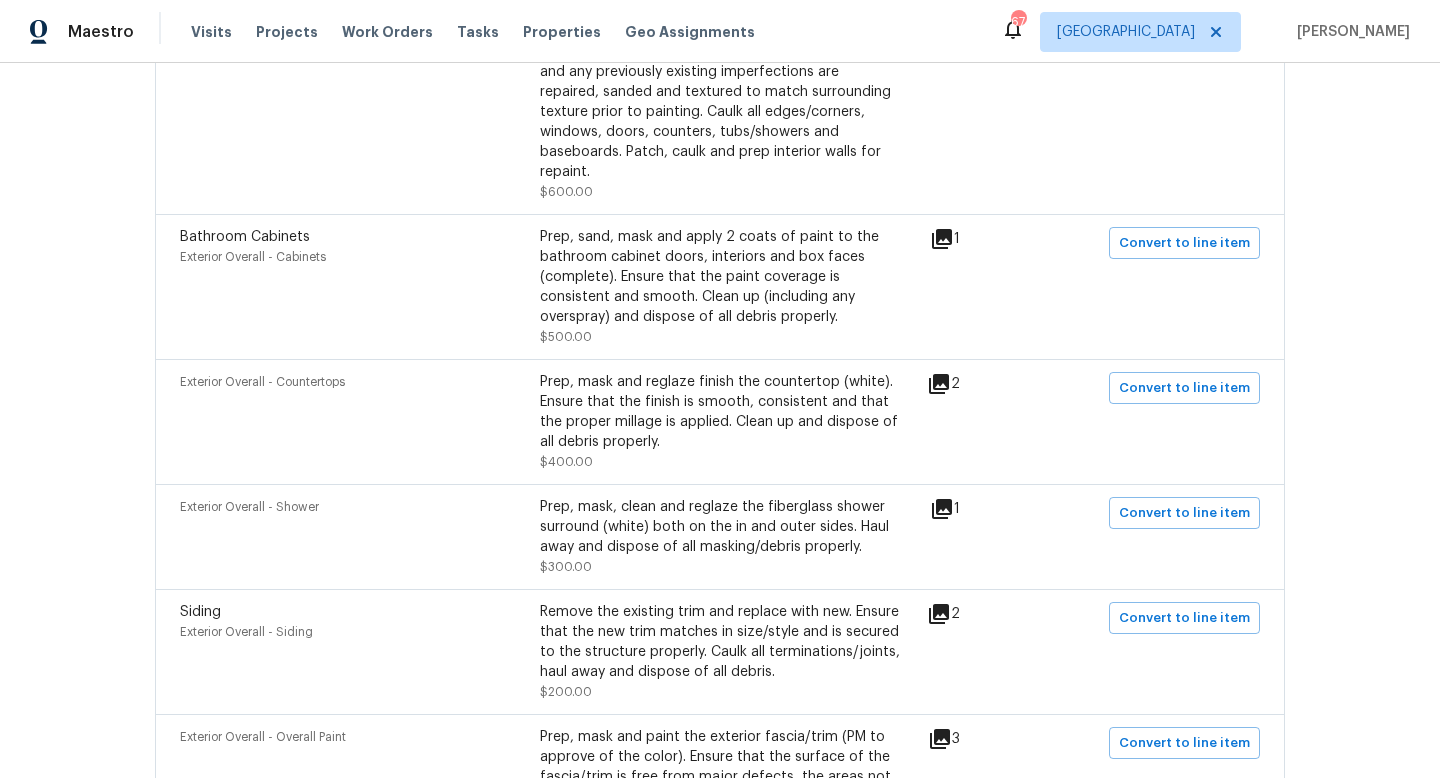 scroll, scrollTop: 0, scrollLeft: 0, axis: both 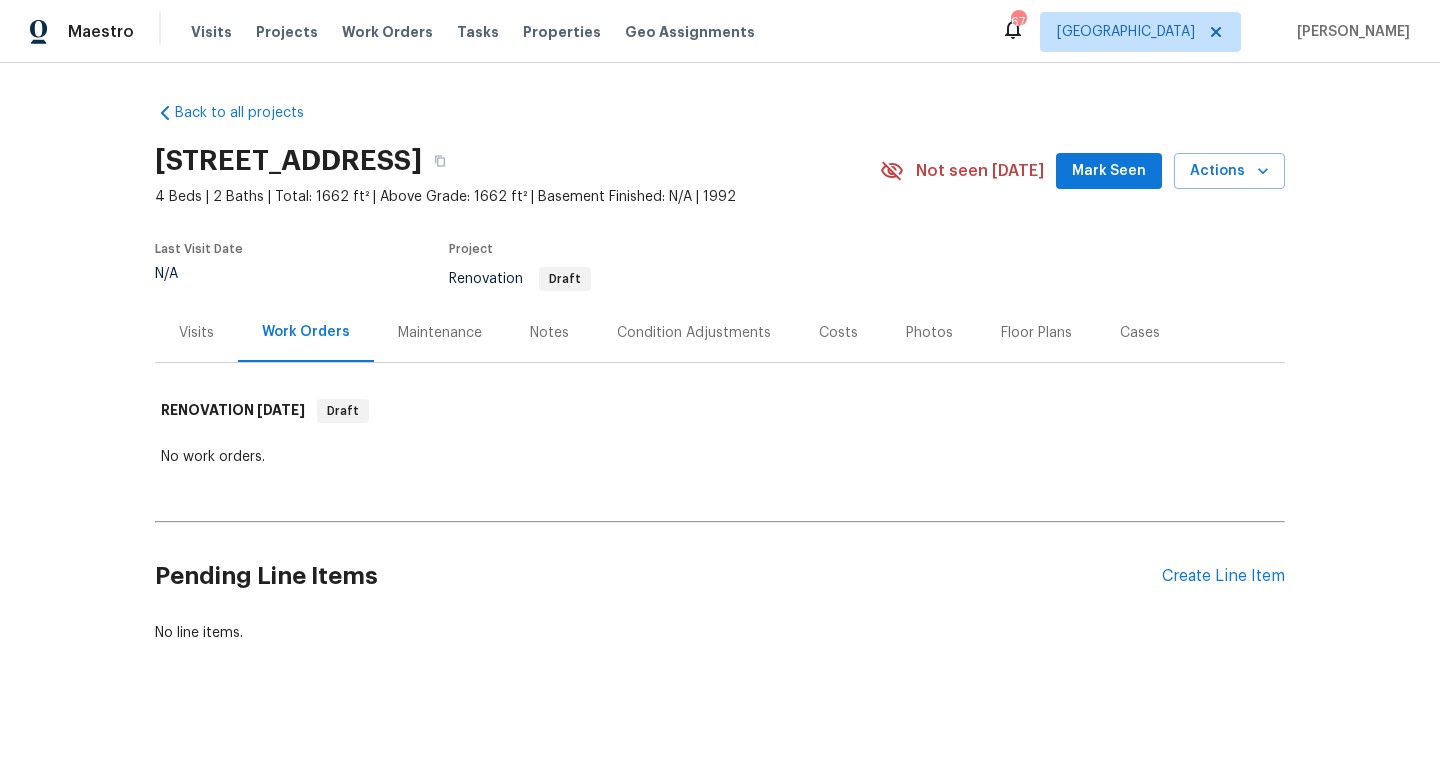 click on "Condition Adjustments" at bounding box center (694, 333) 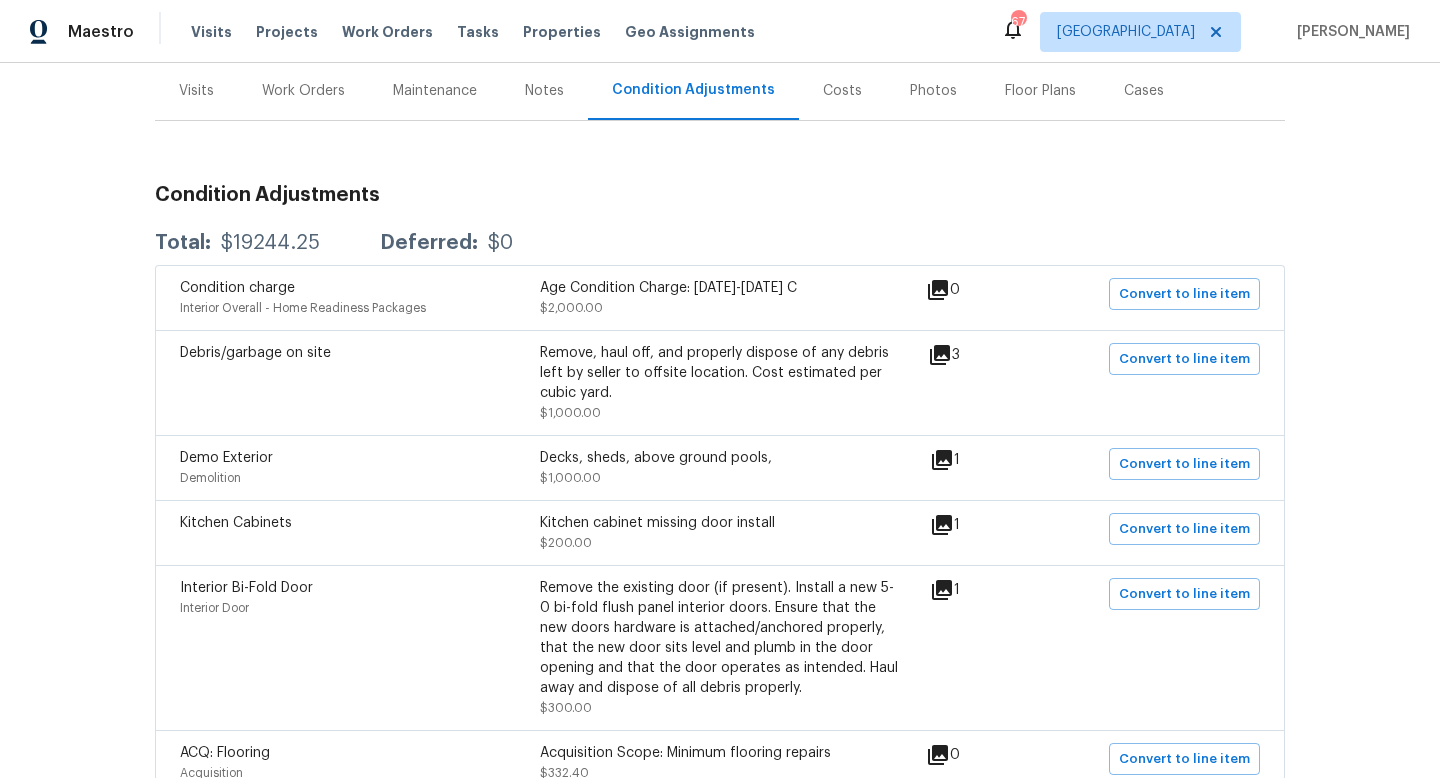 scroll, scrollTop: 243, scrollLeft: 0, axis: vertical 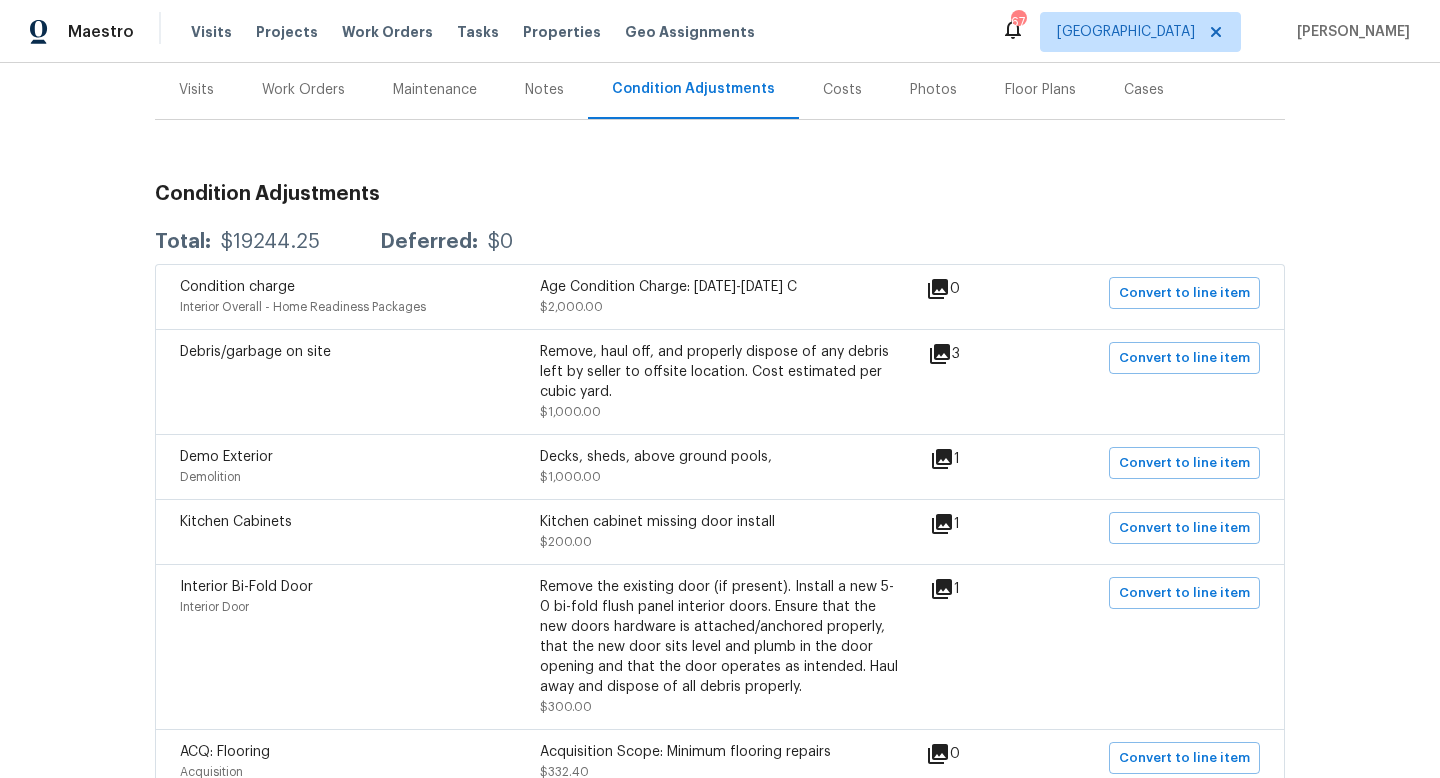click 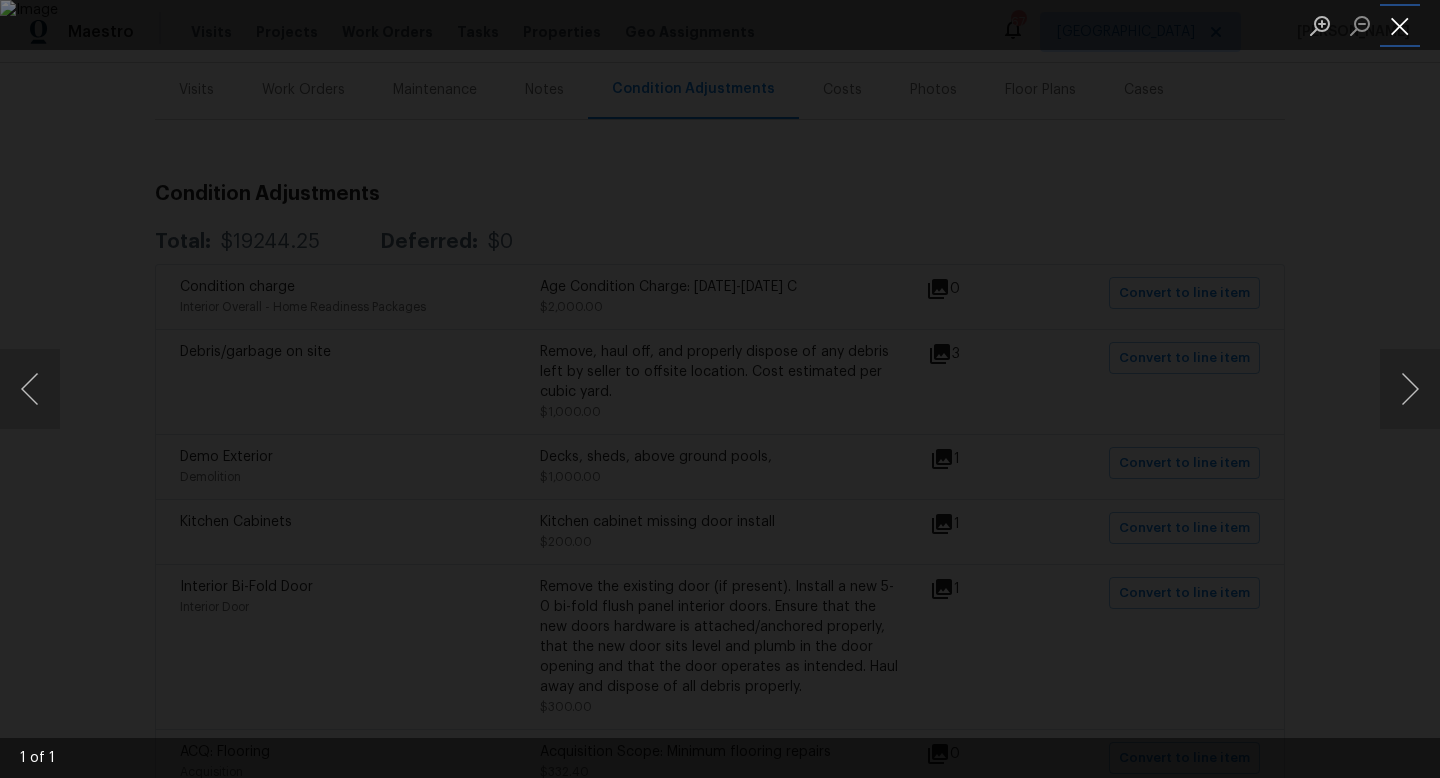click at bounding box center [1400, 25] 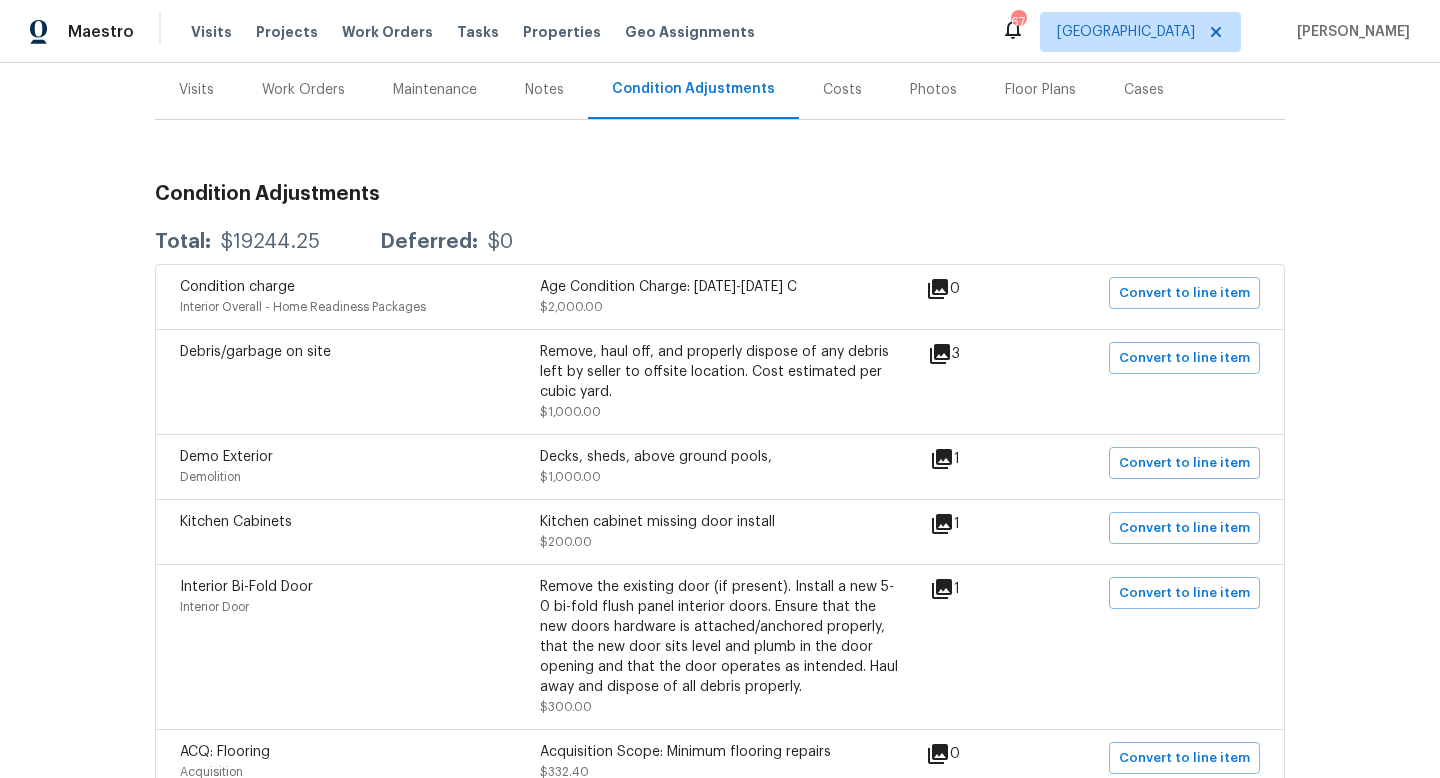 click on "Visits" at bounding box center [196, 90] 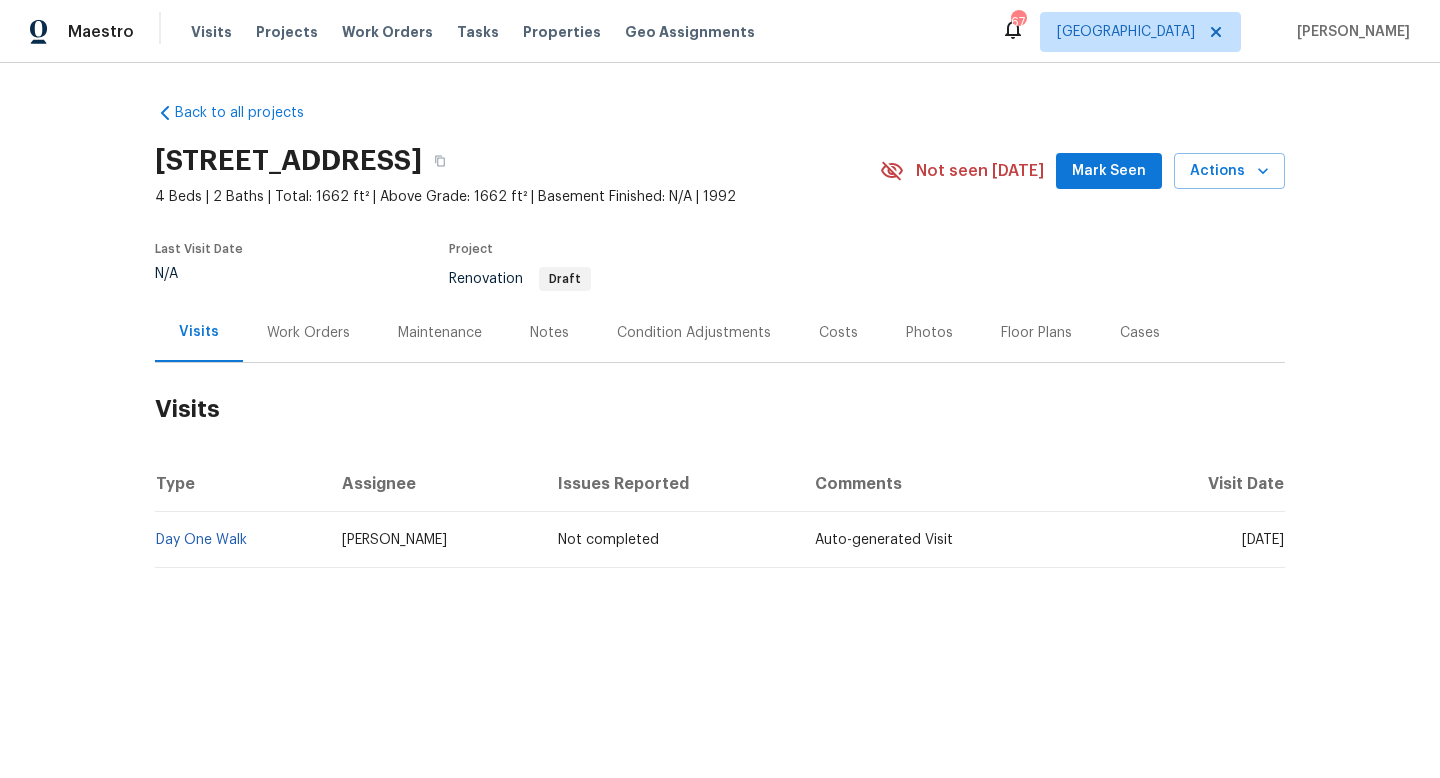 scroll, scrollTop: 0, scrollLeft: 0, axis: both 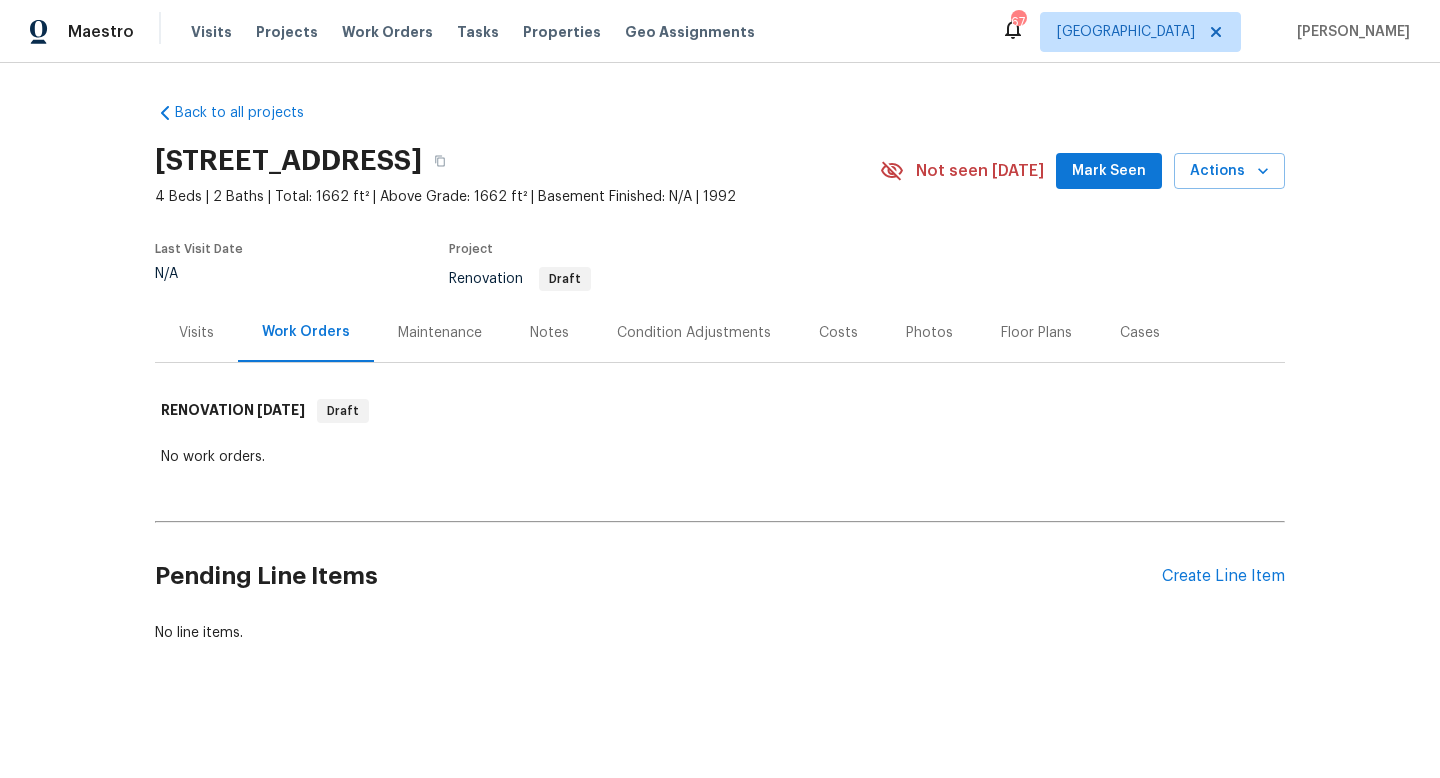 click on "Condition Adjustments" at bounding box center (694, 333) 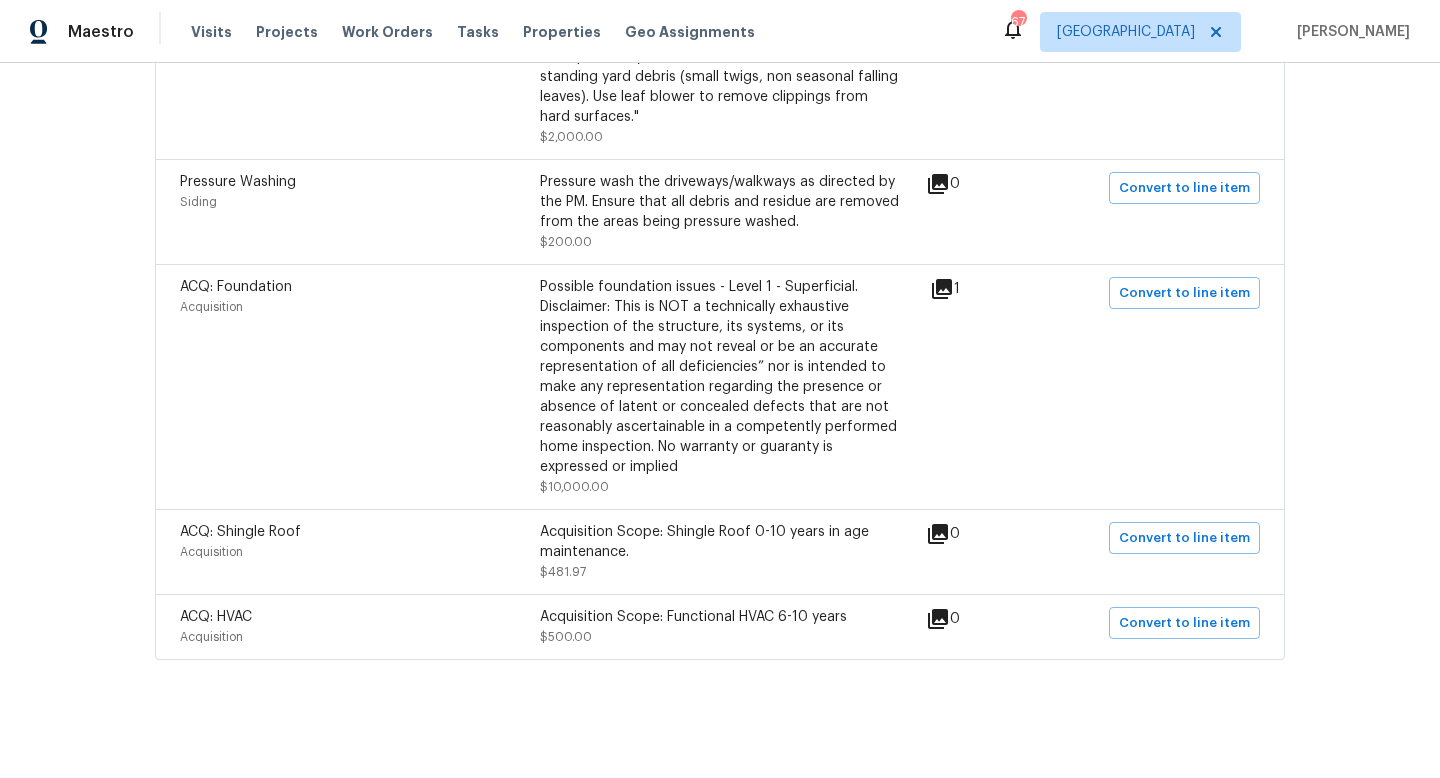 scroll, scrollTop: 1156, scrollLeft: 0, axis: vertical 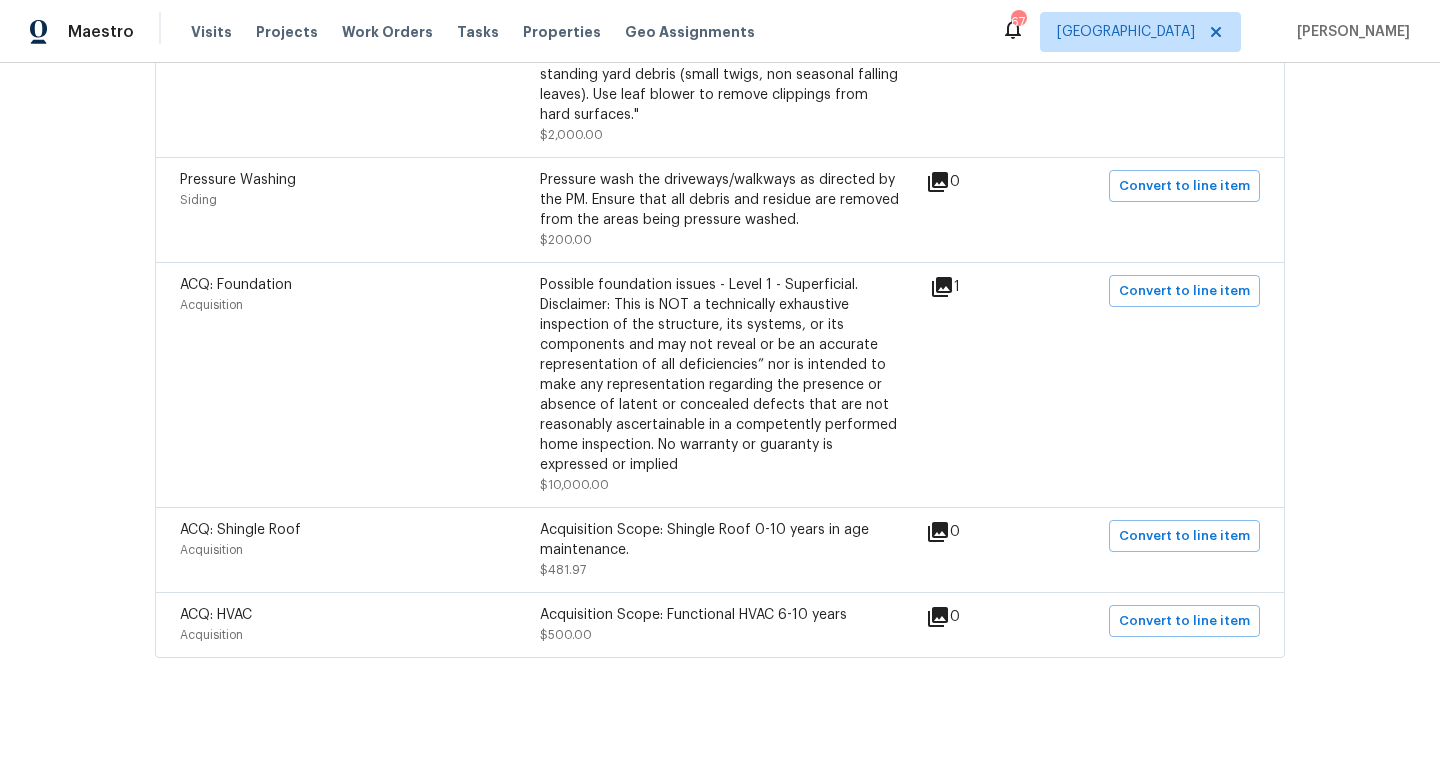 click 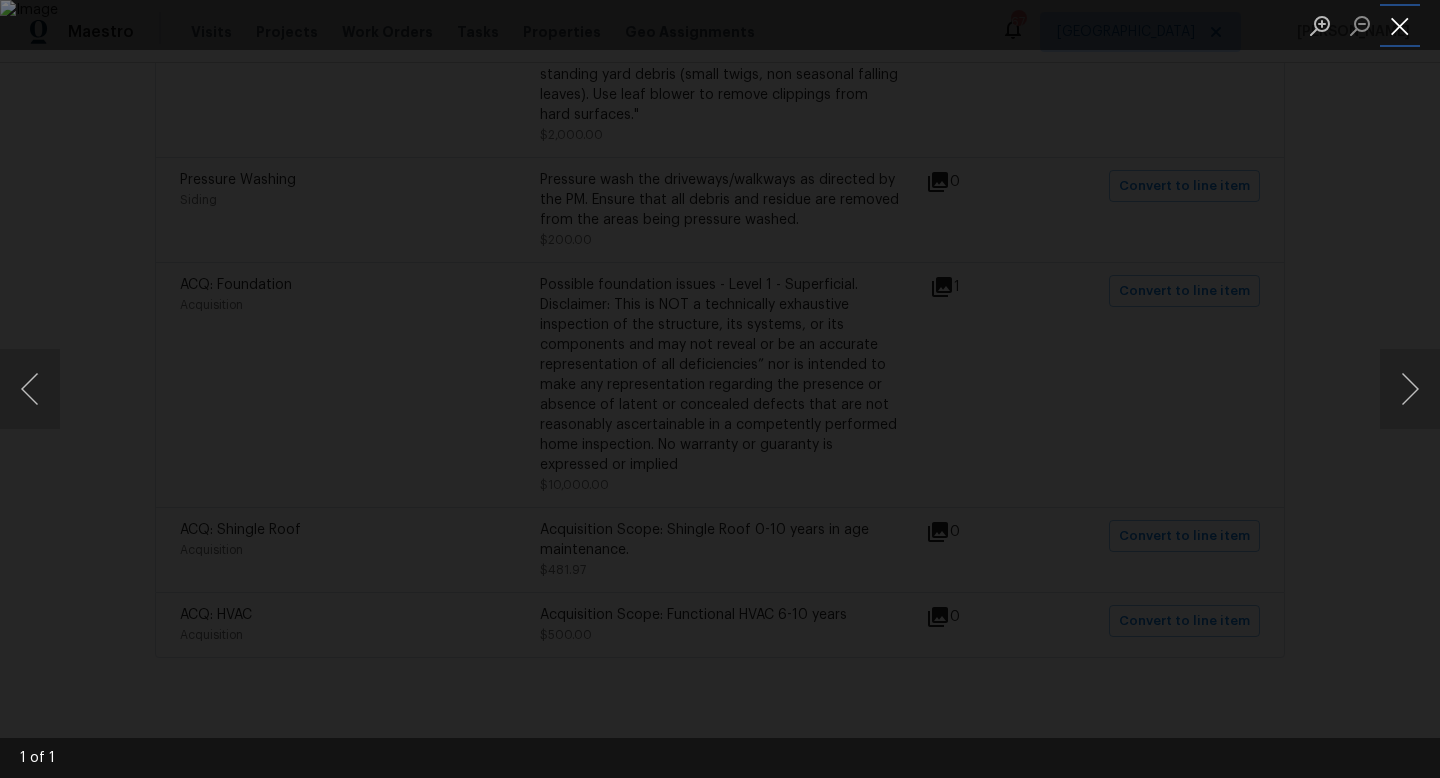 click at bounding box center (1400, 25) 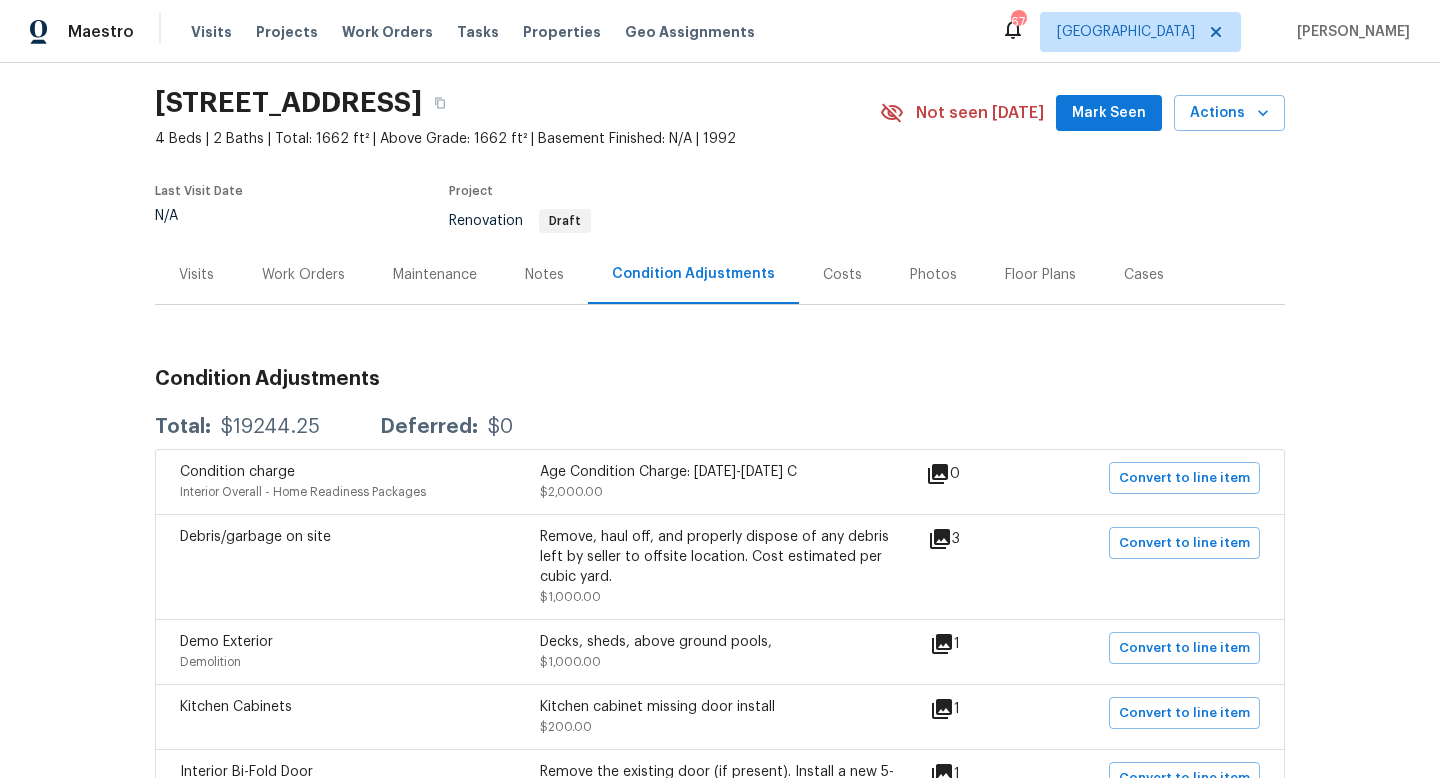 scroll, scrollTop: 0, scrollLeft: 0, axis: both 